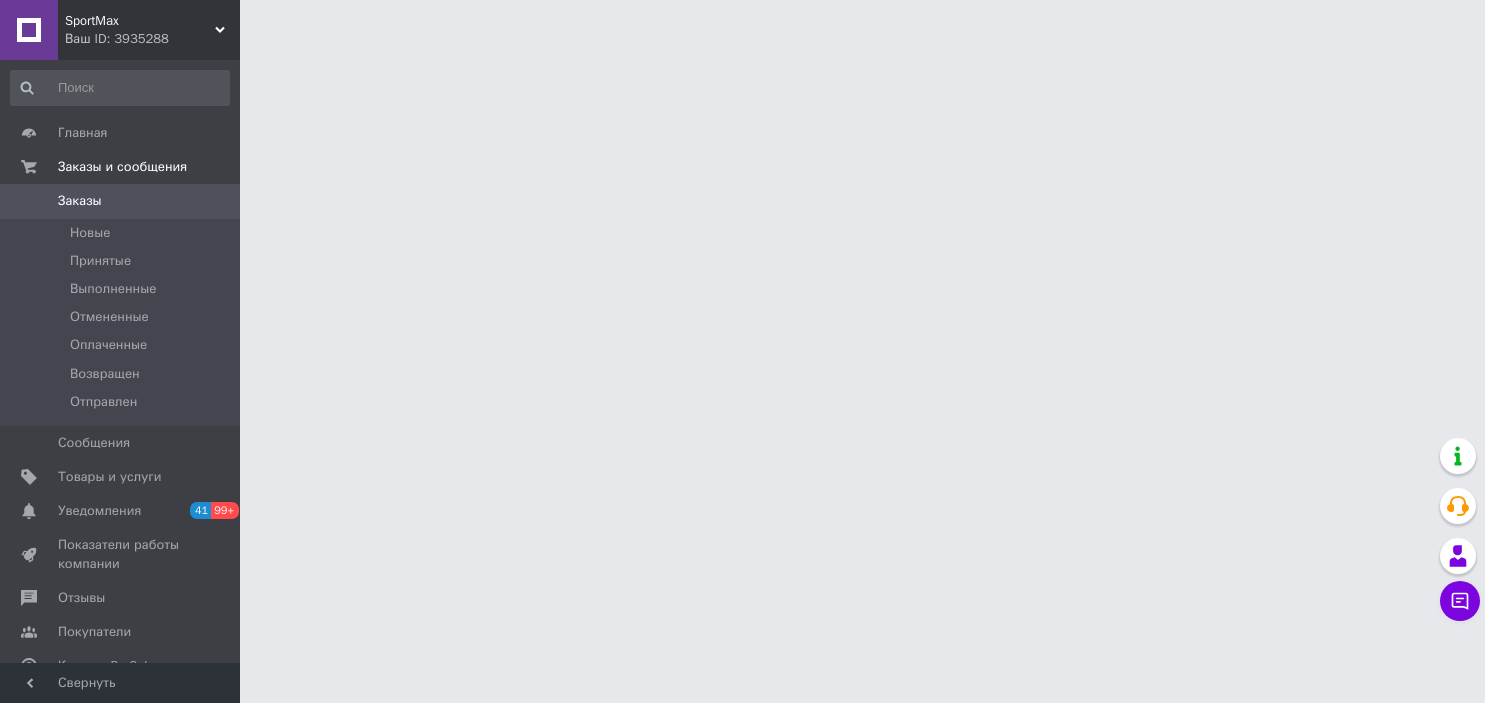 scroll, scrollTop: 0, scrollLeft: 0, axis: both 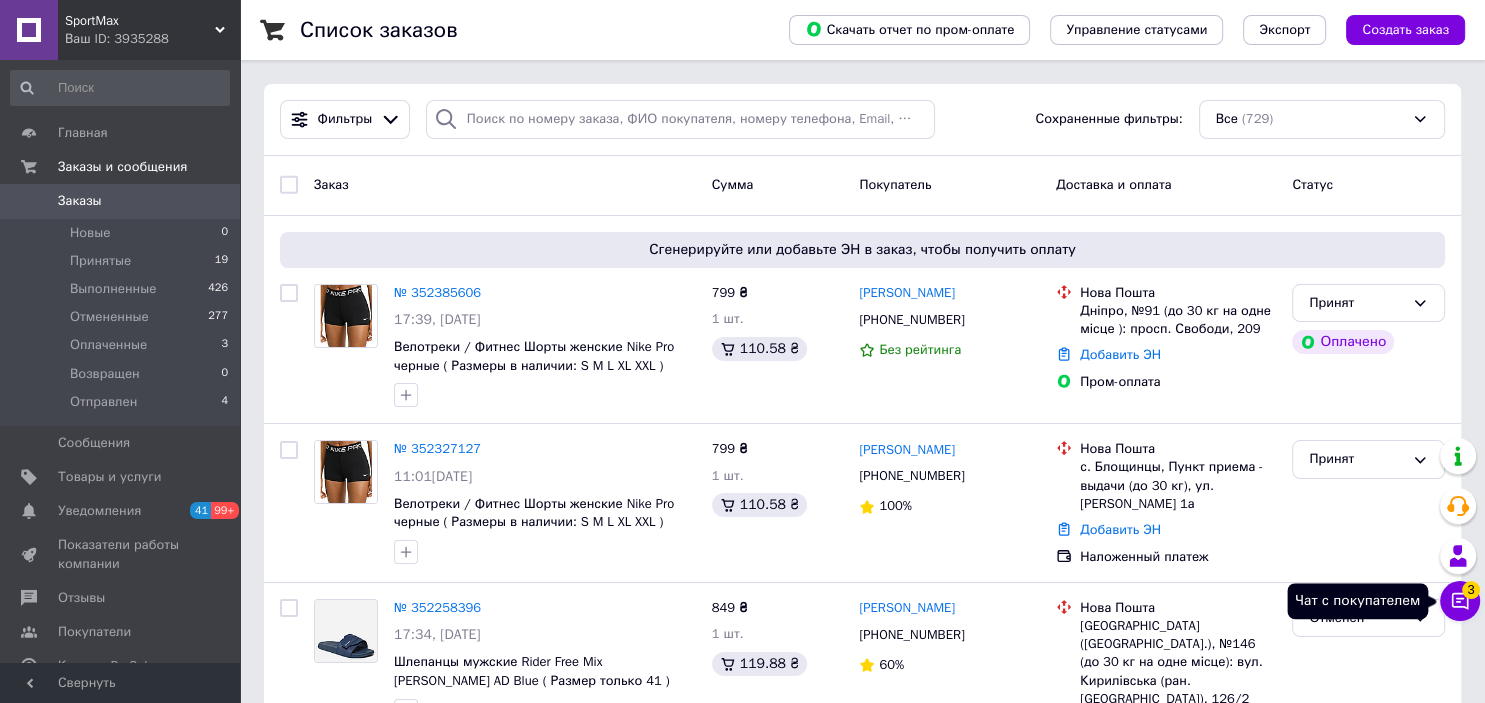 click on "3" at bounding box center [1471, 590] 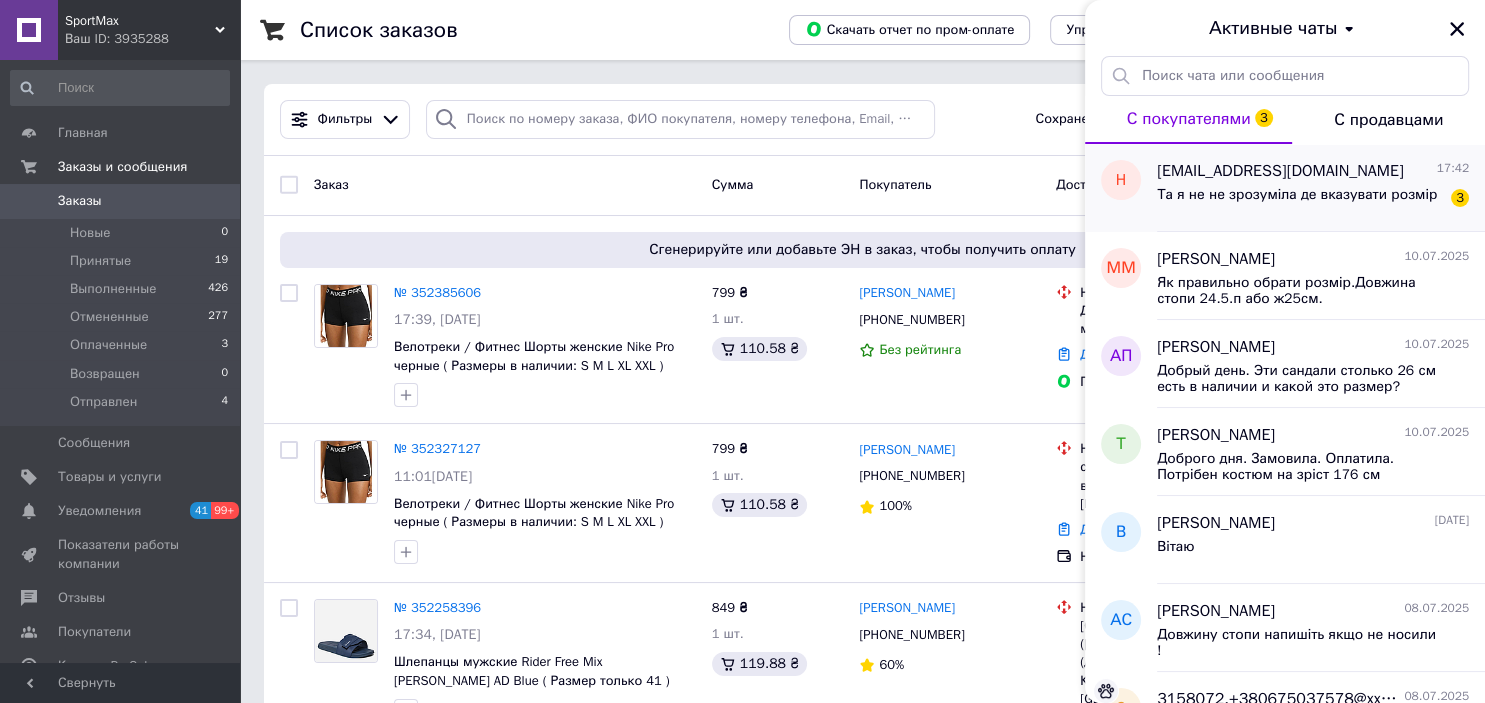 click on "Та я не не зрозуміла де вказувати розмір" at bounding box center [1297, 201] 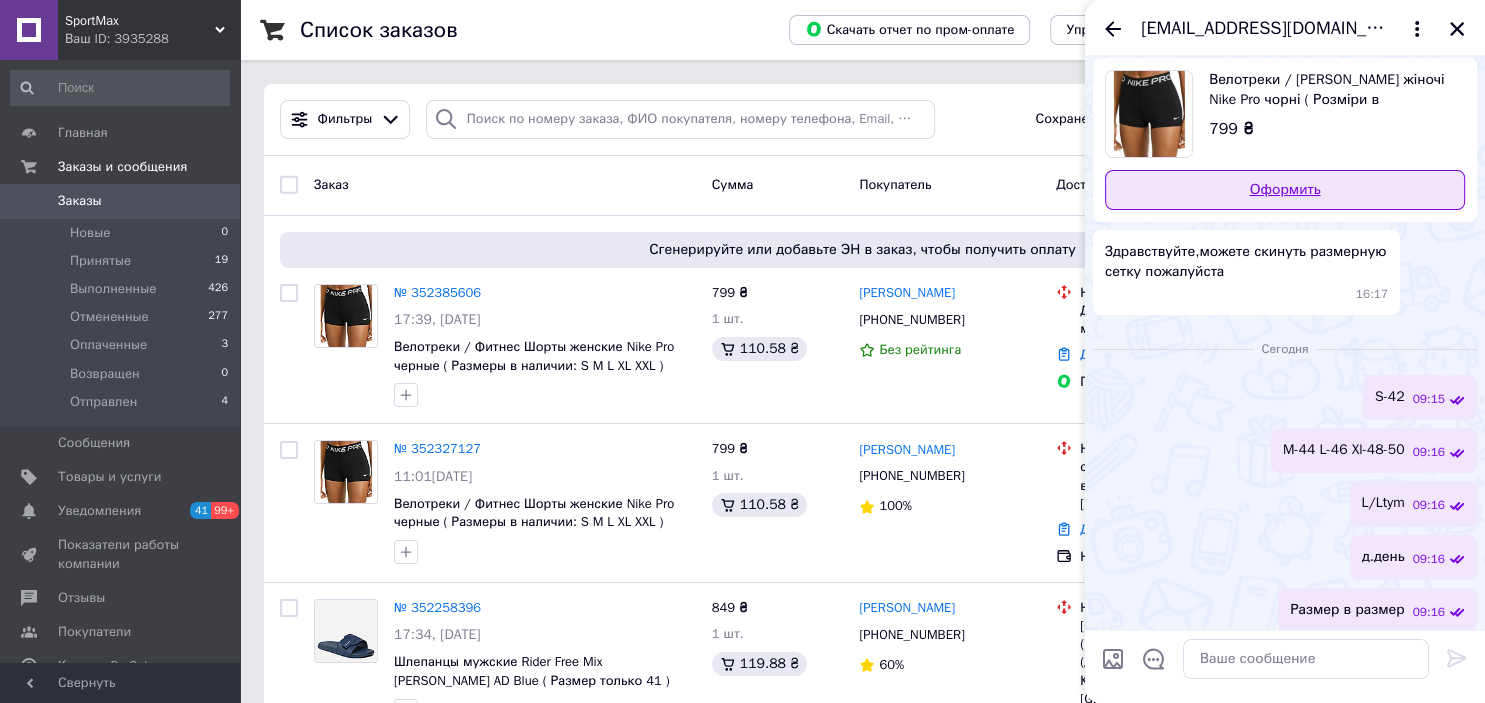 scroll, scrollTop: 0, scrollLeft: 0, axis: both 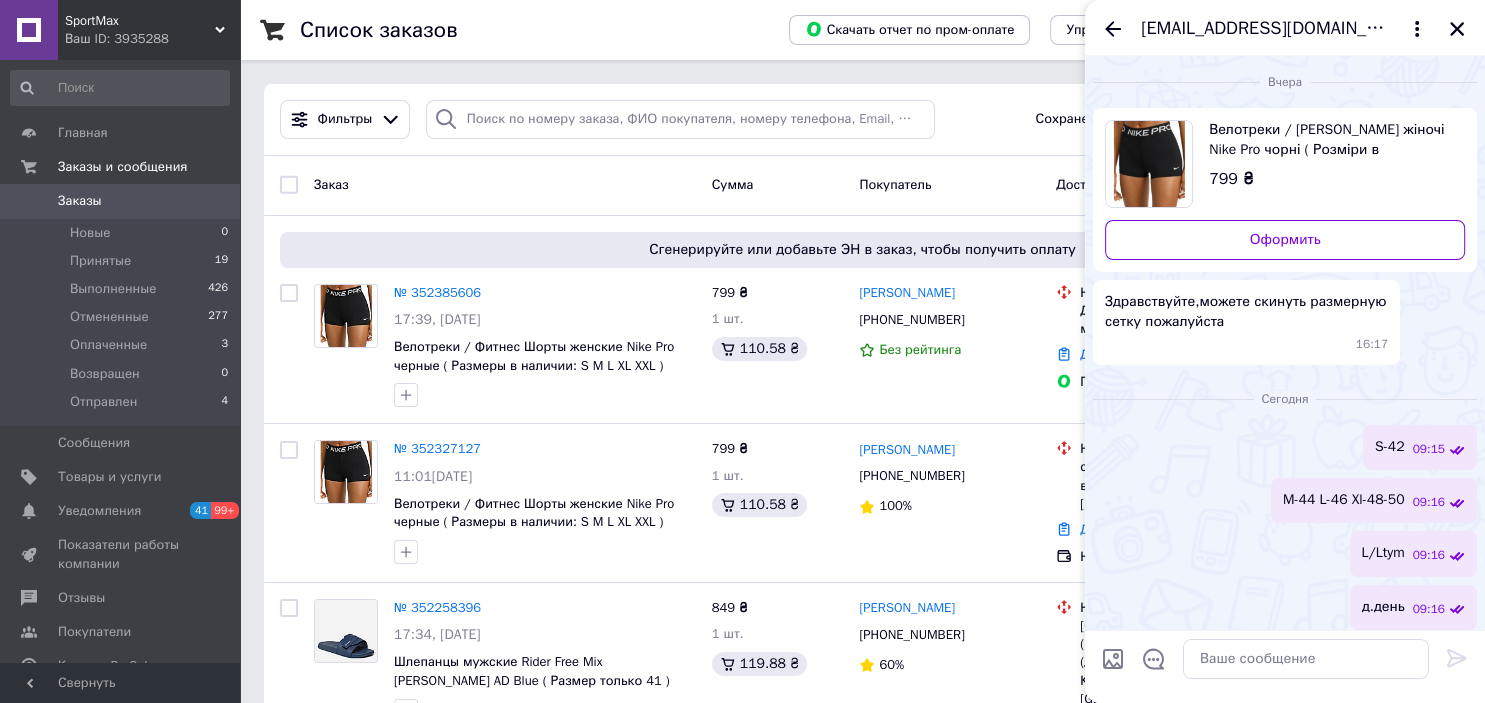click on "[EMAIL_ADDRESS][DOMAIN_NAME]" at bounding box center (1265, 29) 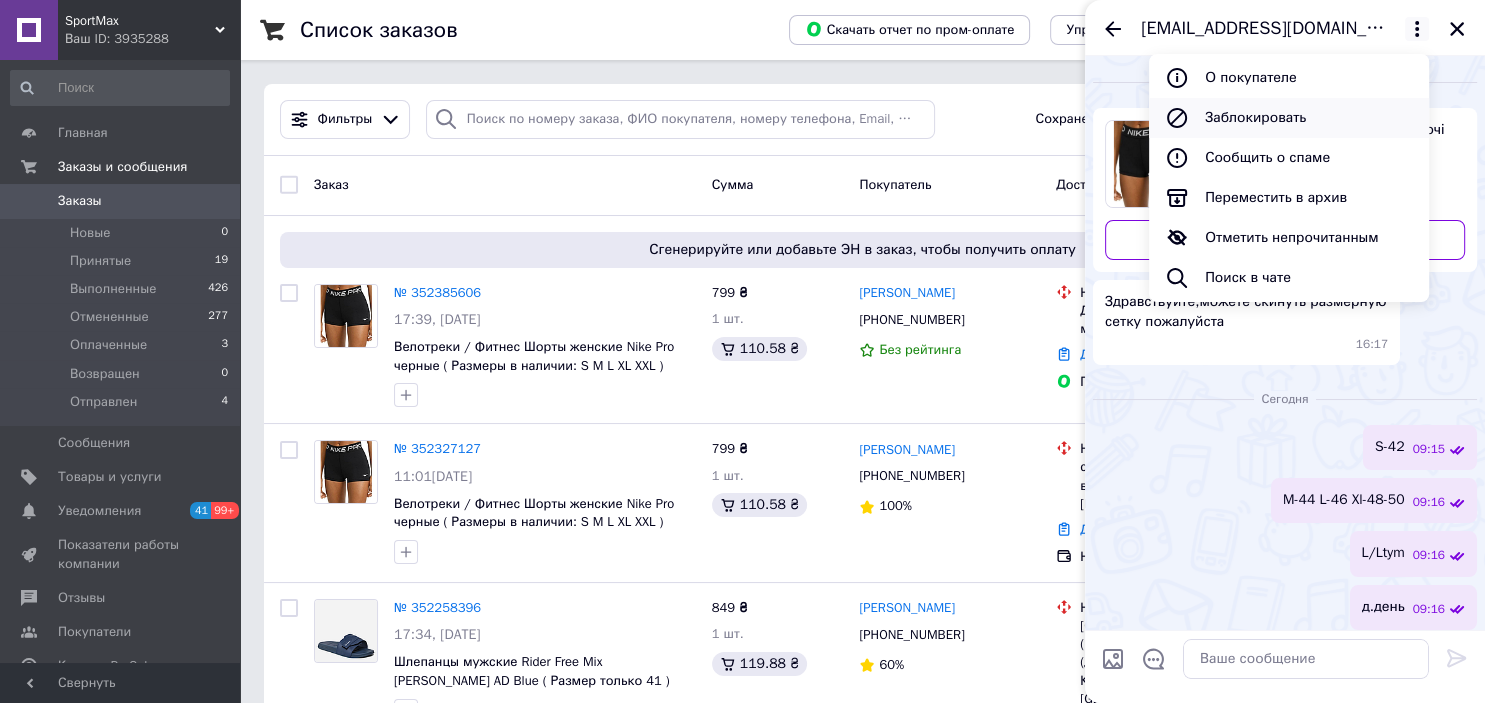 click on "Заблокировать" at bounding box center (1289, 118) 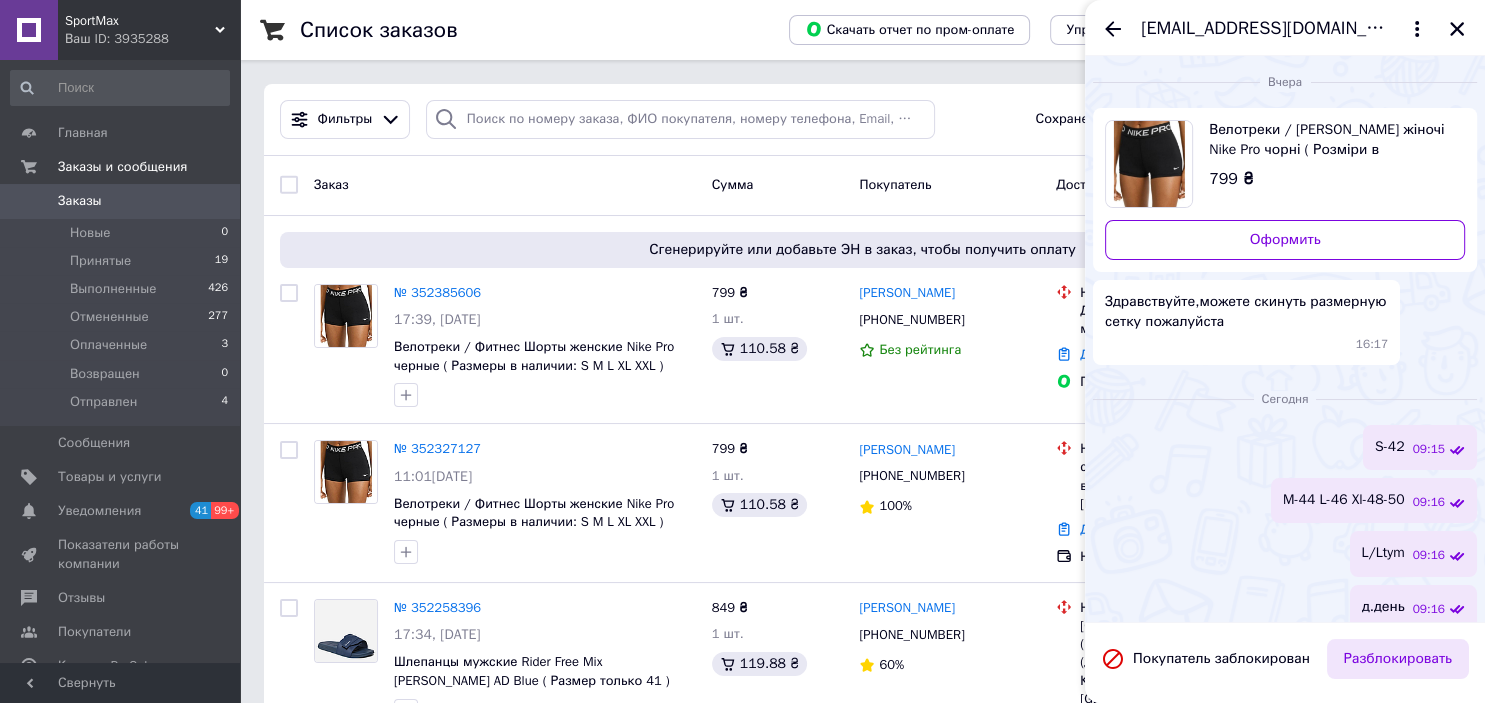 click on "Разблокировать" at bounding box center (1398, 659) 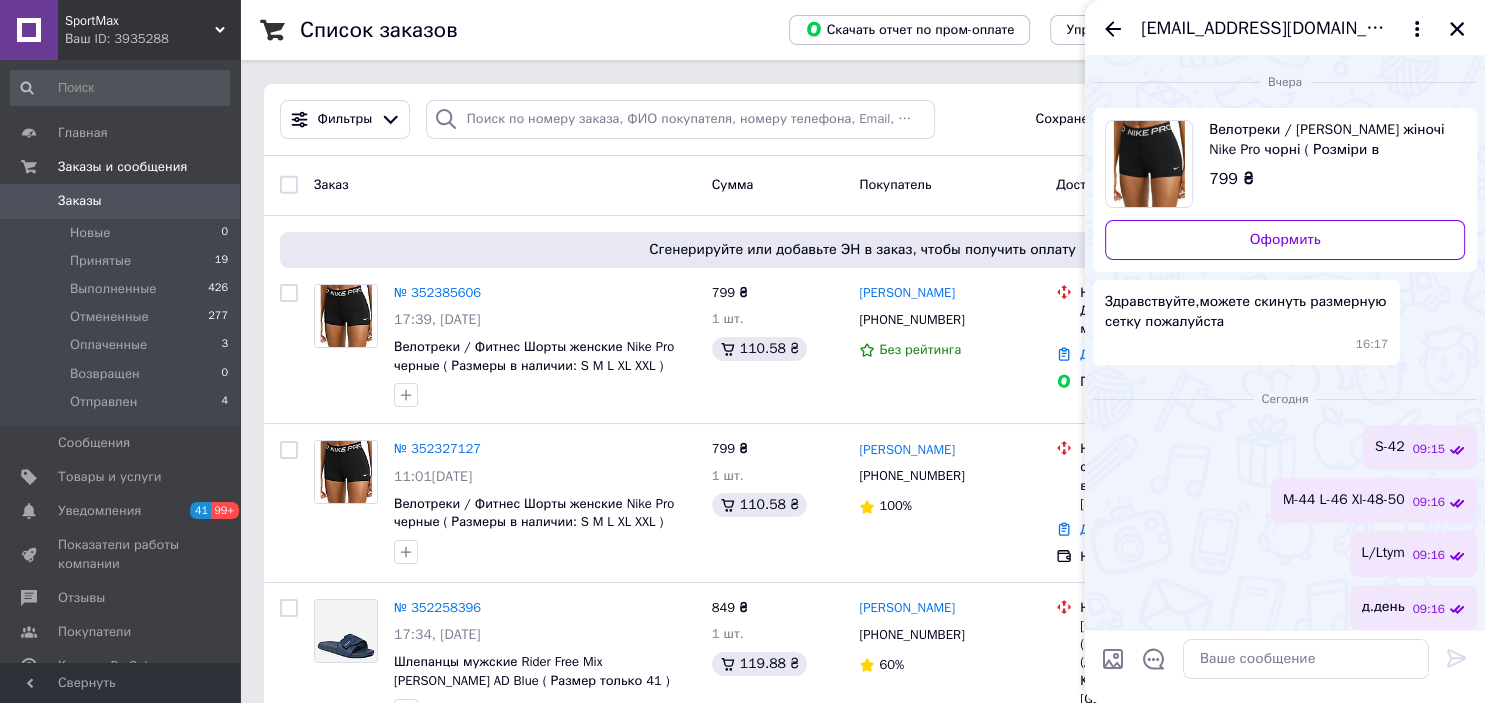 click on "Велотреки / [PERSON_NAME] жіночі Nike Pro чорні ( Розміри в наявності: X S M L XL XXL )" at bounding box center [1329, 140] 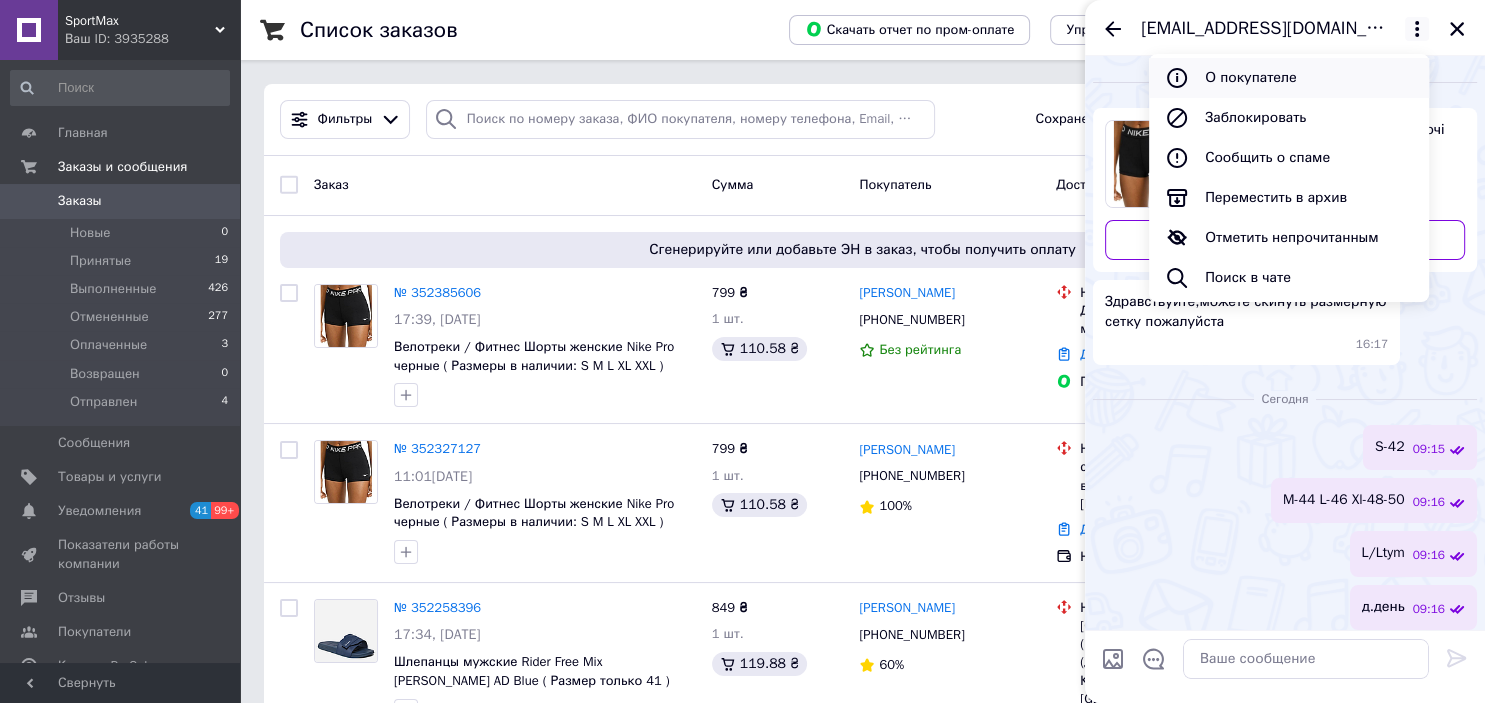 click on "О покупателе" at bounding box center [1289, 78] 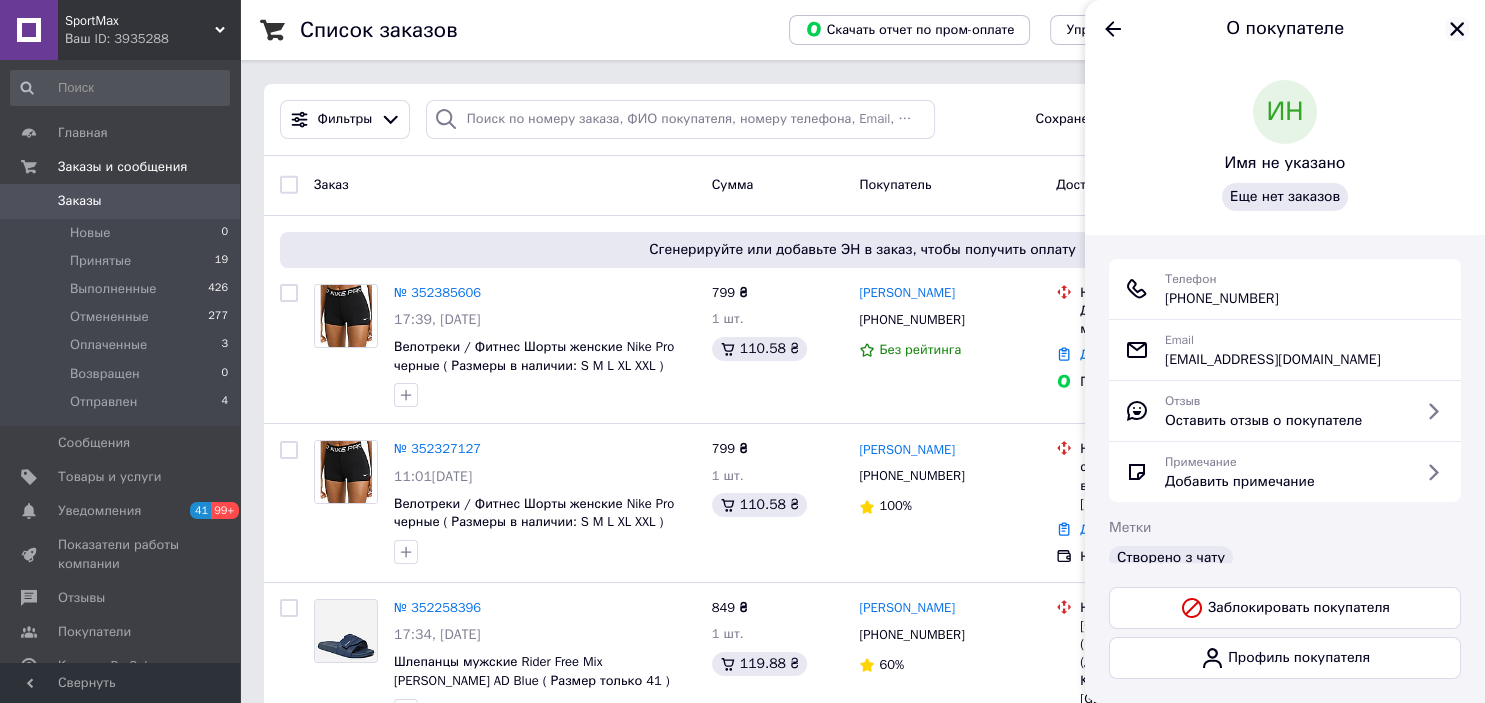 click 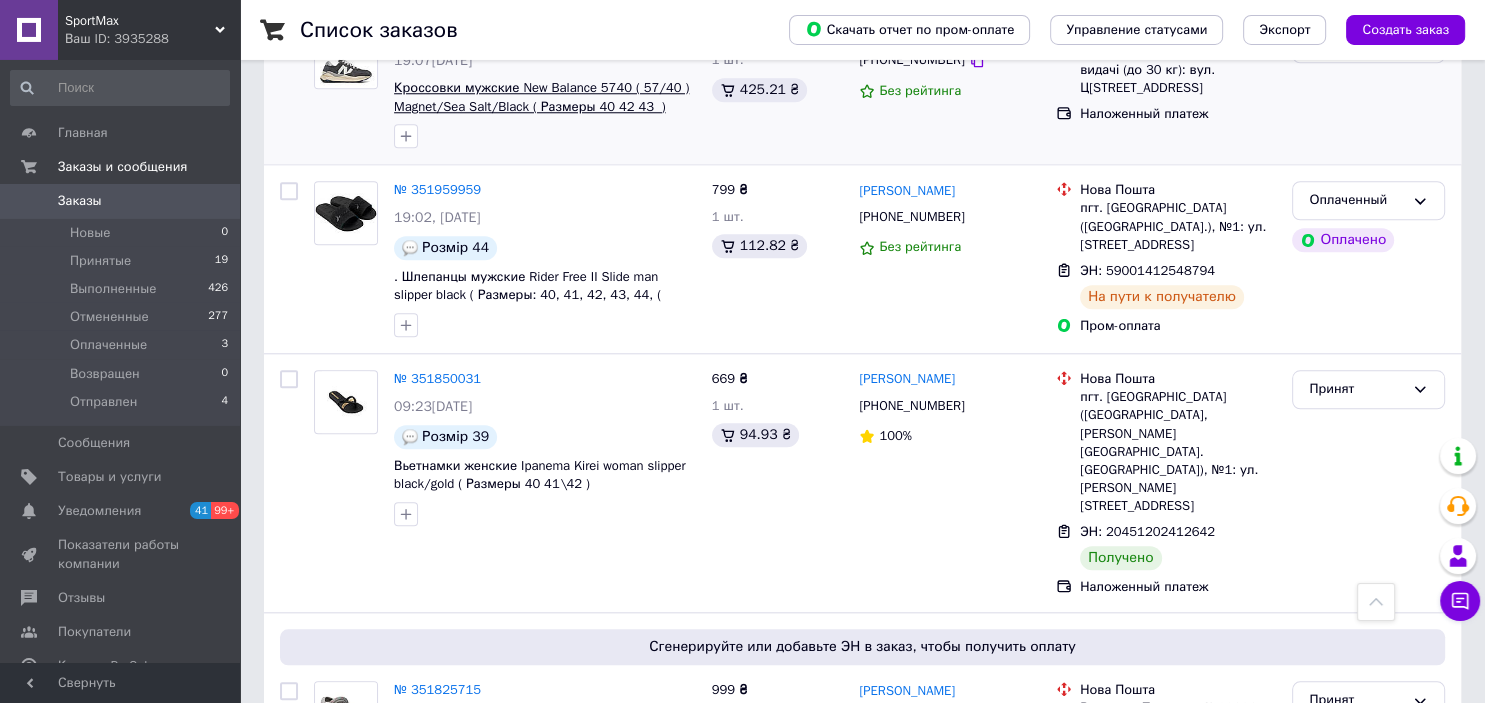 scroll, scrollTop: 2006, scrollLeft: 0, axis: vertical 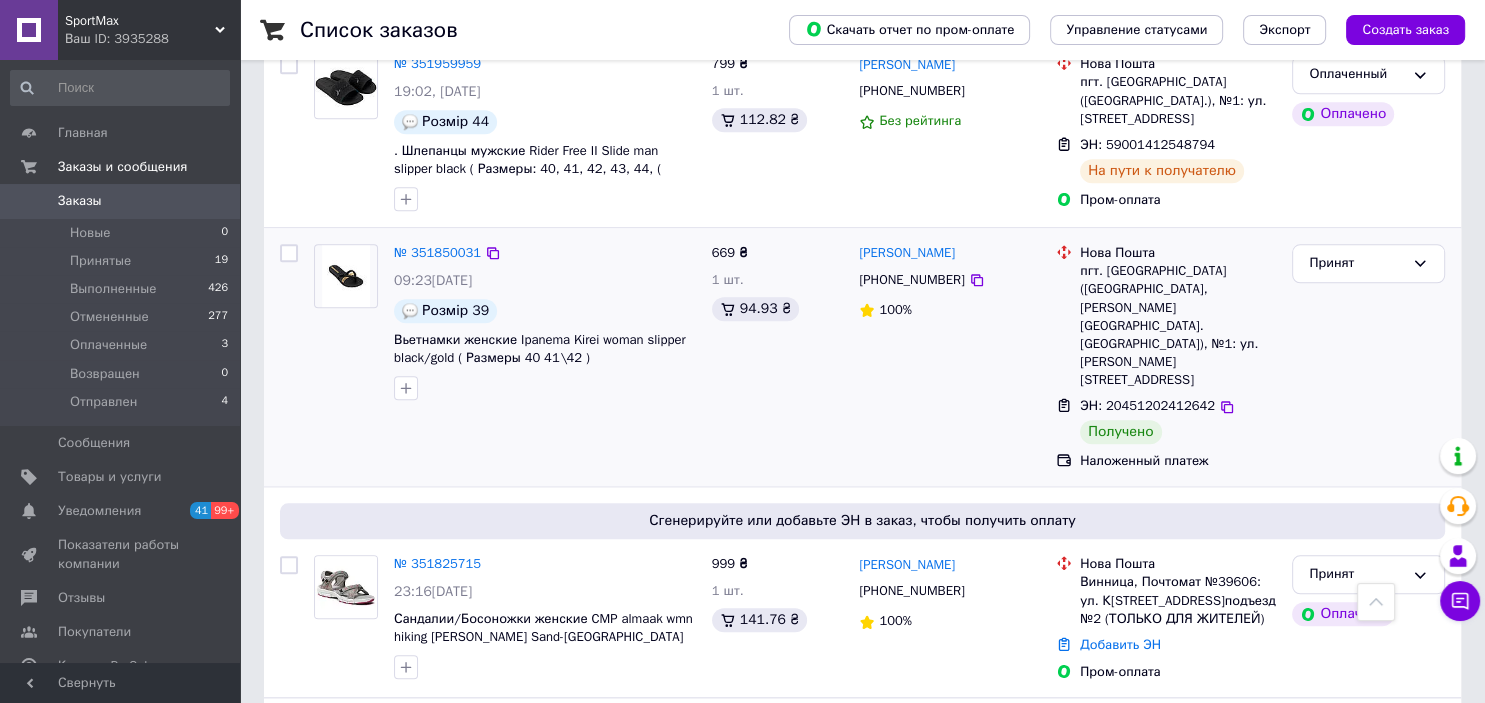 click at bounding box center (289, 253) 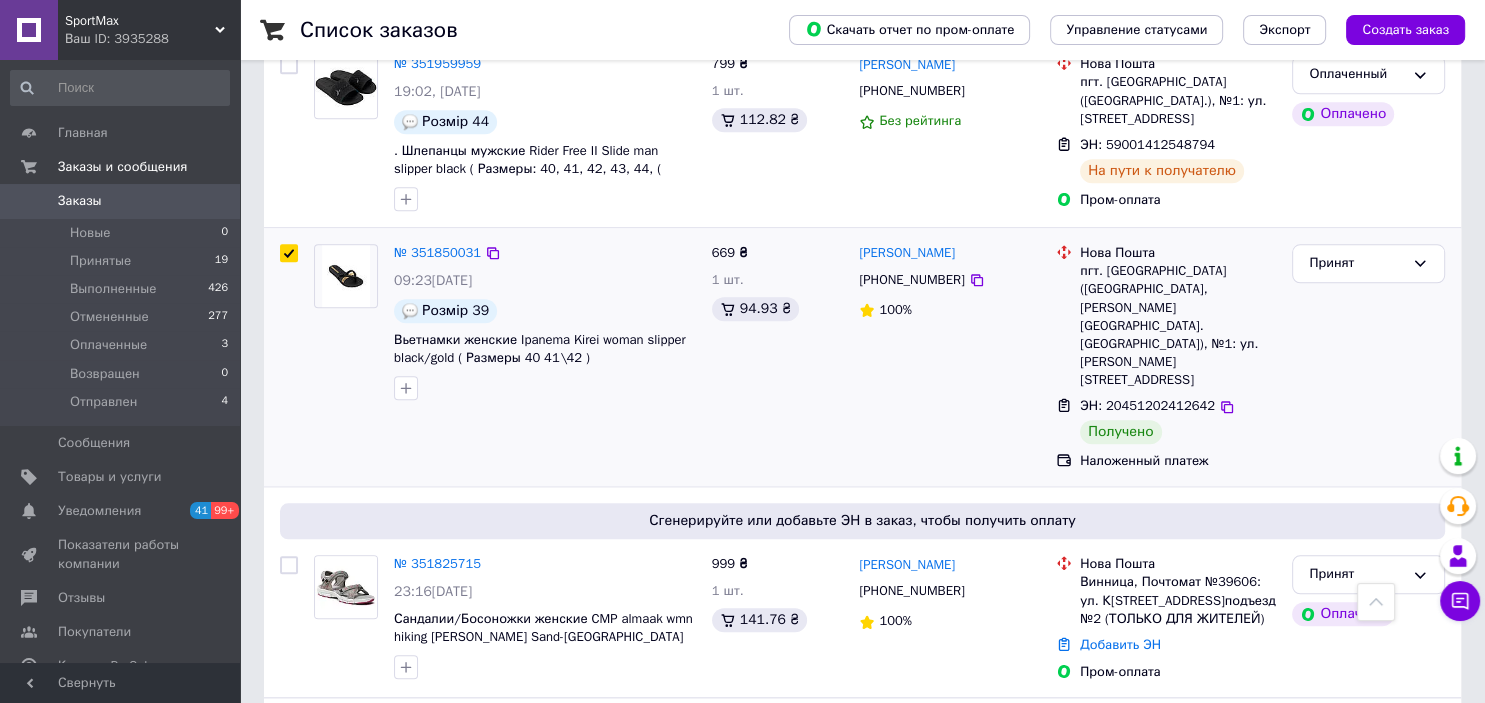 checkbox on "true" 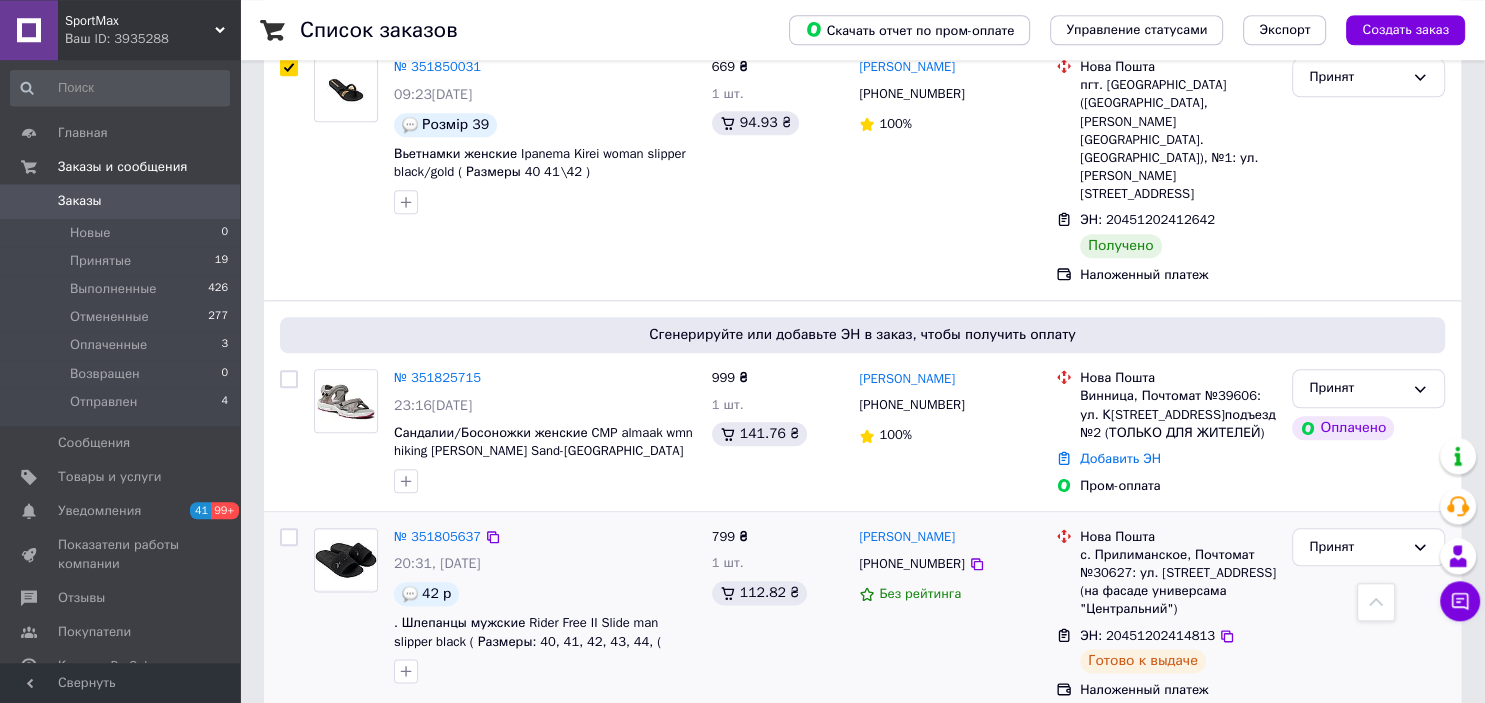 scroll, scrollTop: 2217, scrollLeft: 0, axis: vertical 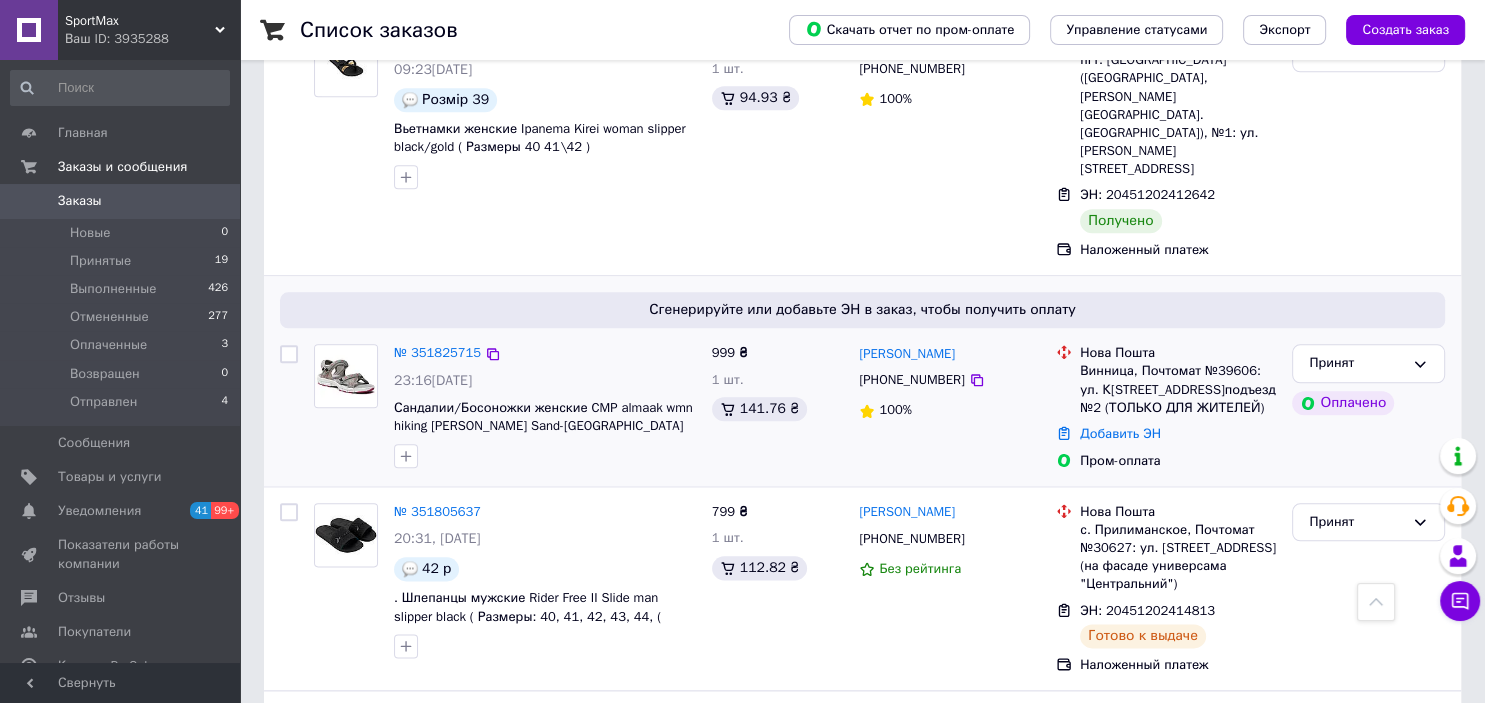 click at bounding box center [289, 354] 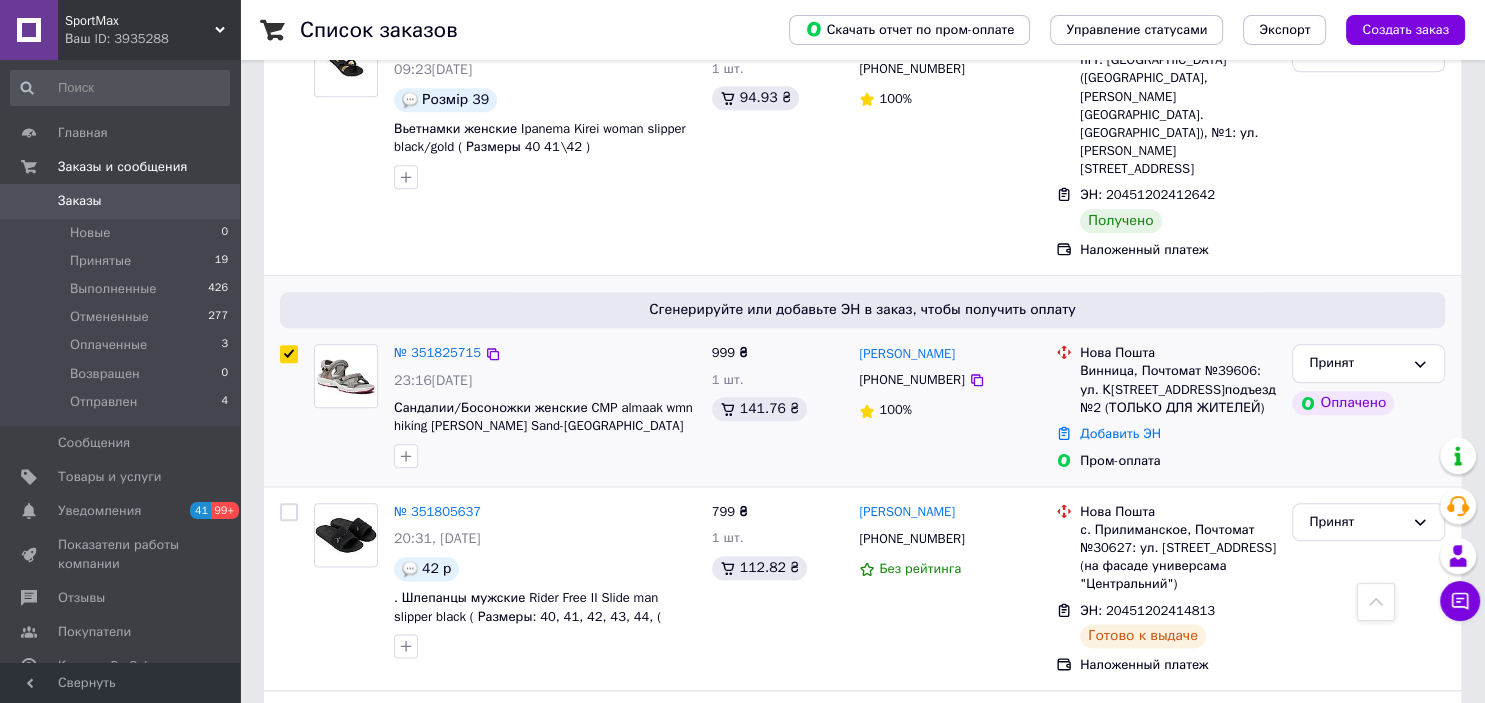 checkbox on "true" 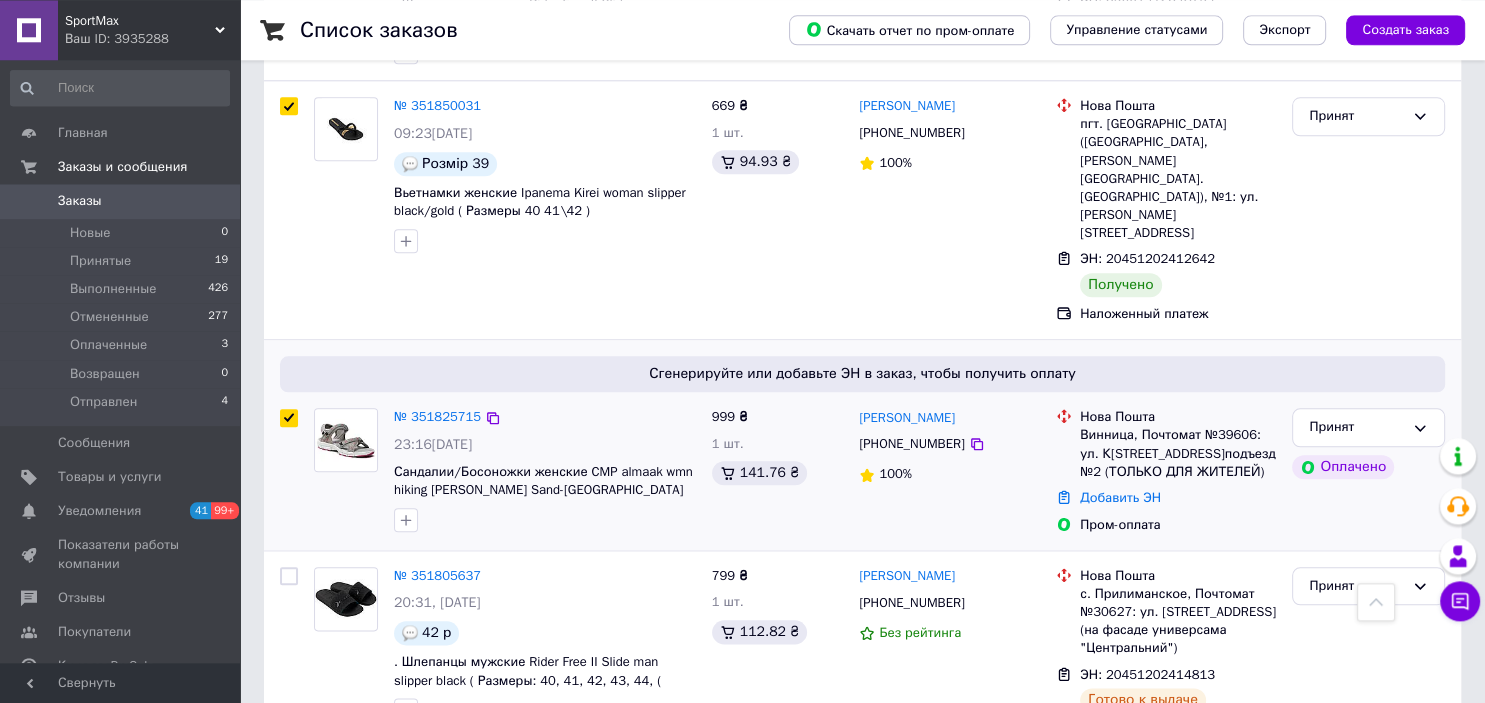 scroll, scrollTop: 2112, scrollLeft: 0, axis: vertical 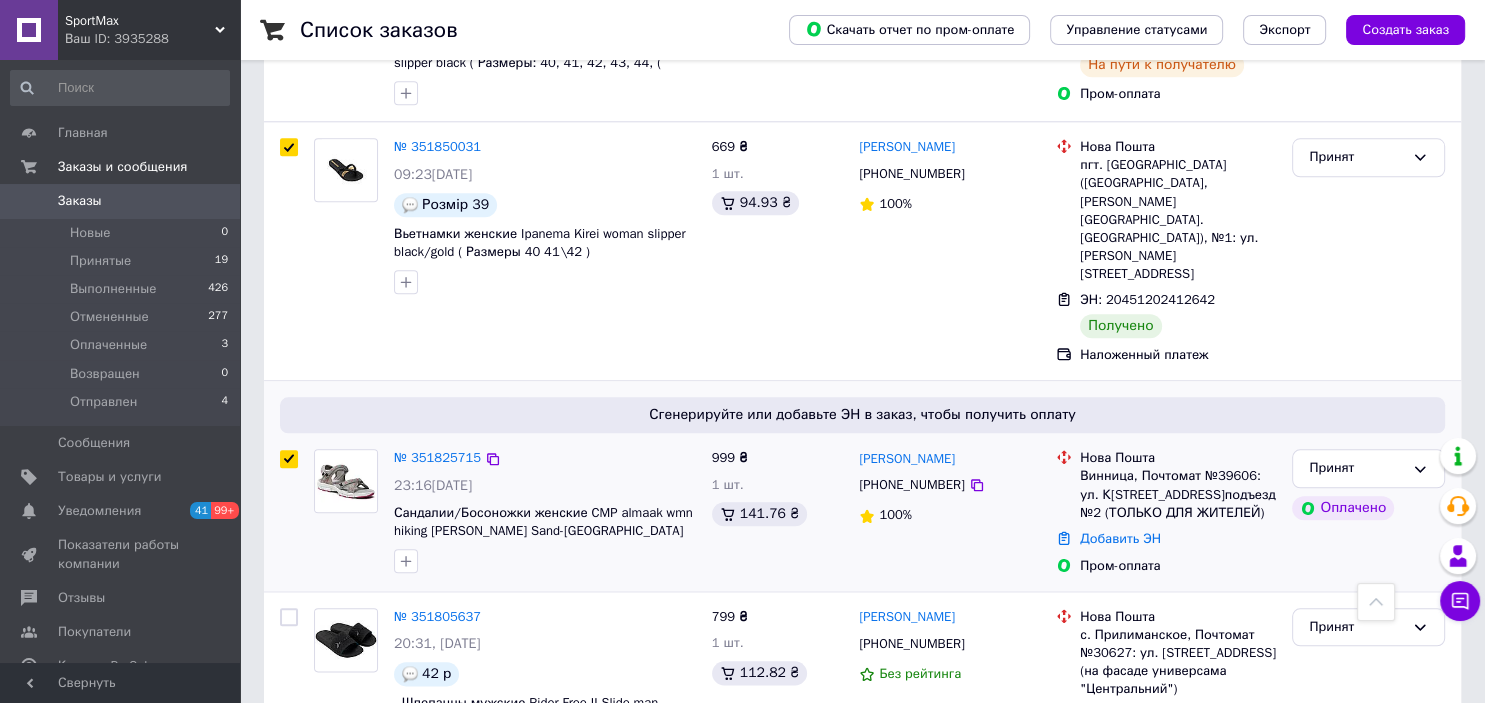 drag, startPoint x: 292, startPoint y: 365, endPoint x: 300, endPoint y: 381, distance: 17.888544 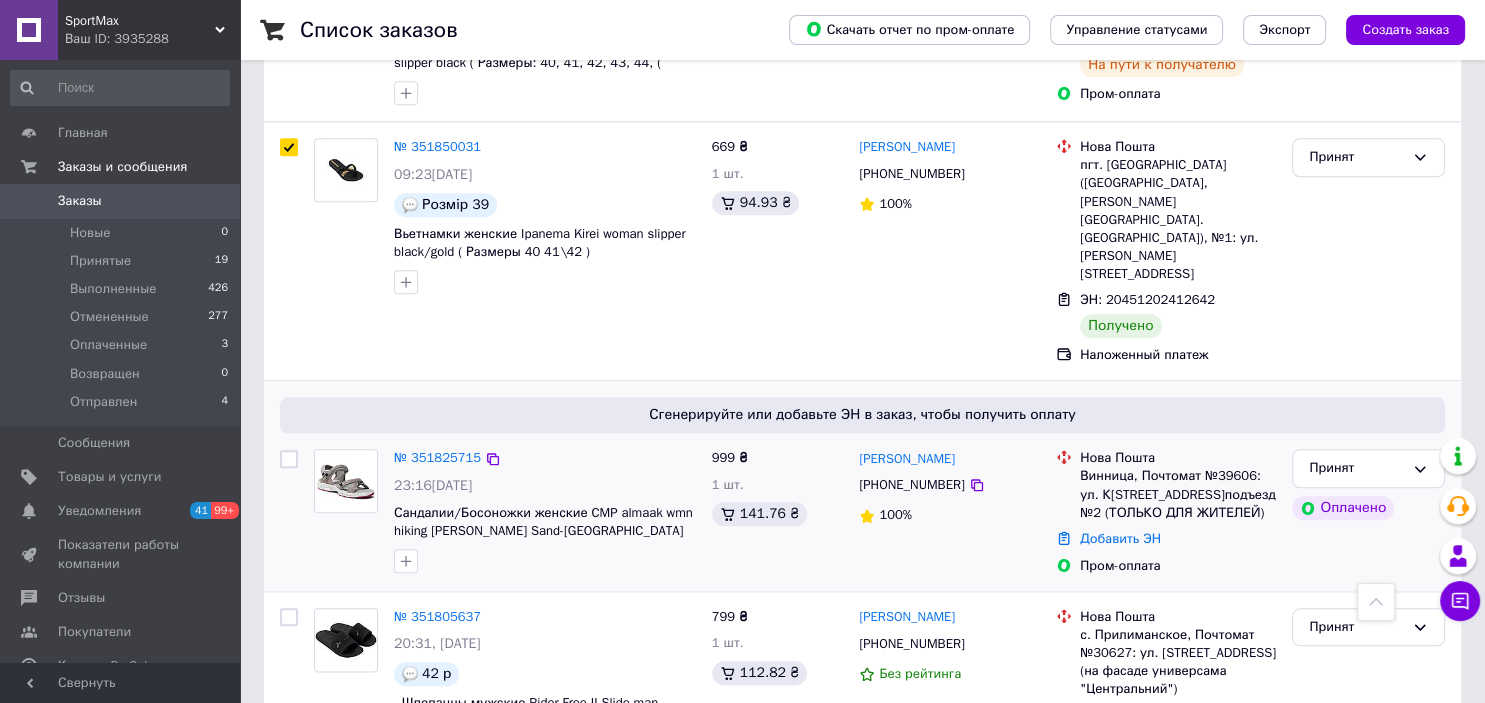 checkbox on "false" 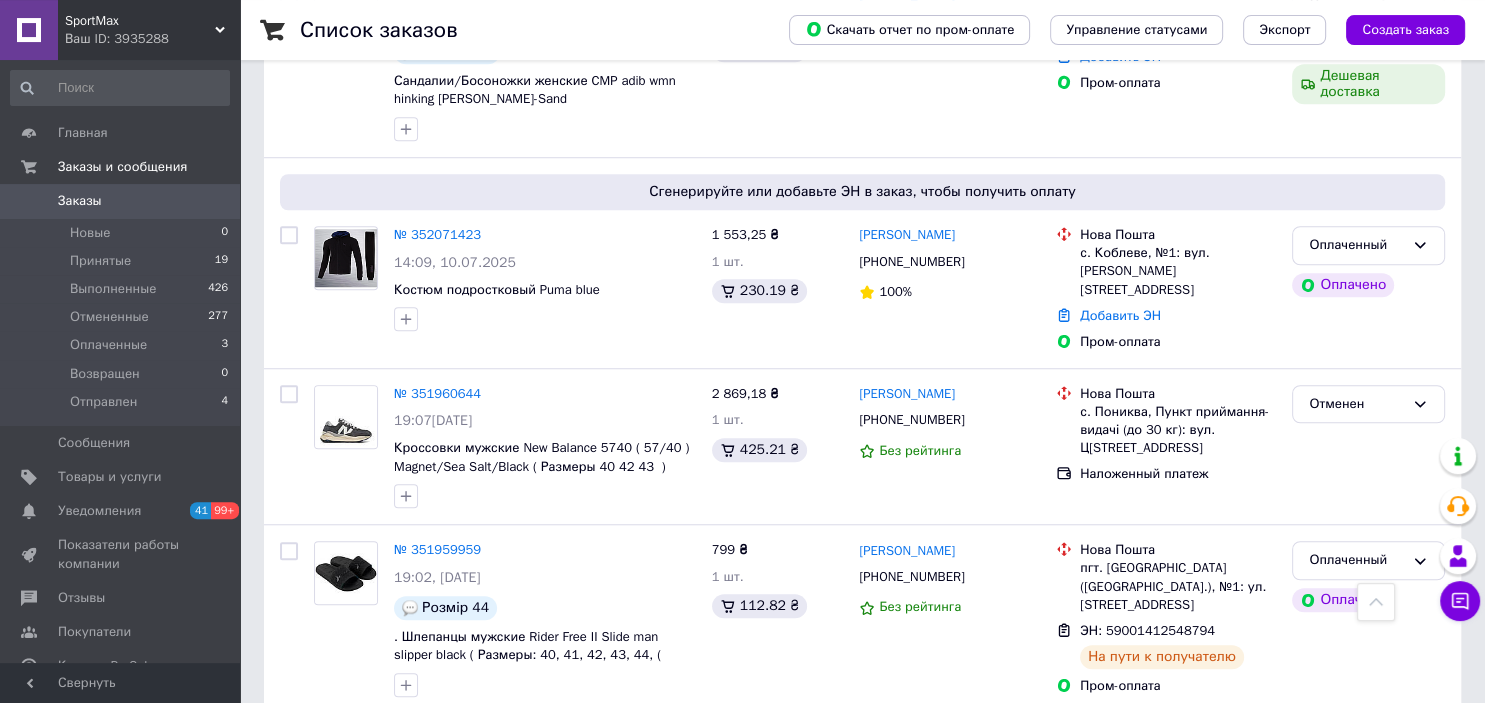 scroll, scrollTop: 1900, scrollLeft: 0, axis: vertical 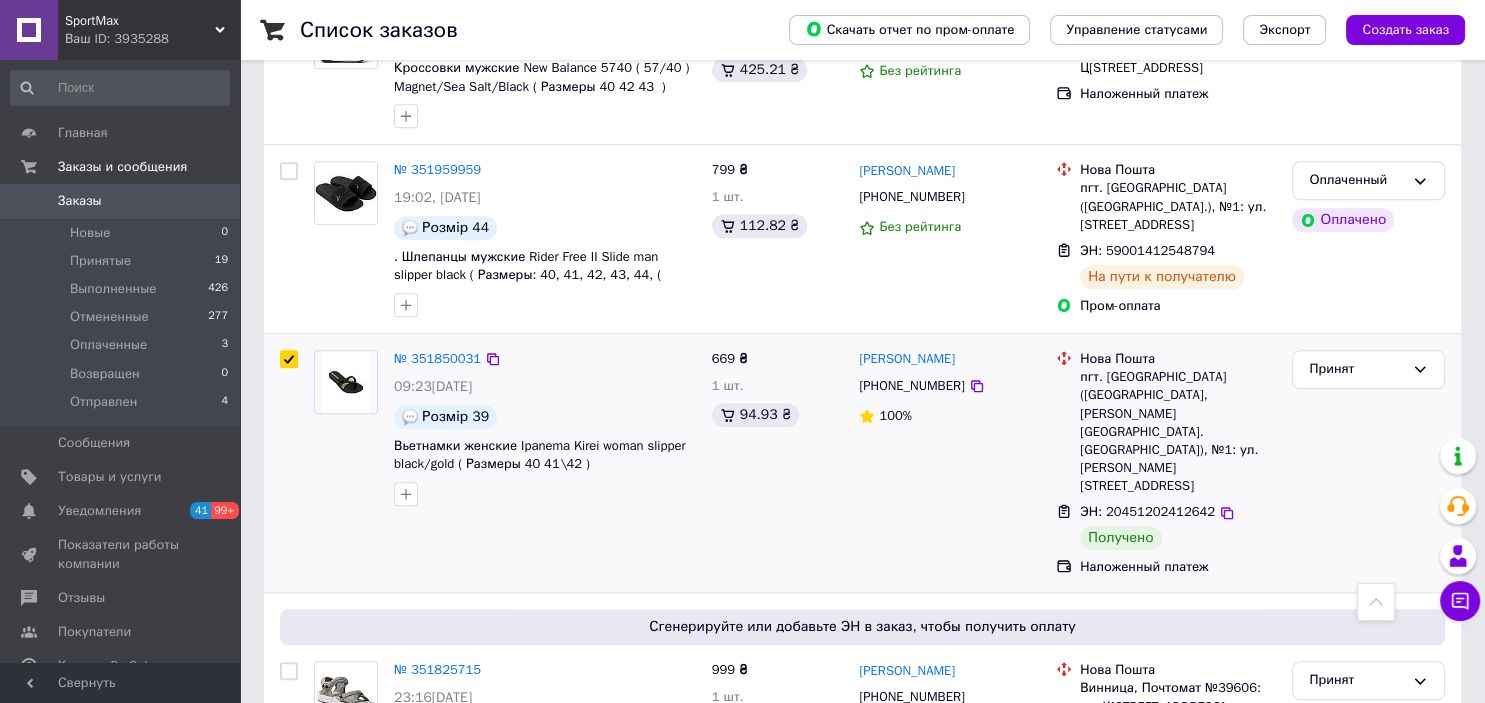 click at bounding box center [289, 359] 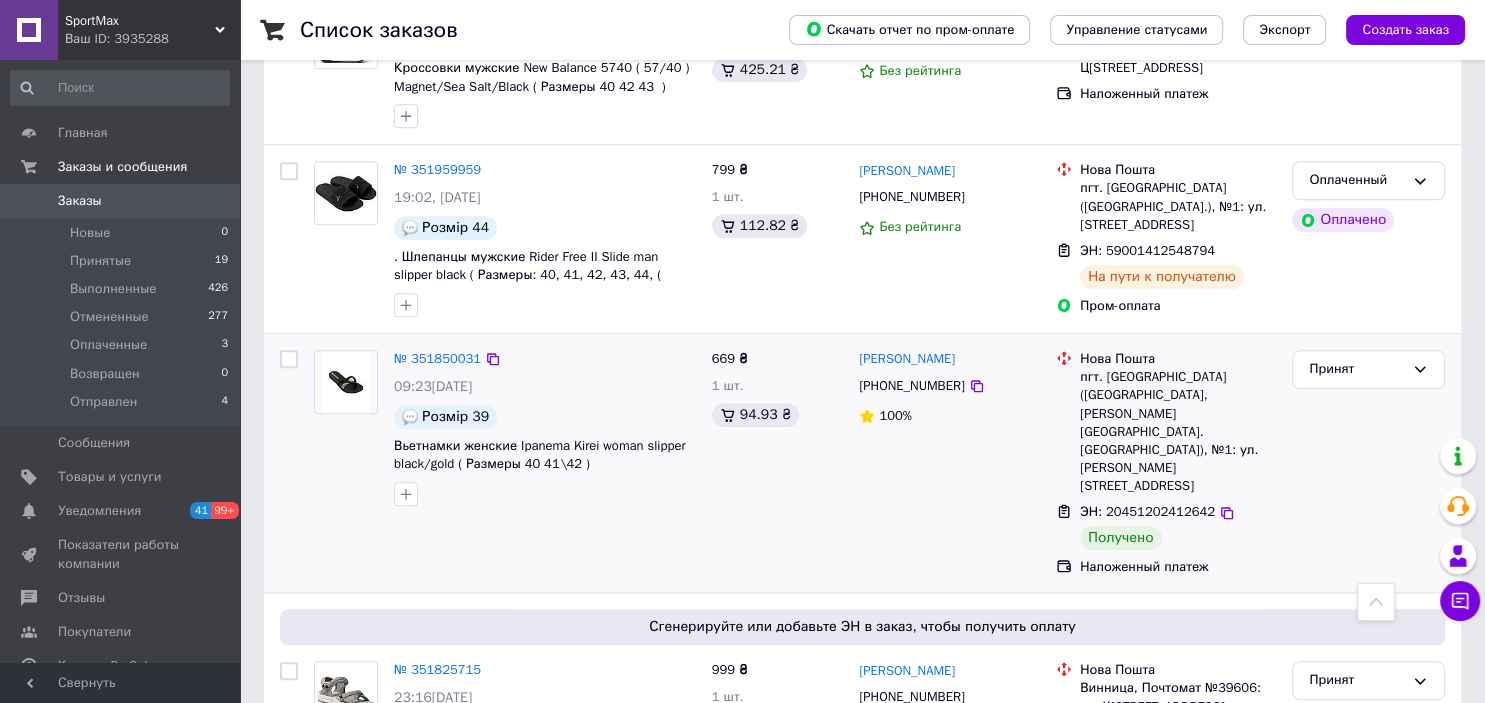 checkbox on "false" 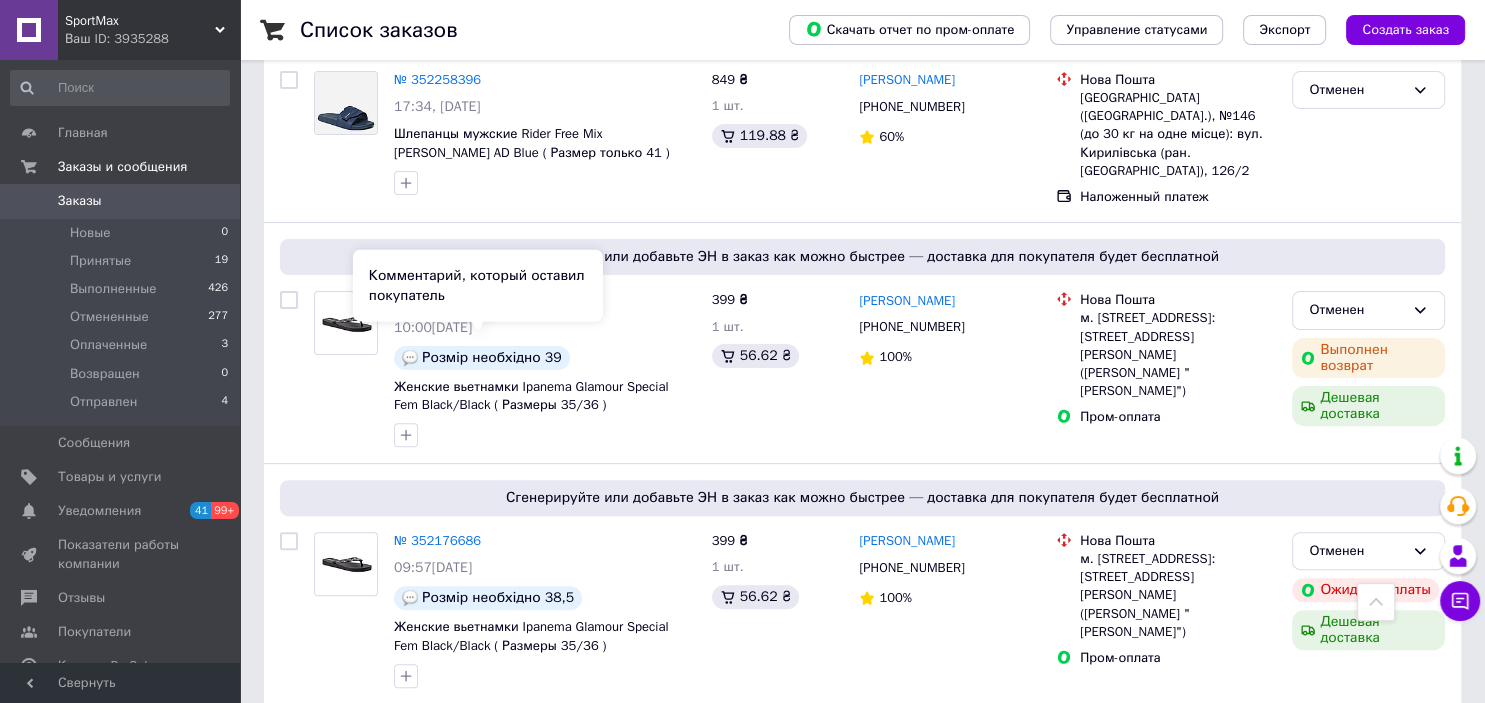 scroll, scrollTop: 0, scrollLeft: 0, axis: both 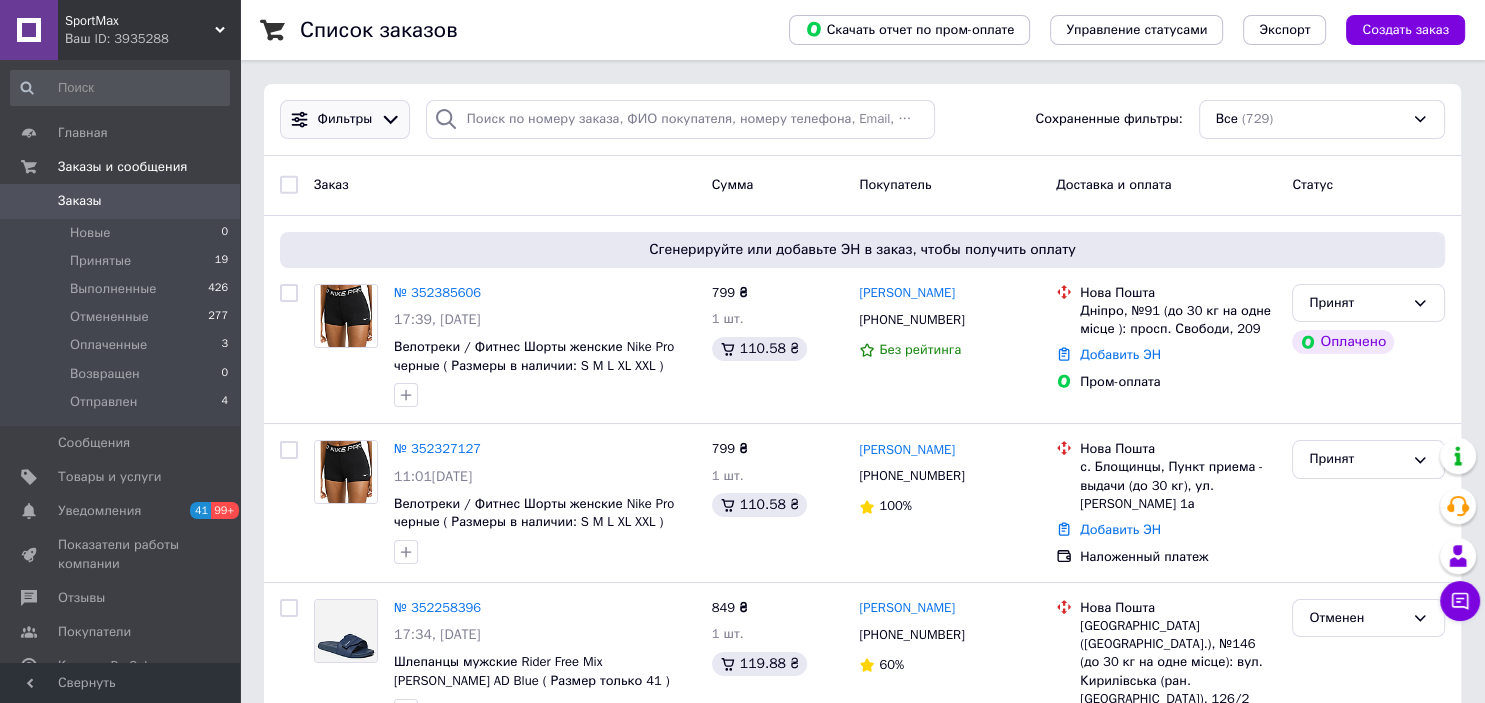click at bounding box center (390, 119) 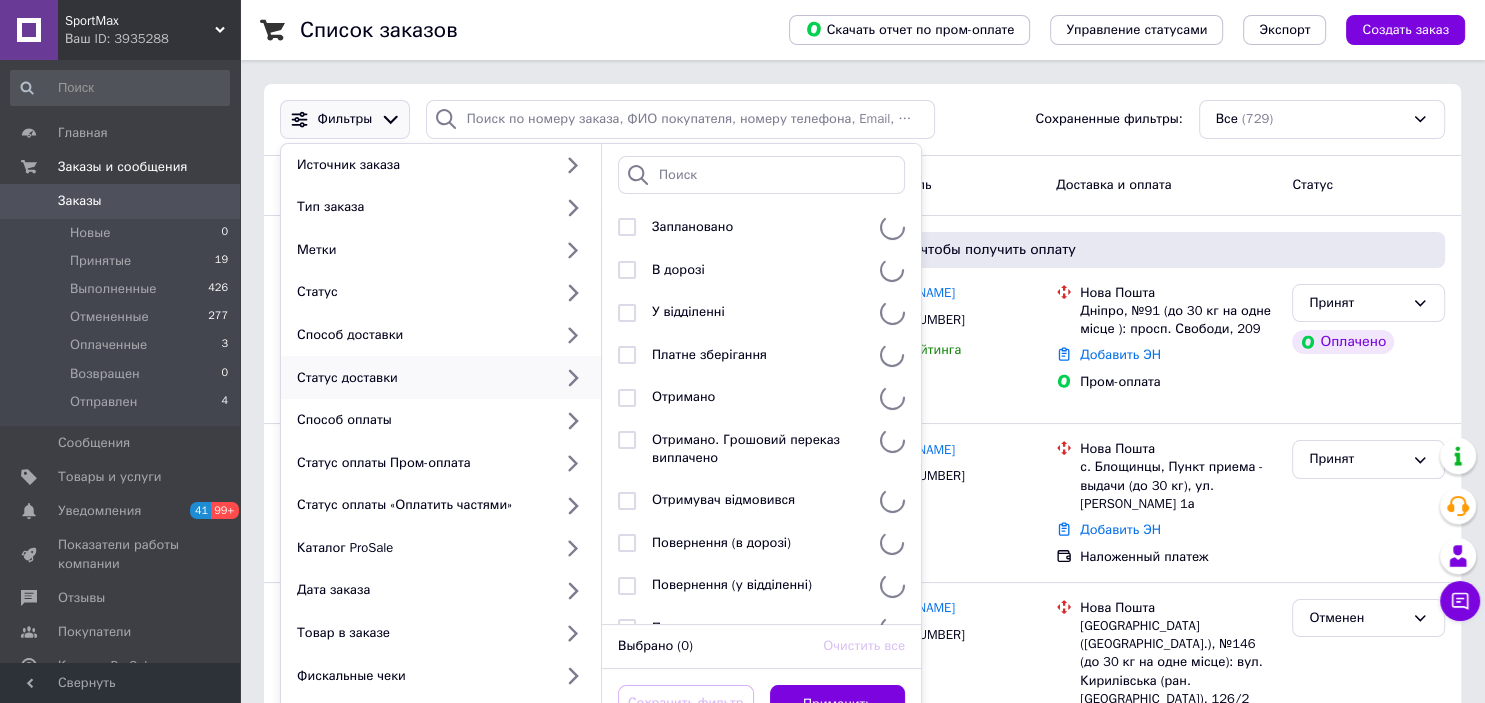click on "Статус доставки" at bounding box center (420, 378) 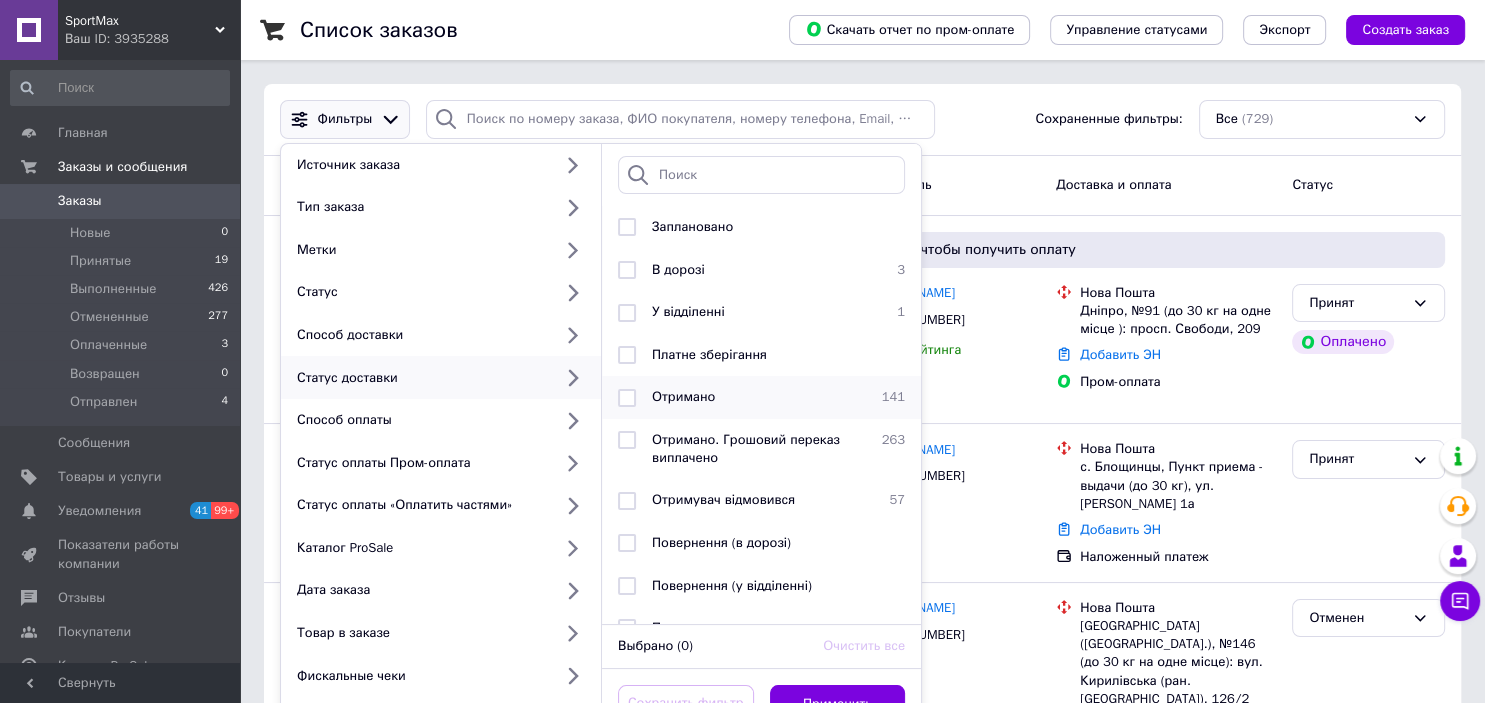 click on "Отримано" at bounding box center [758, 397] 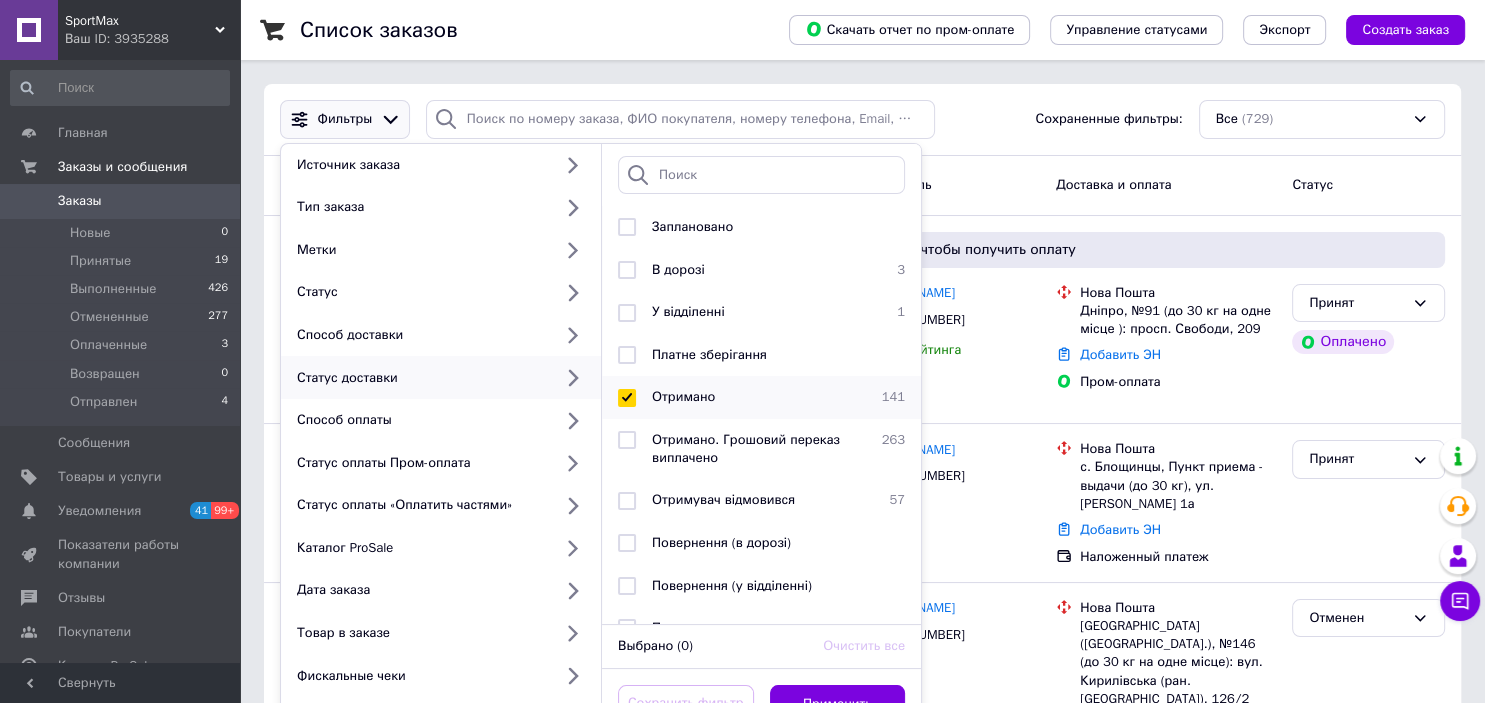 checkbox on "true" 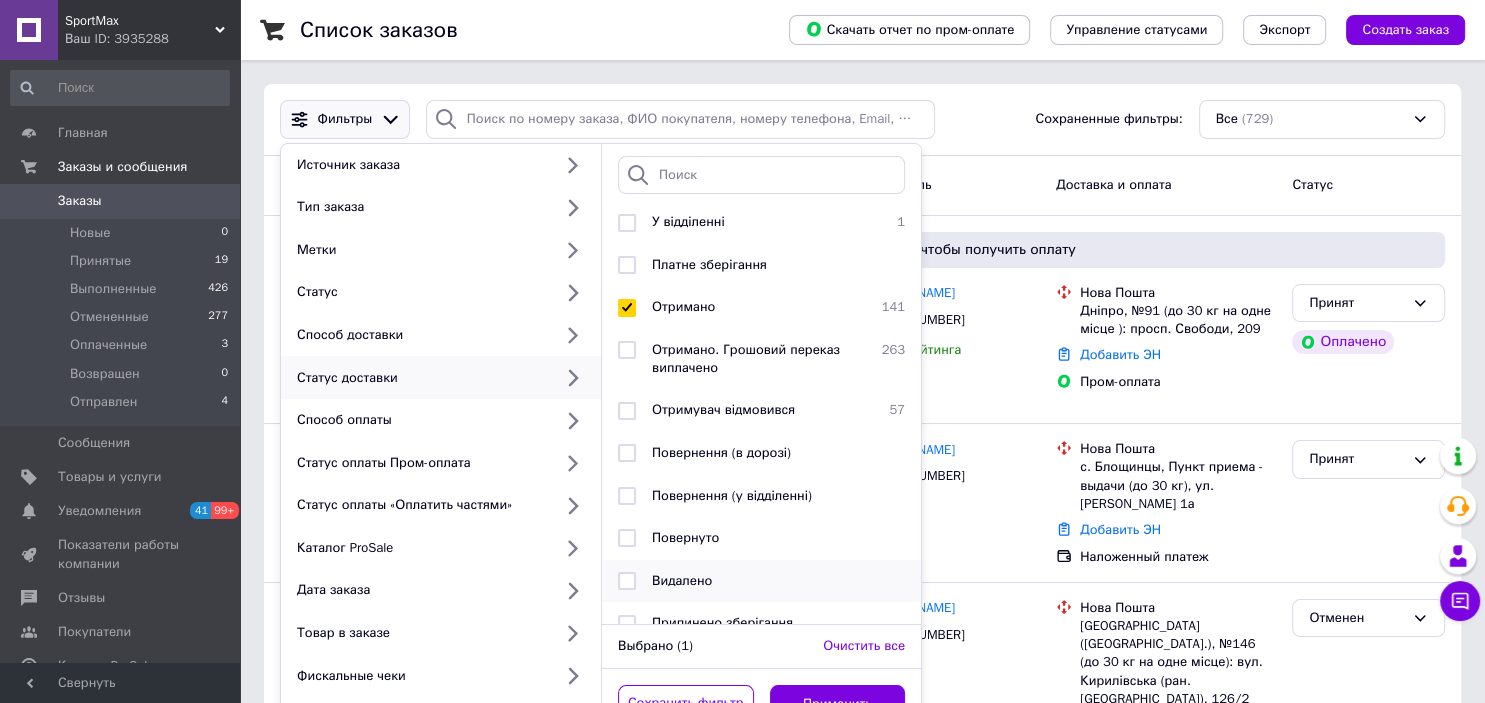 scroll, scrollTop: 109, scrollLeft: 0, axis: vertical 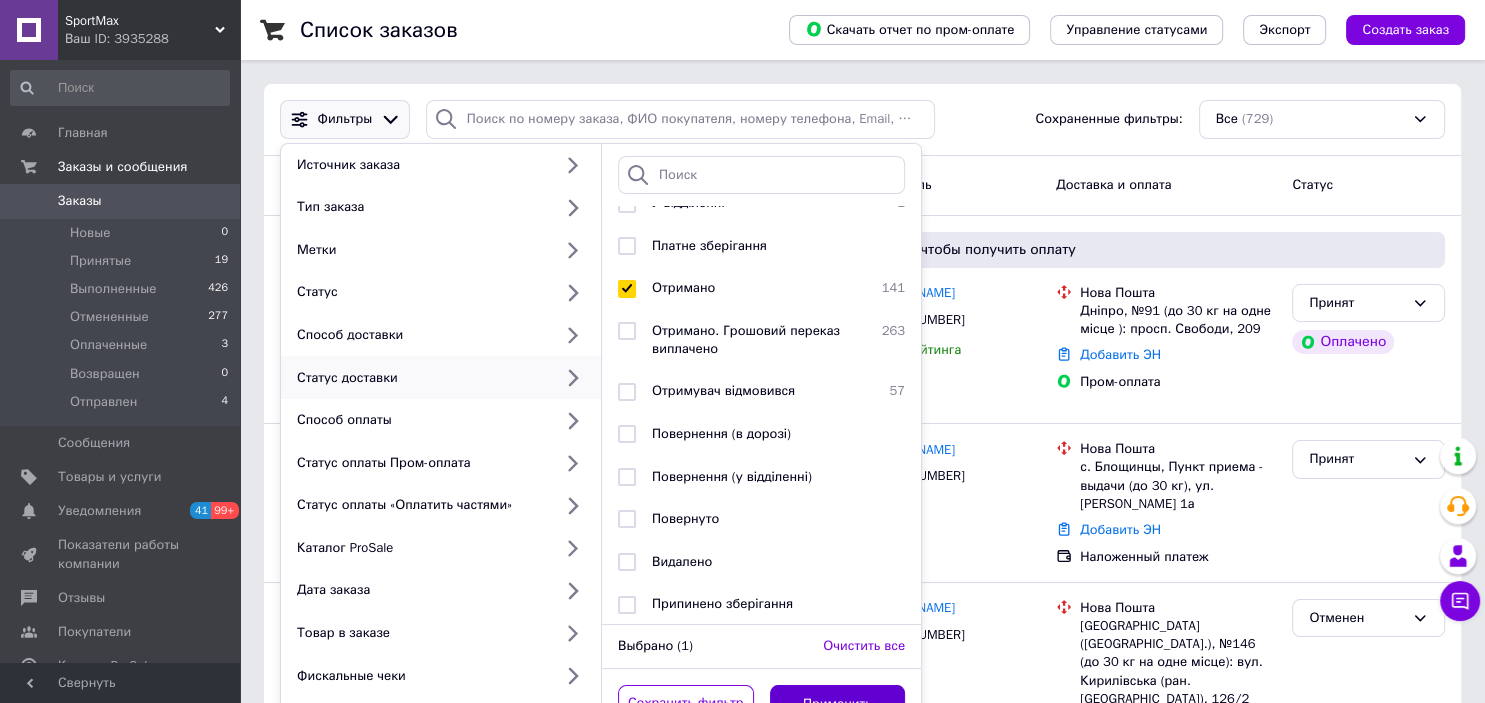 click on "Применить" at bounding box center (838, 704) 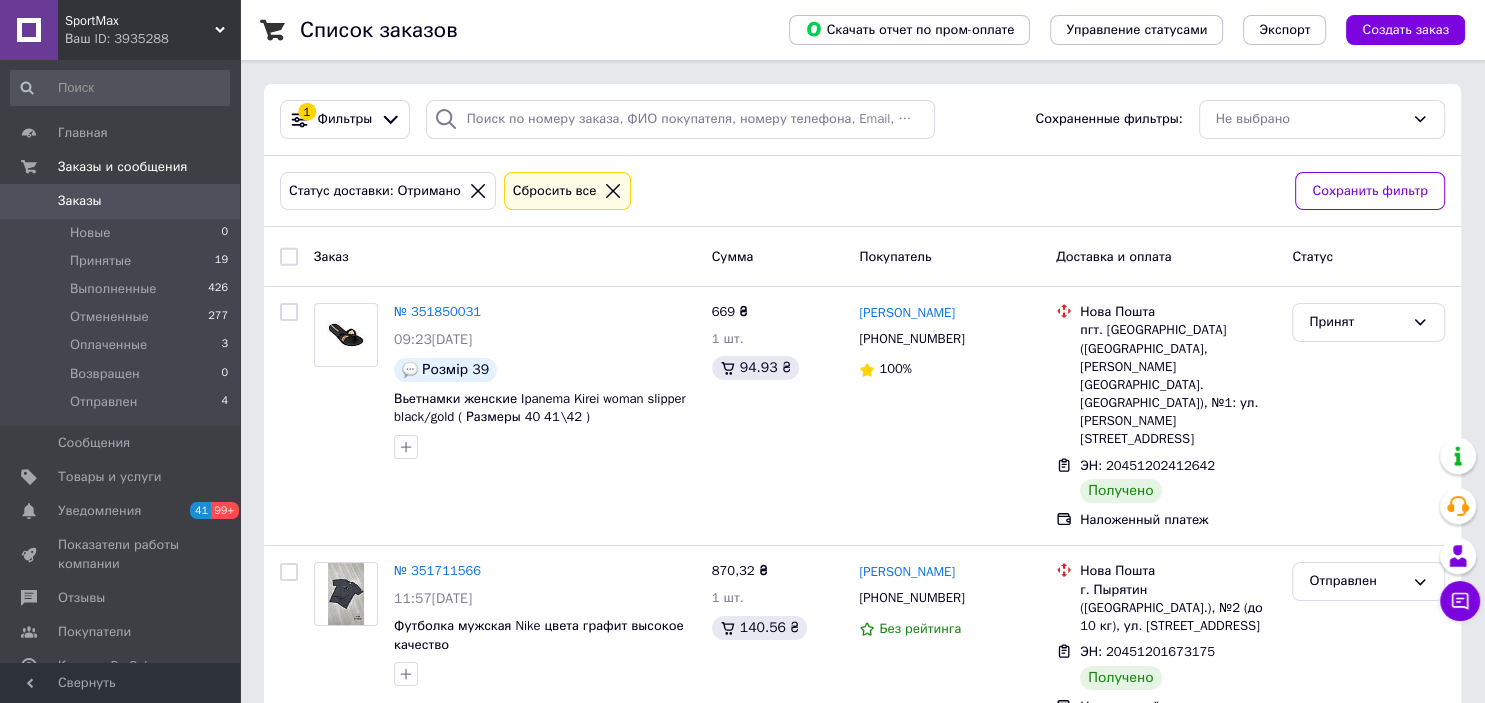 click at bounding box center [289, 257] 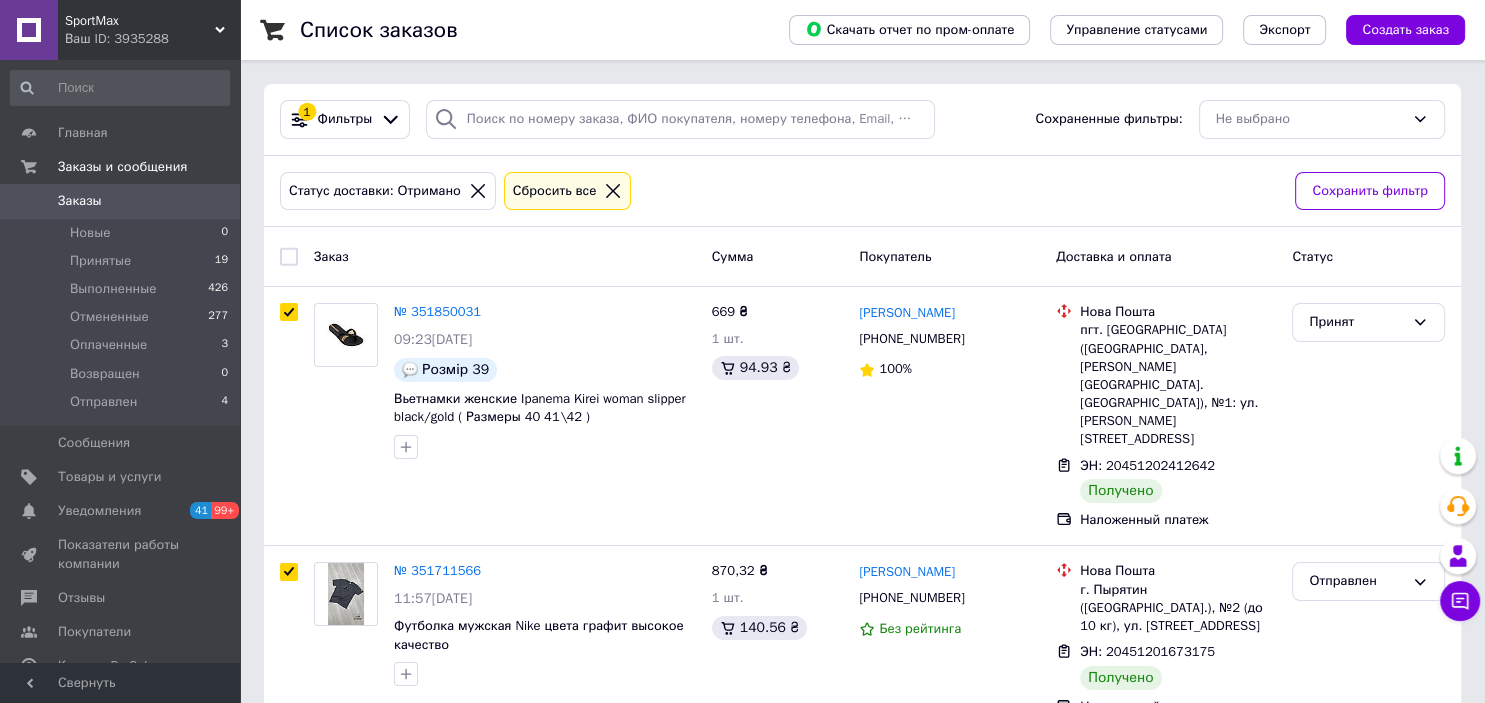 checkbox on "true" 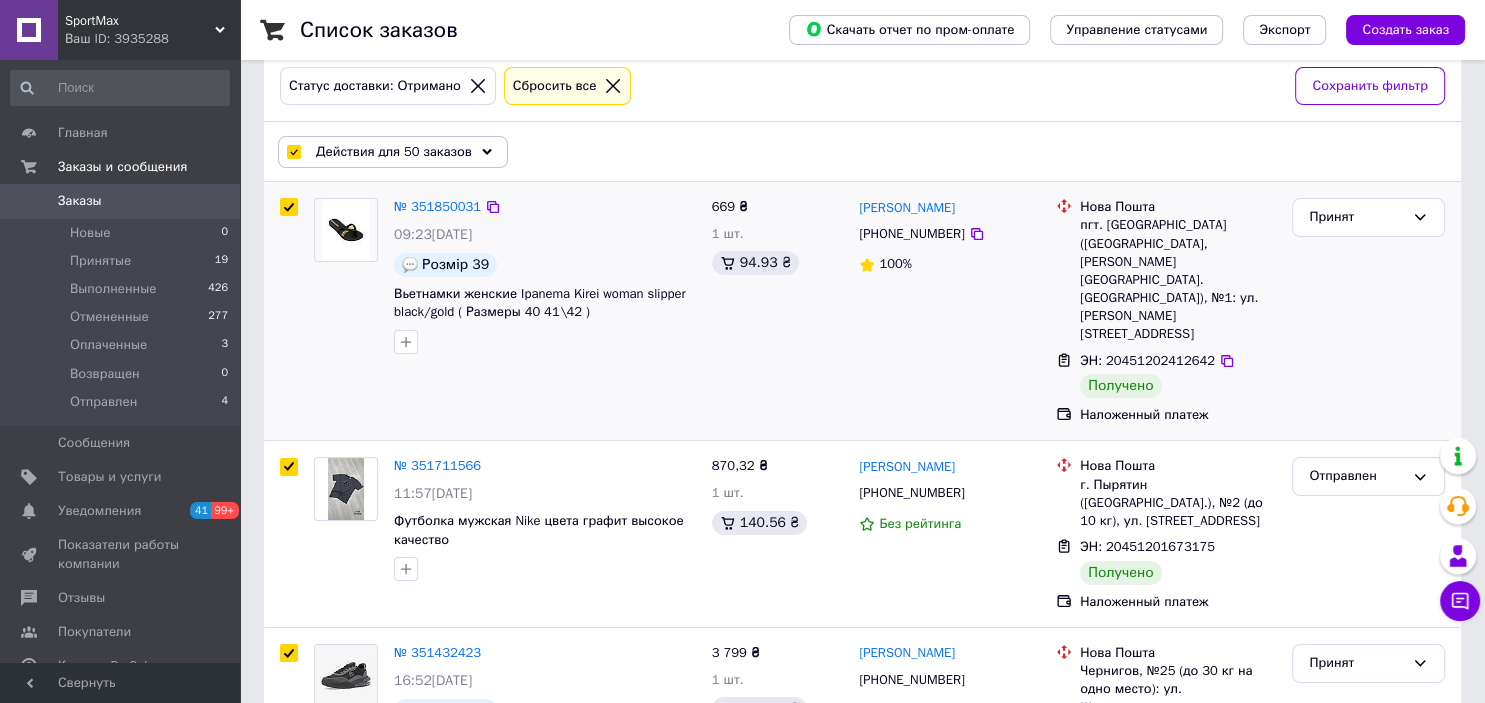 scroll, scrollTop: 0, scrollLeft: 0, axis: both 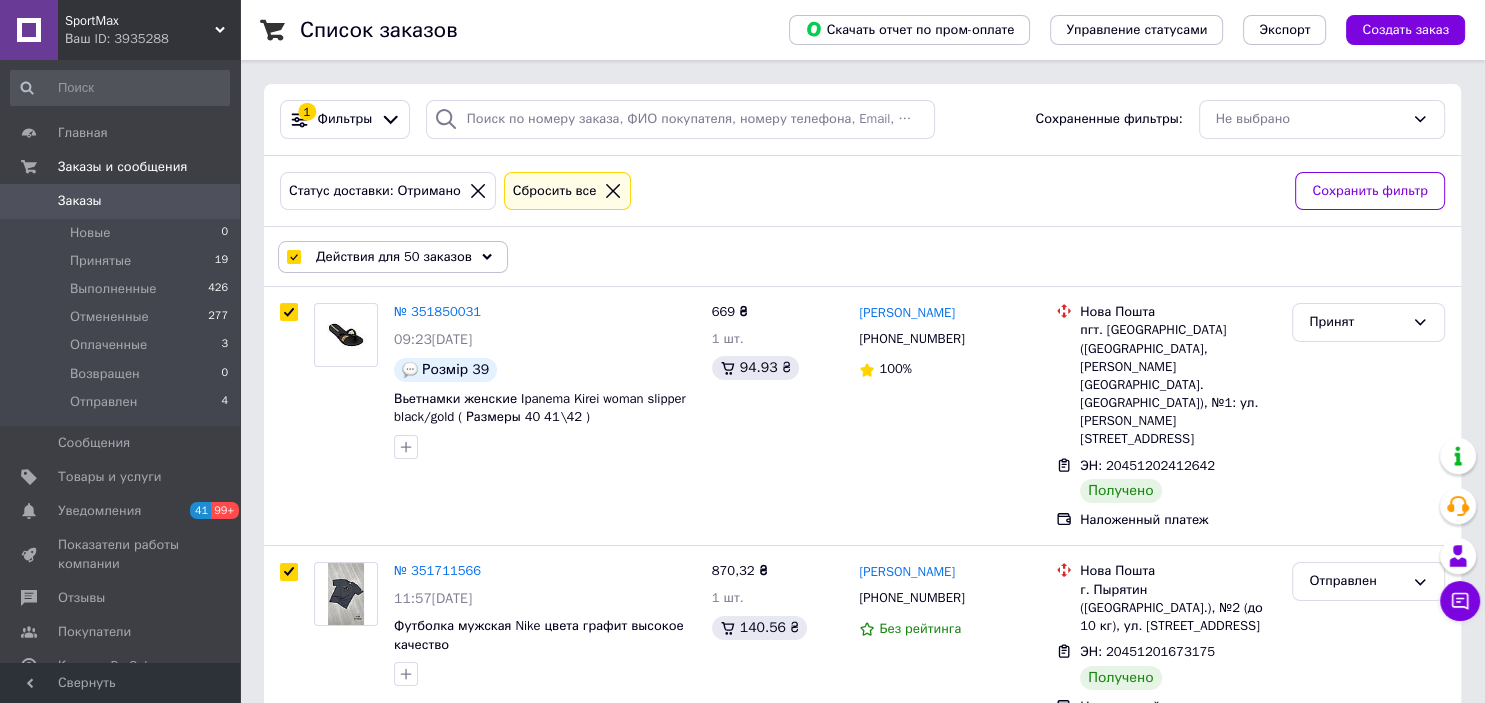 click on "Действия для 50 заказов" at bounding box center (393, 257) 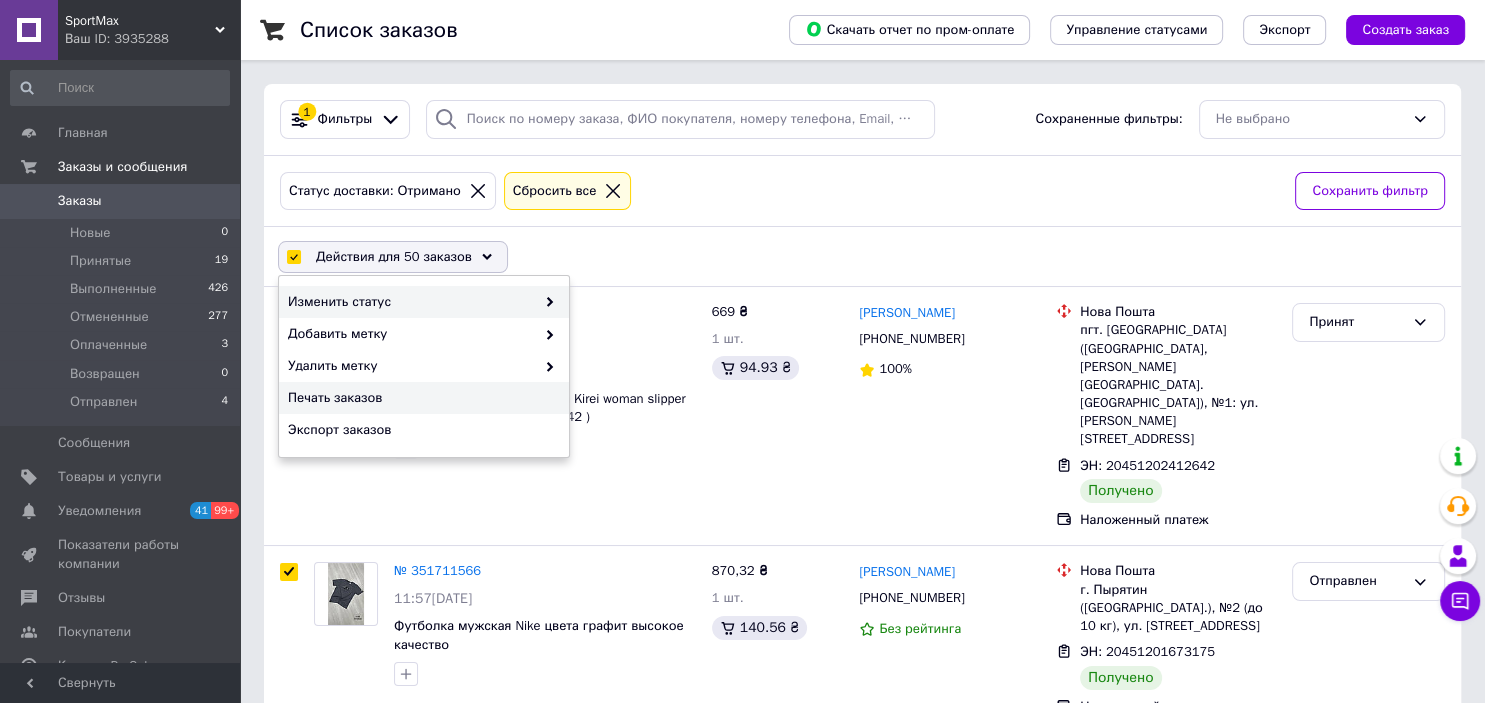 click on "Изменить статус" at bounding box center (411, 302) 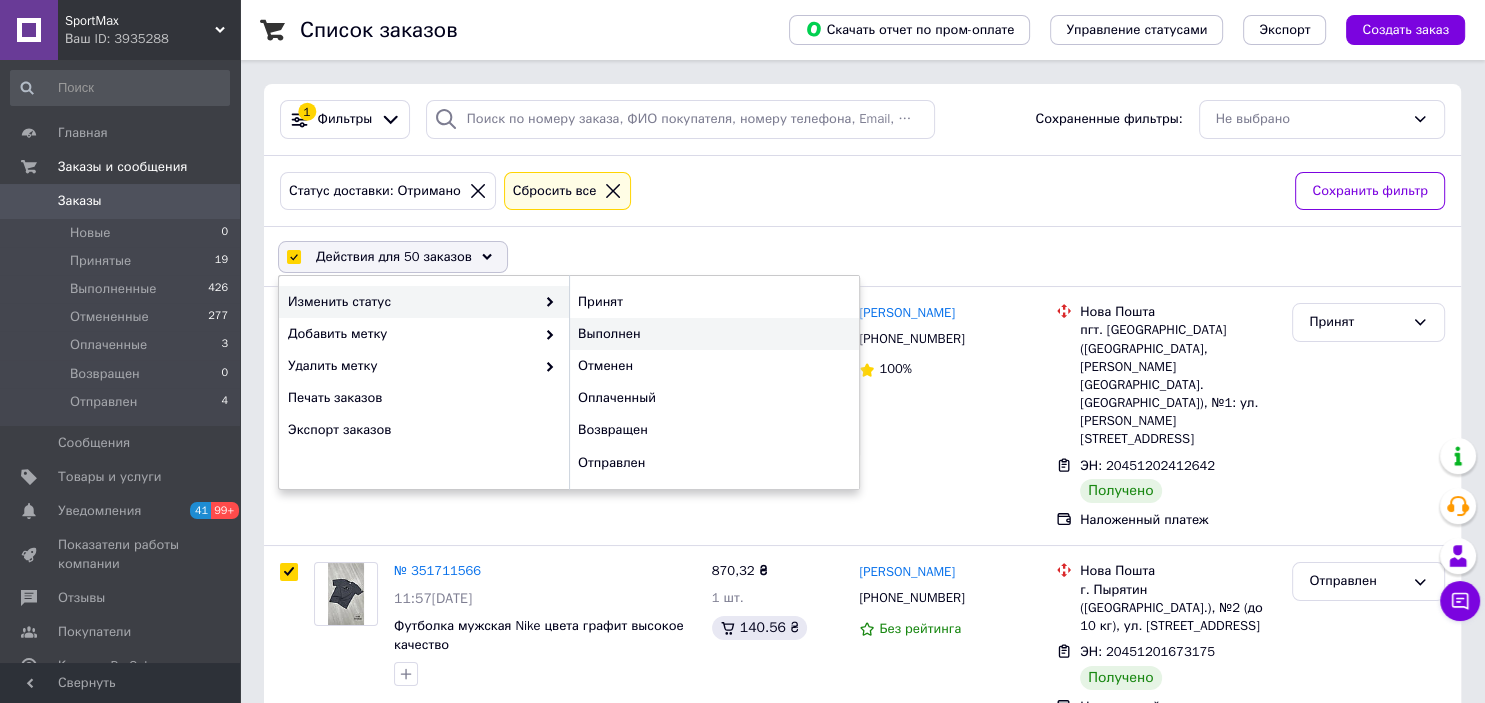 click on "Выполнен" at bounding box center (714, 334) 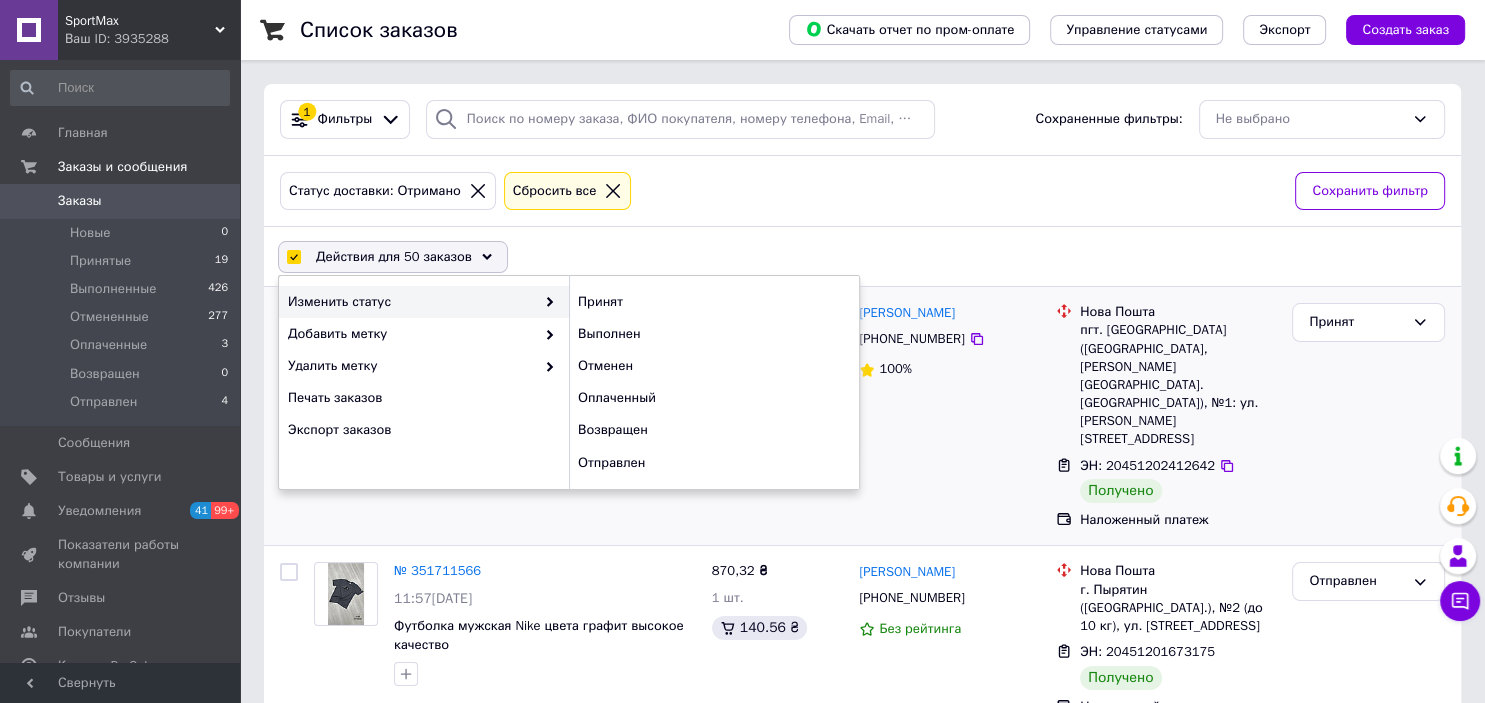 checkbox on "false" 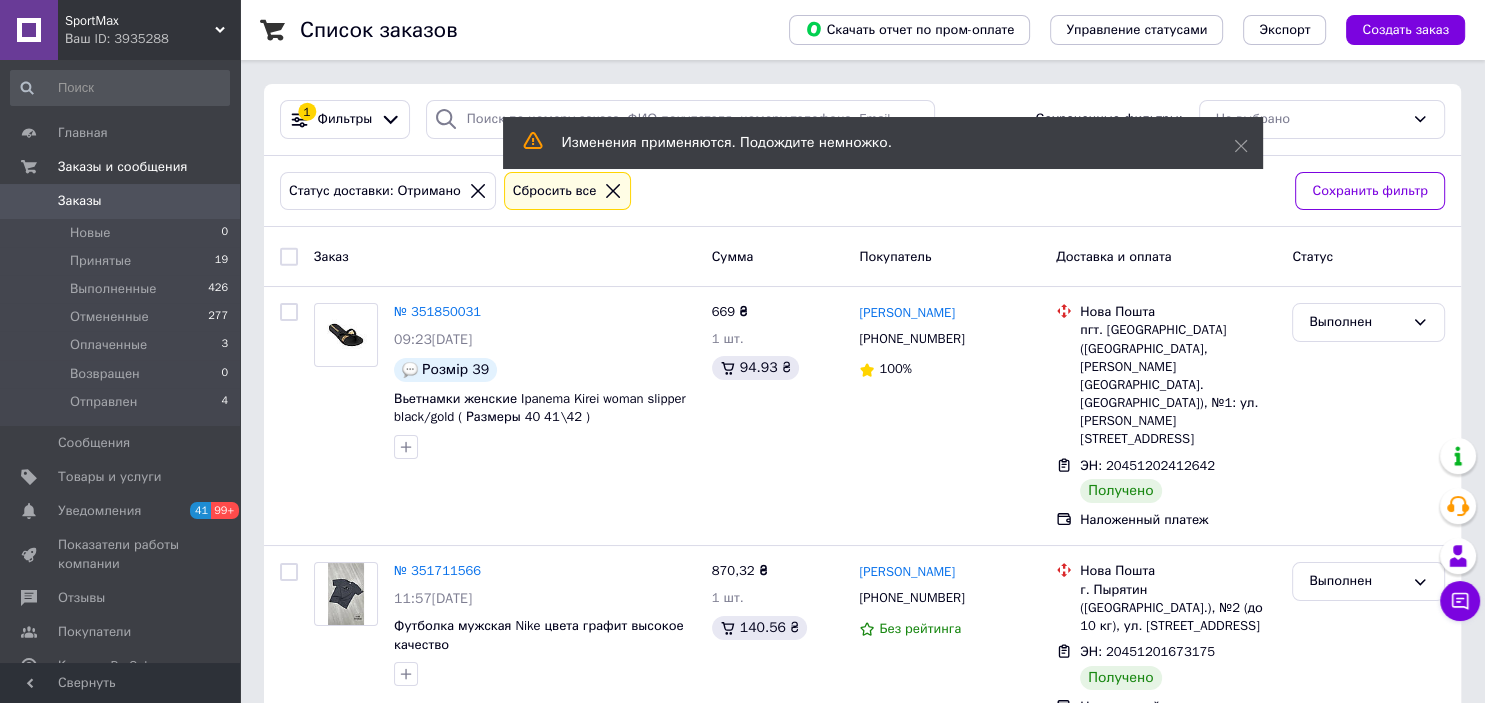click on "Изменения применяются. Подождите немножко." at bounding box center [883, 143] 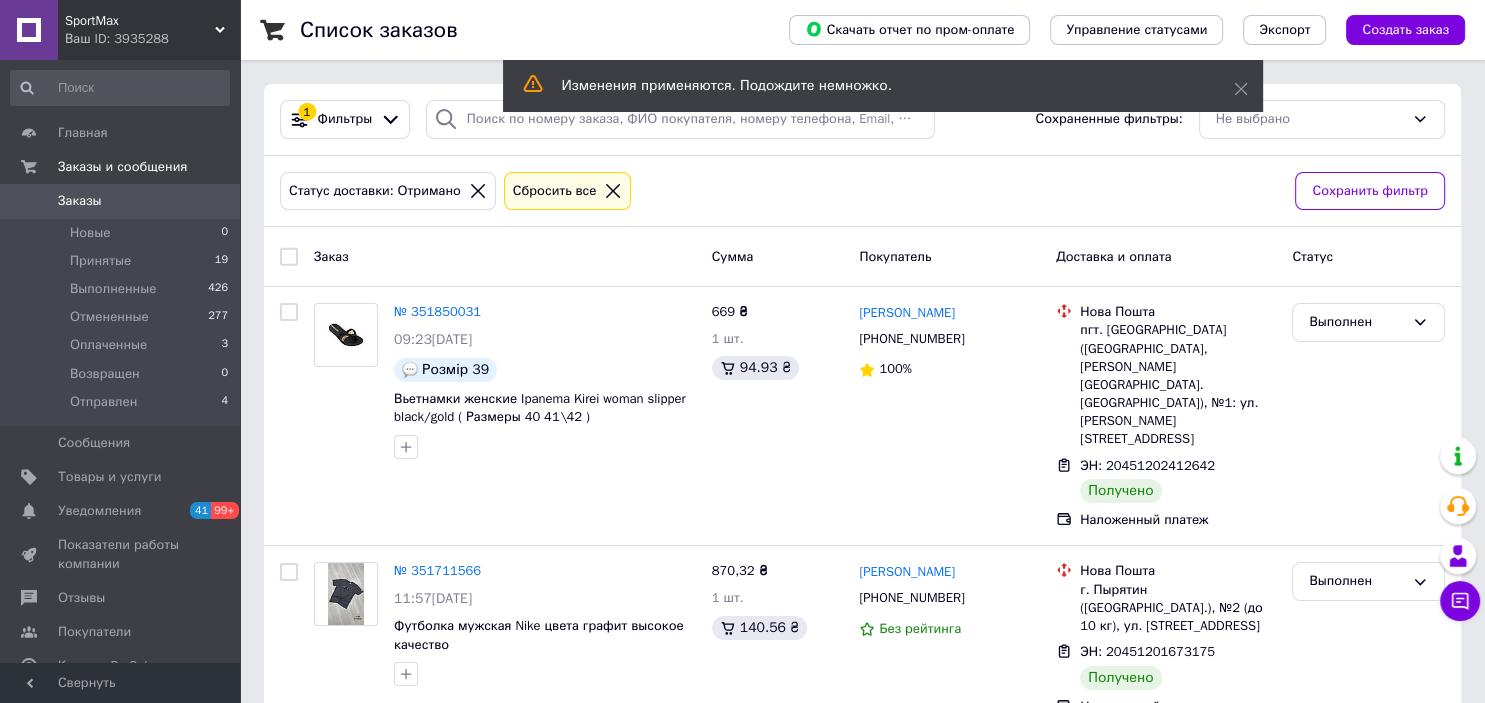 drag, startPoint x: 1240, startPoint y: 90, endPoint x: 1176, endPoint y: 98, distance: 64.49806 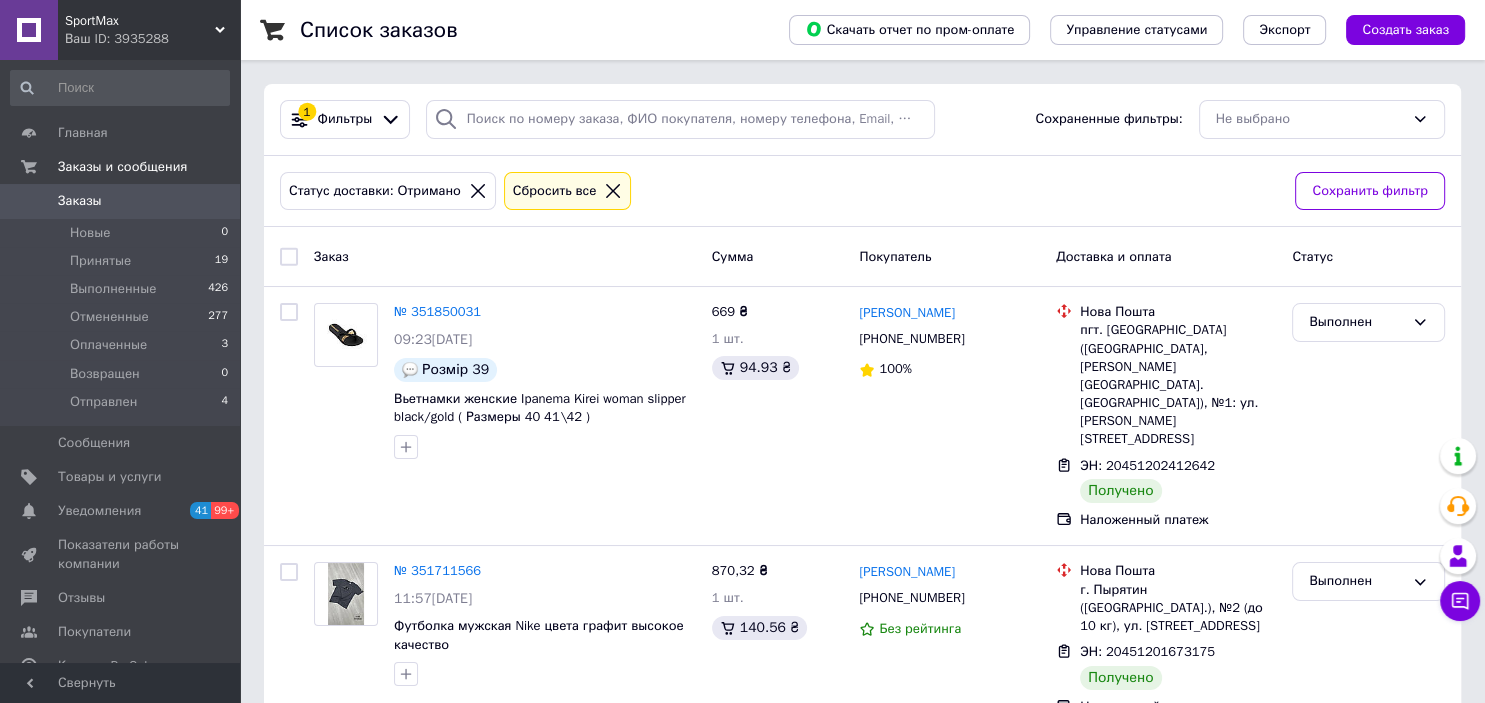 click 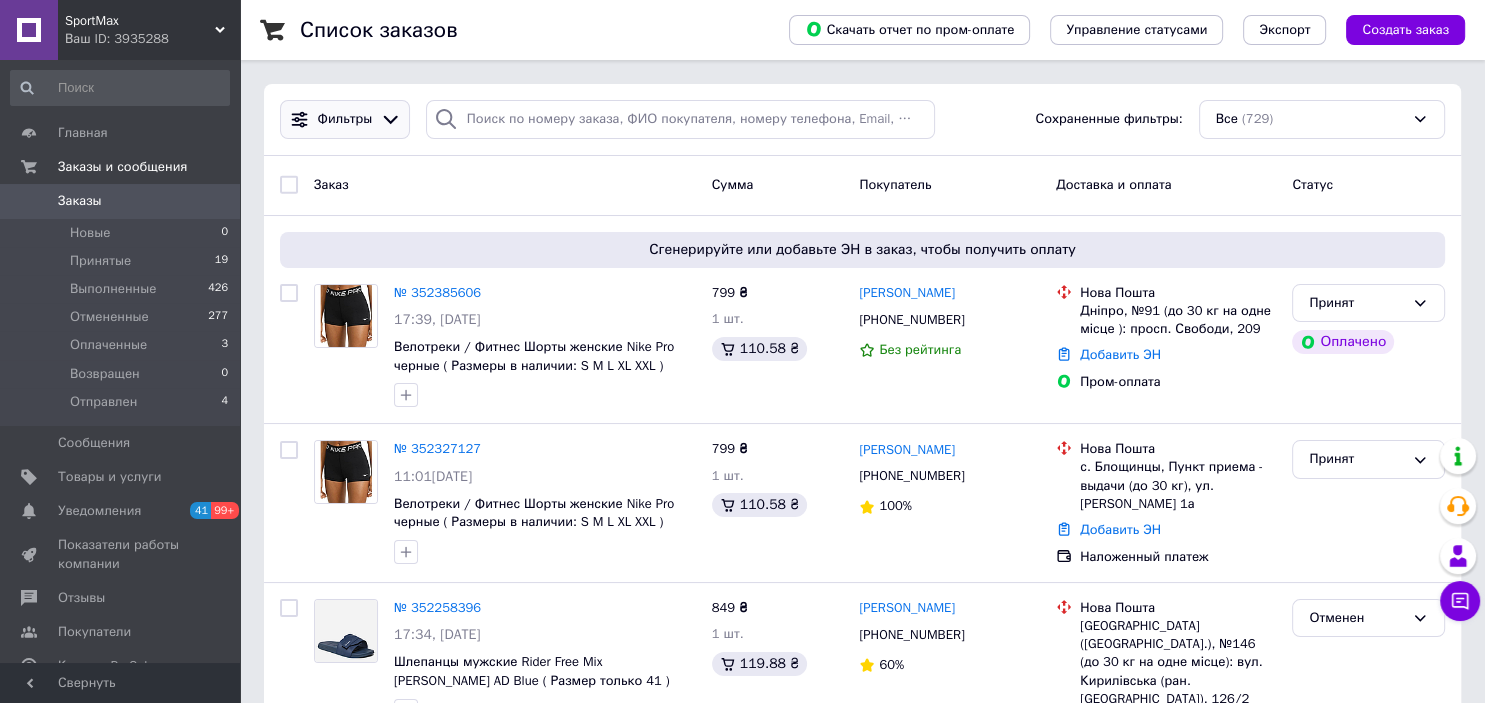 click on "Фильтры" at bounding box center [345, 119] 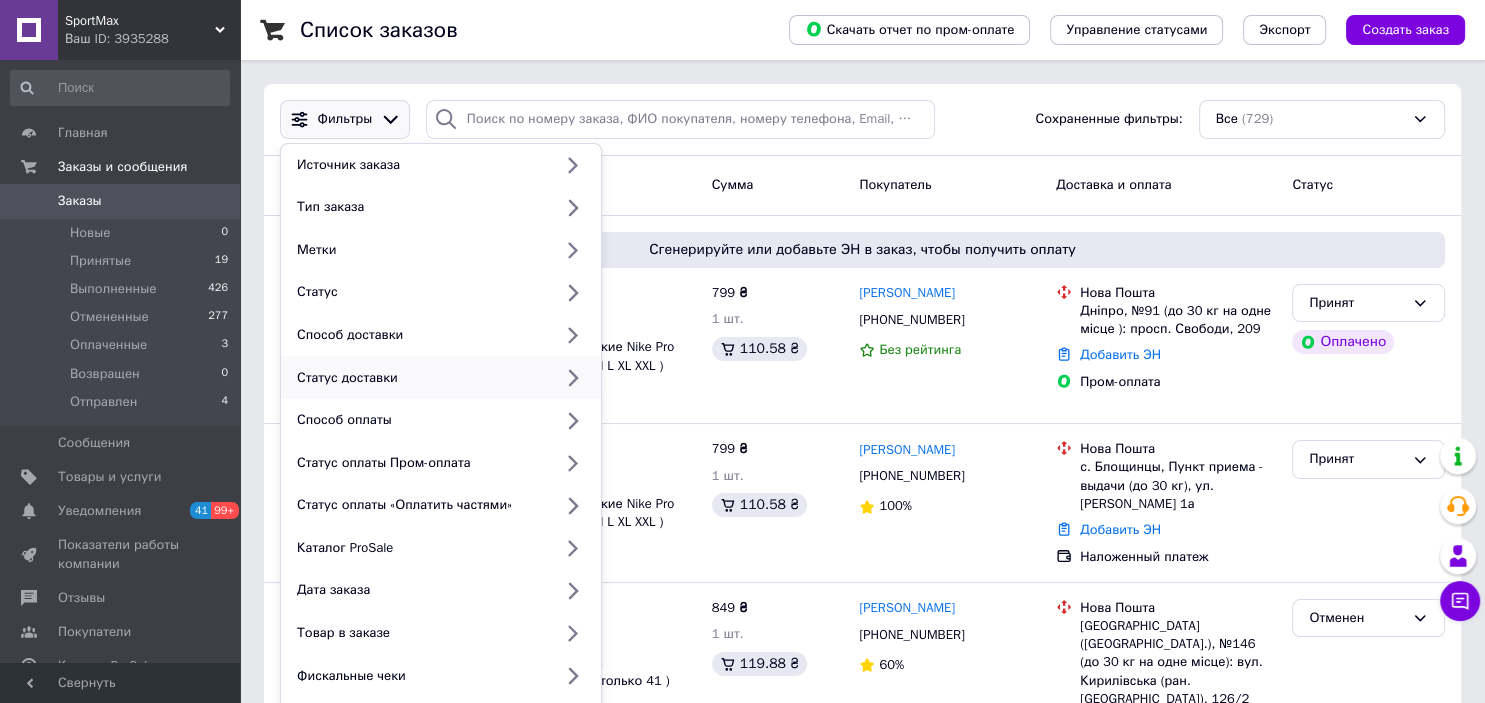 click on "Статус доставки" at bounding box center (420, 378) 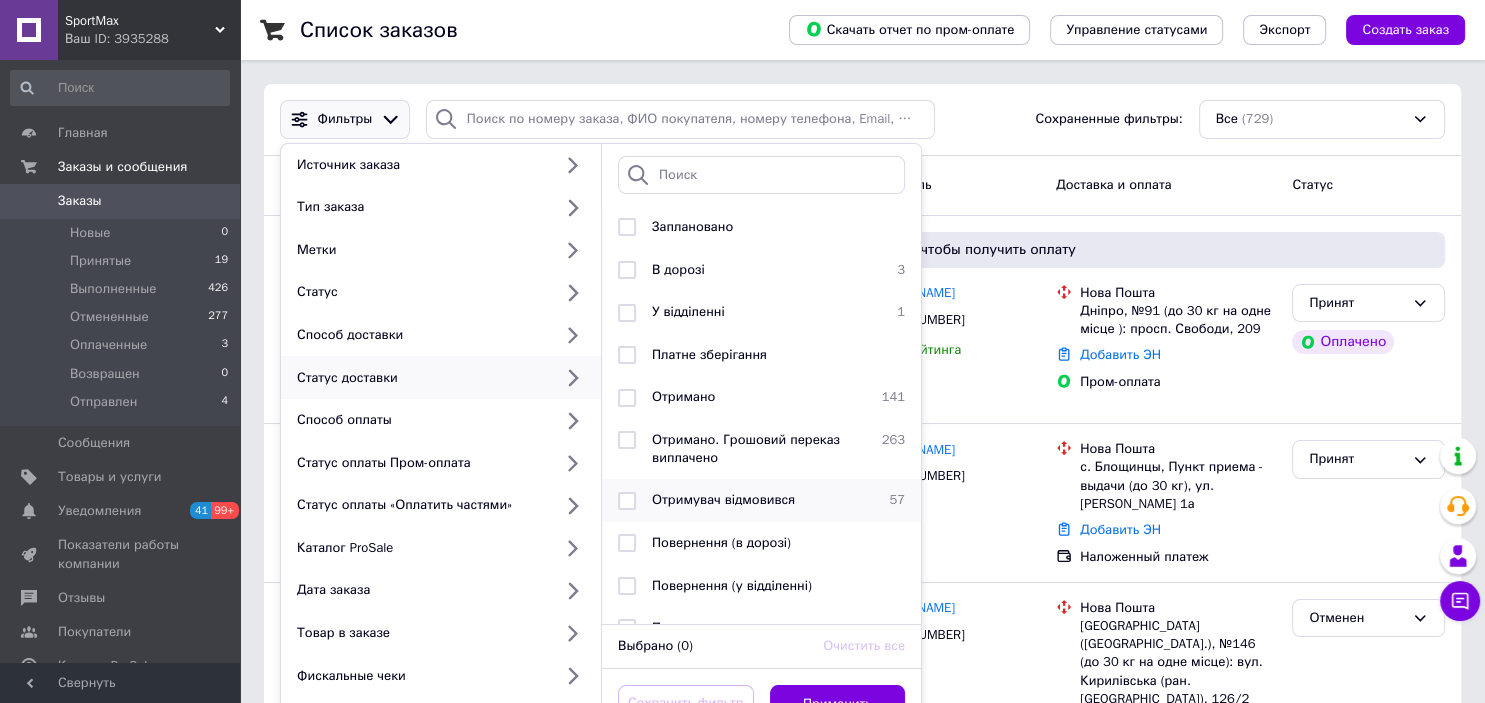 click on "Отримувач відмовився" at bounding box center (723, 499) 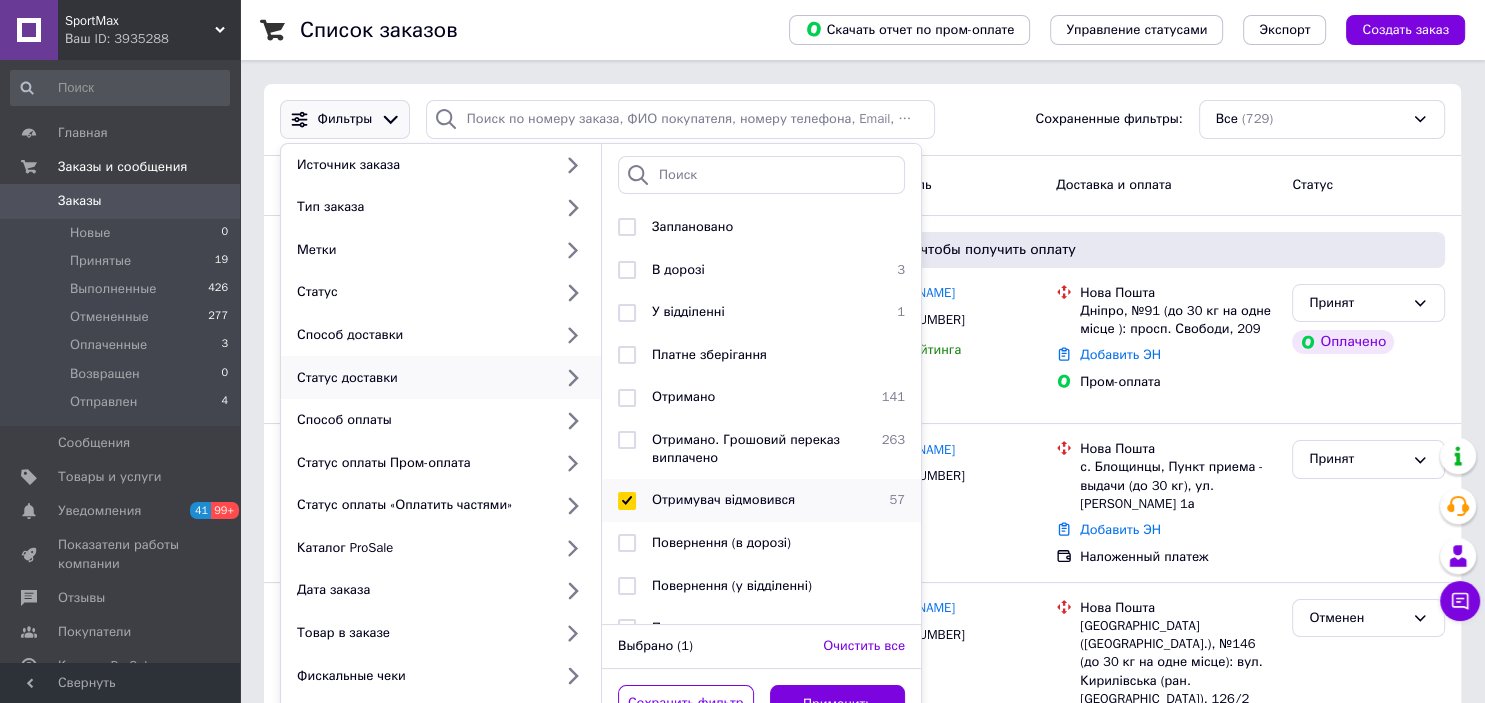 checkbox on "true" 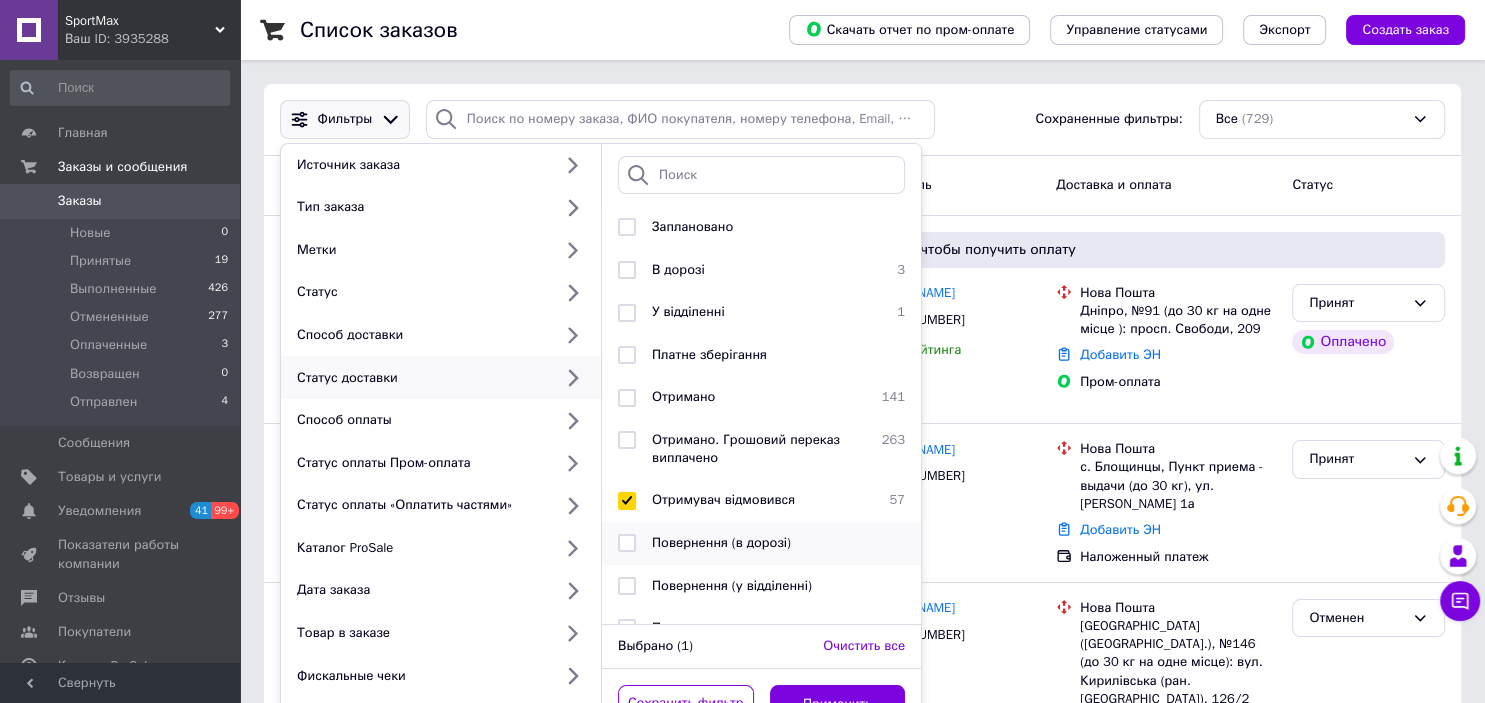 scroll, scrollTop: 109, scrollLeft: 0, axis: vertical 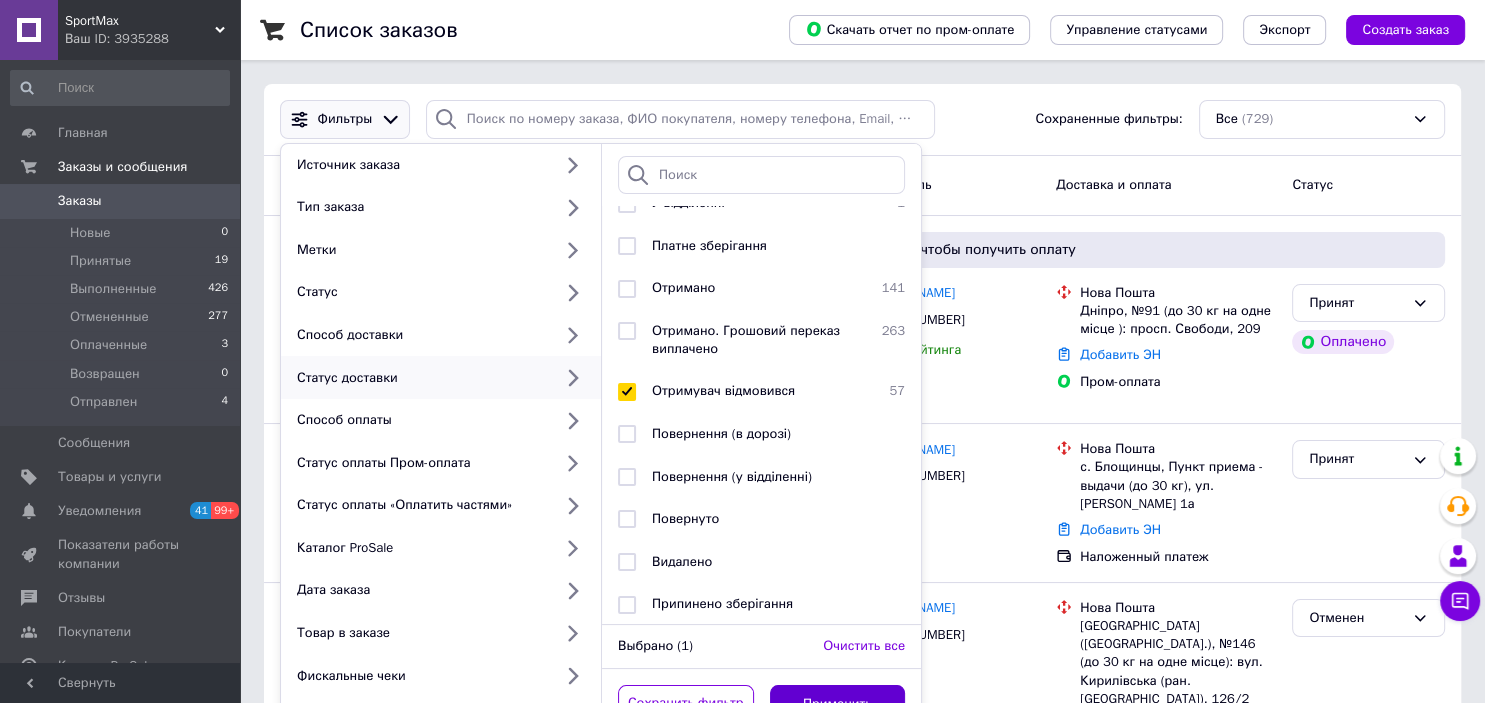 click on "Применить" at bounding box center [838, 704] 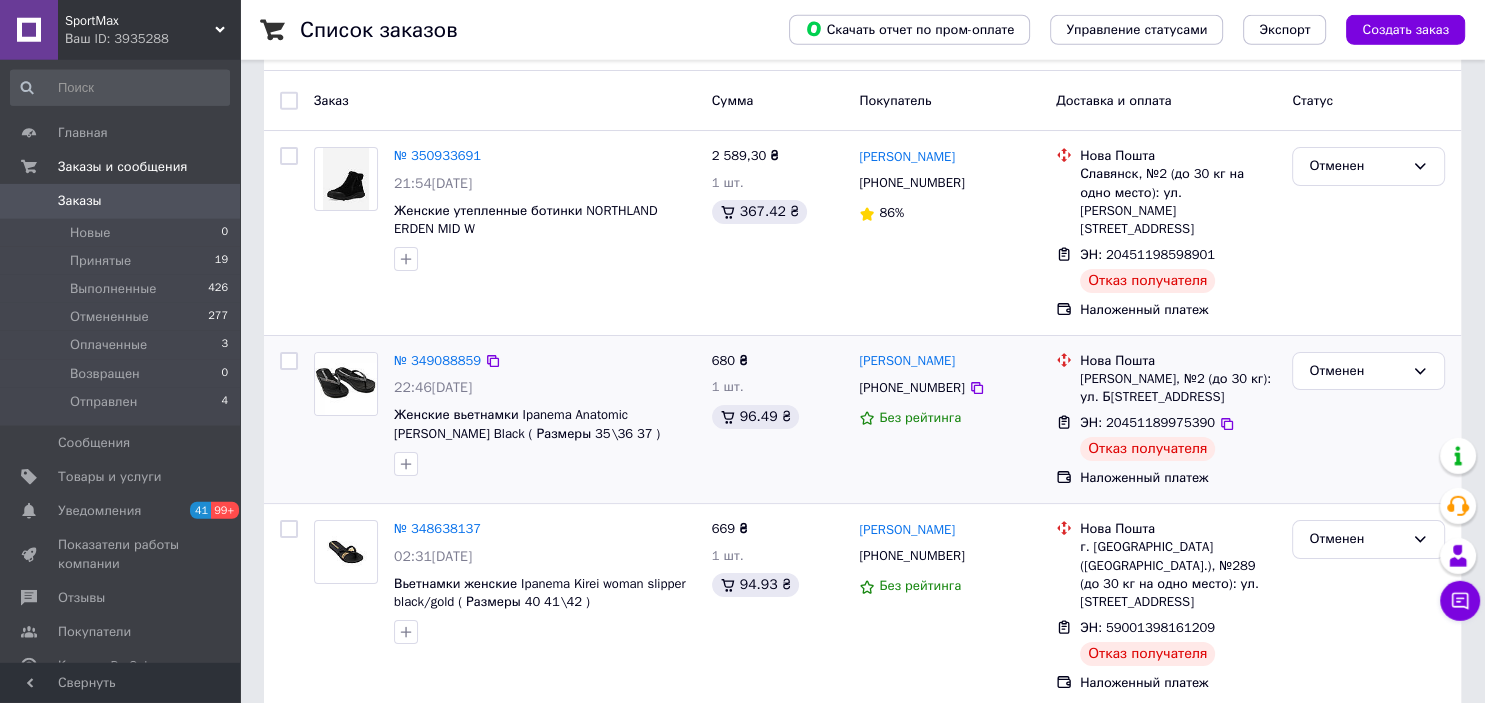 scroll, scrollTop: 0, scrollLeft: 0, axis: both 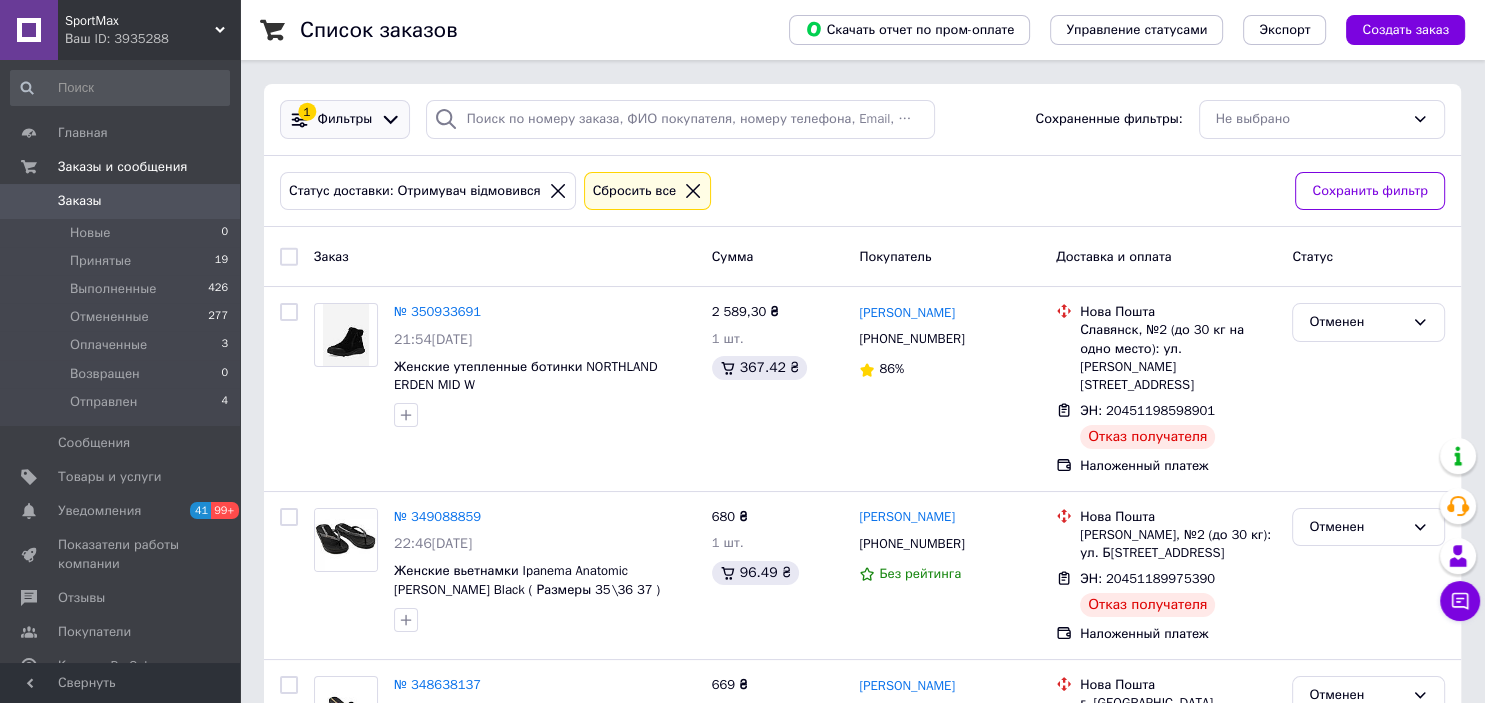 click on "Фильтры" at bounding box center (345, 119) 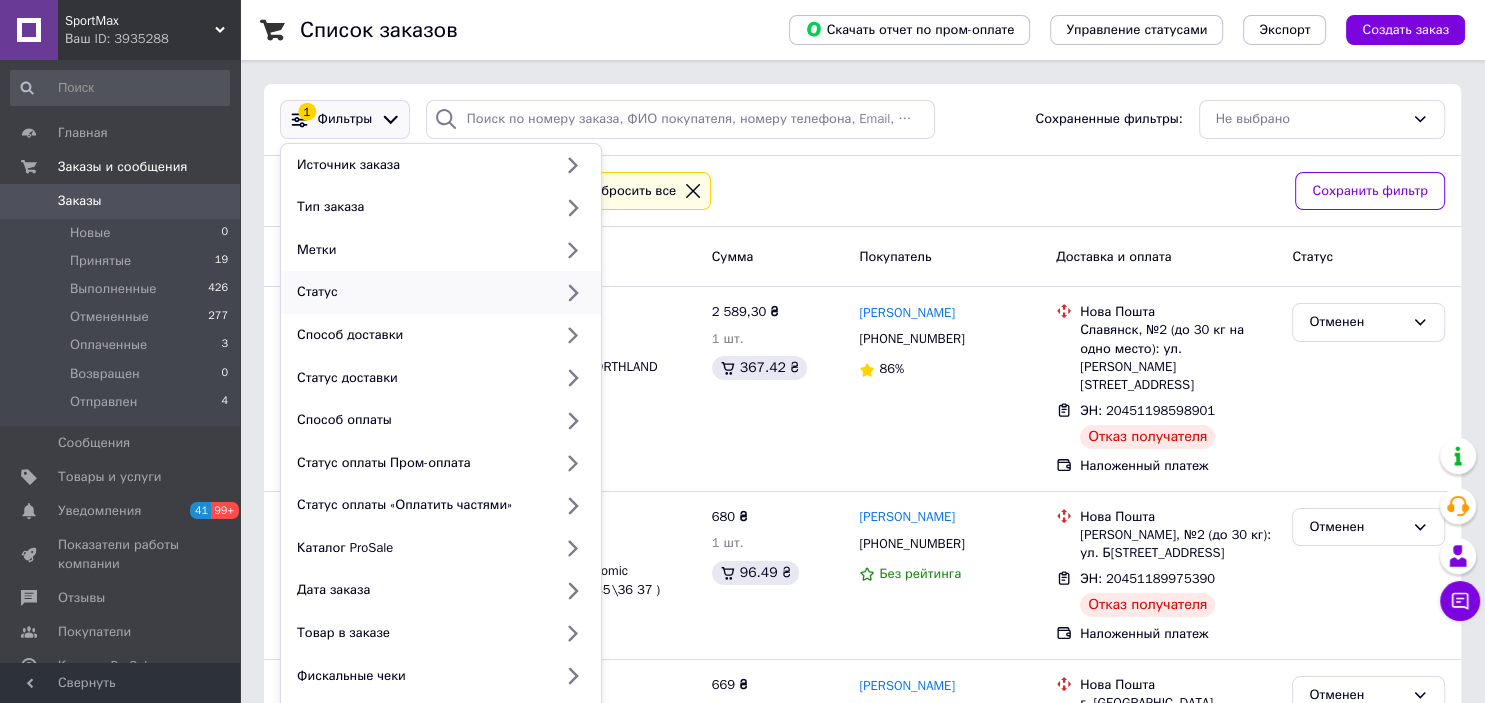 click on "Статус" at bounding box center (420, 292) 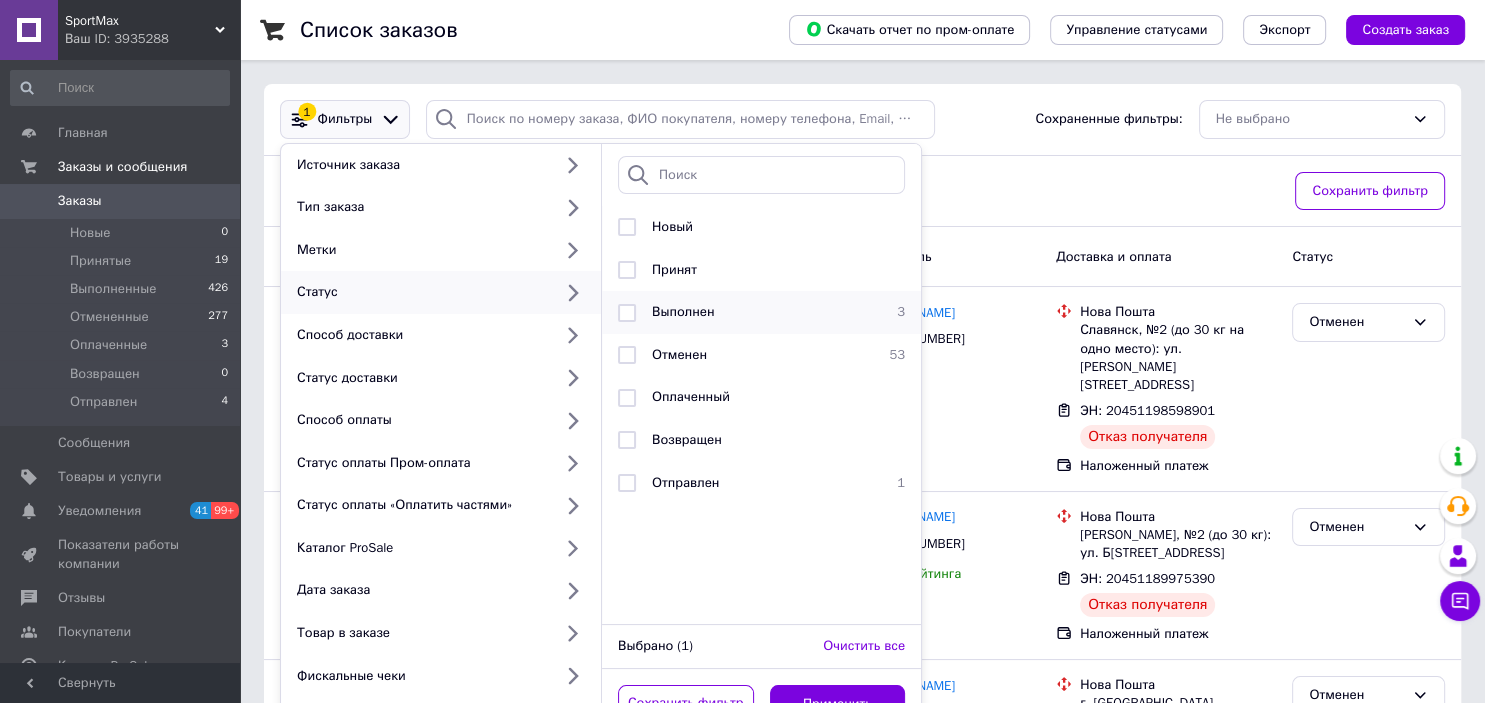 click on "Выполнен" at bounding box center (758, 312) 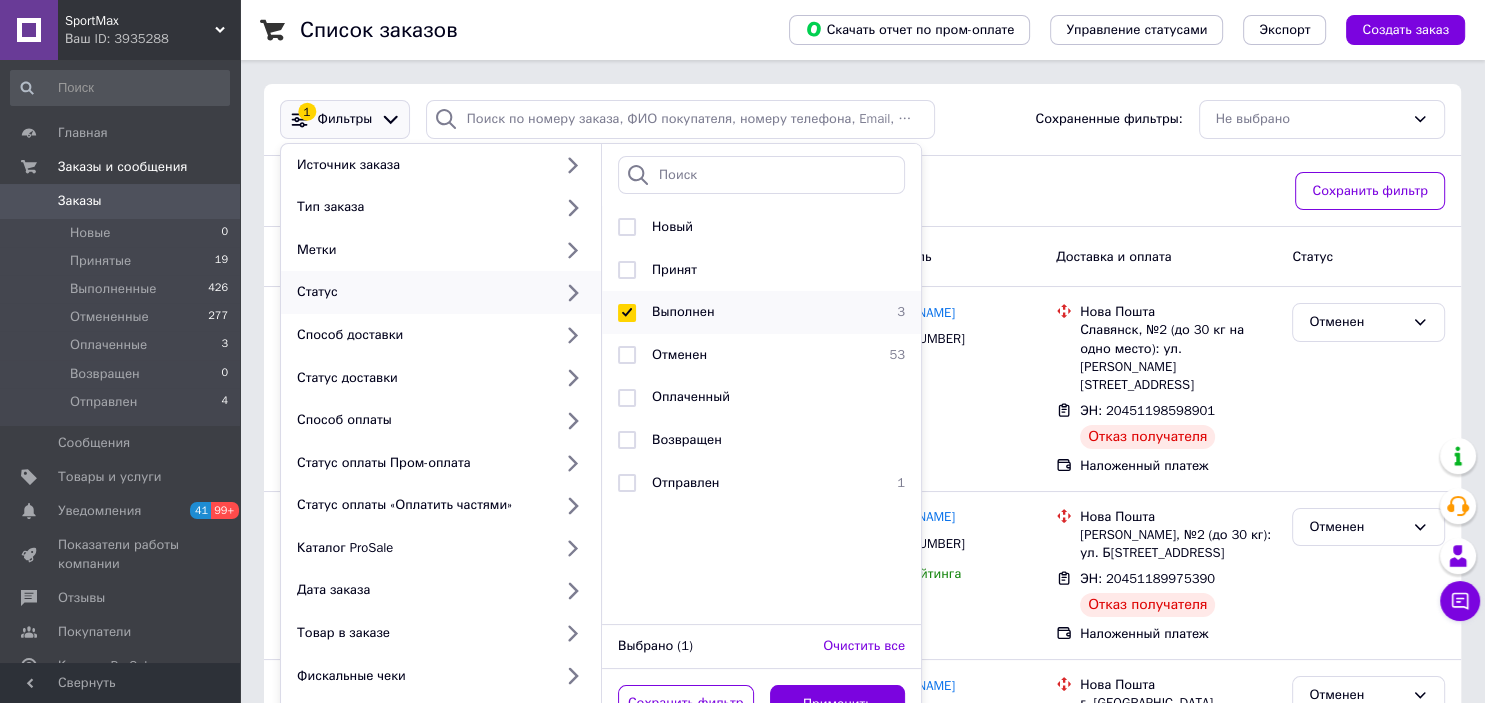 checkbox on "true" 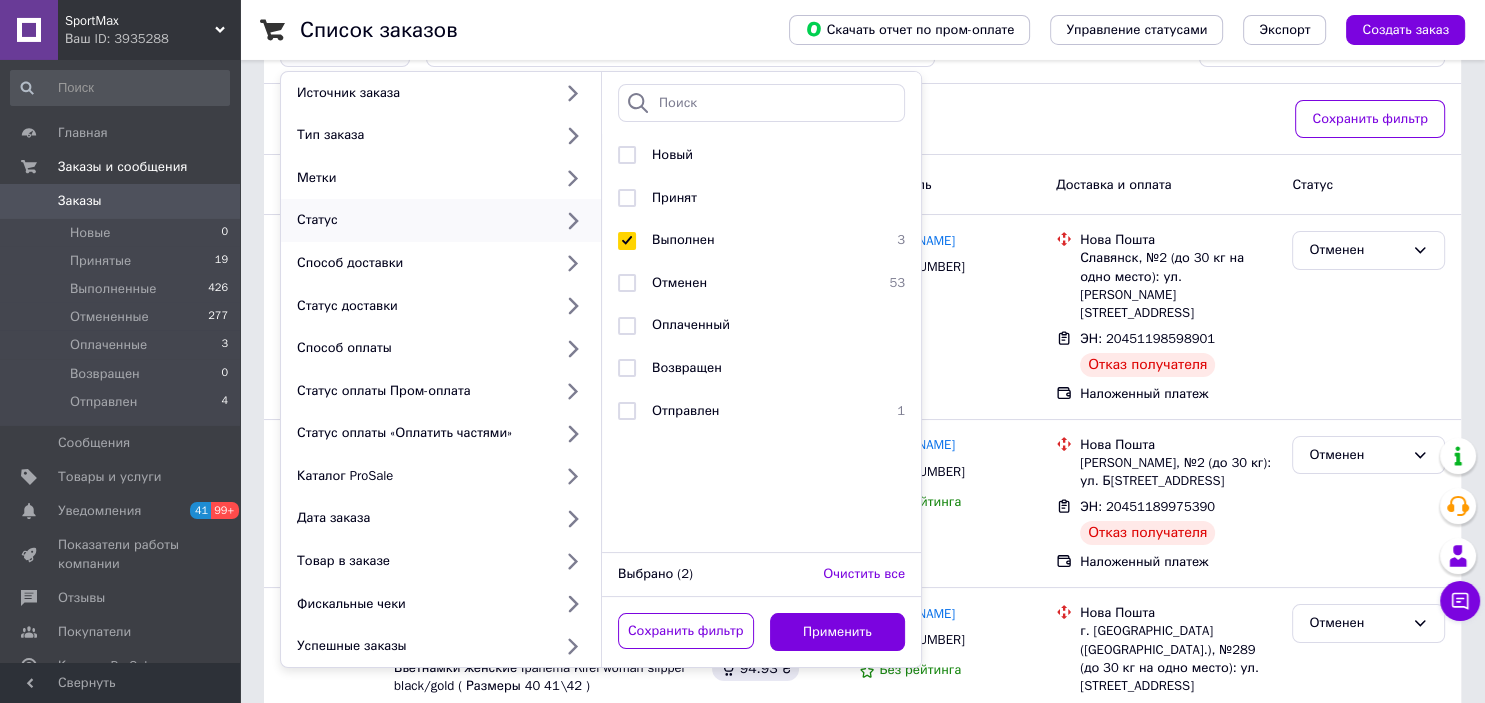scroll, scrollTop: 105, scrollLeft: 0, axis: vertical 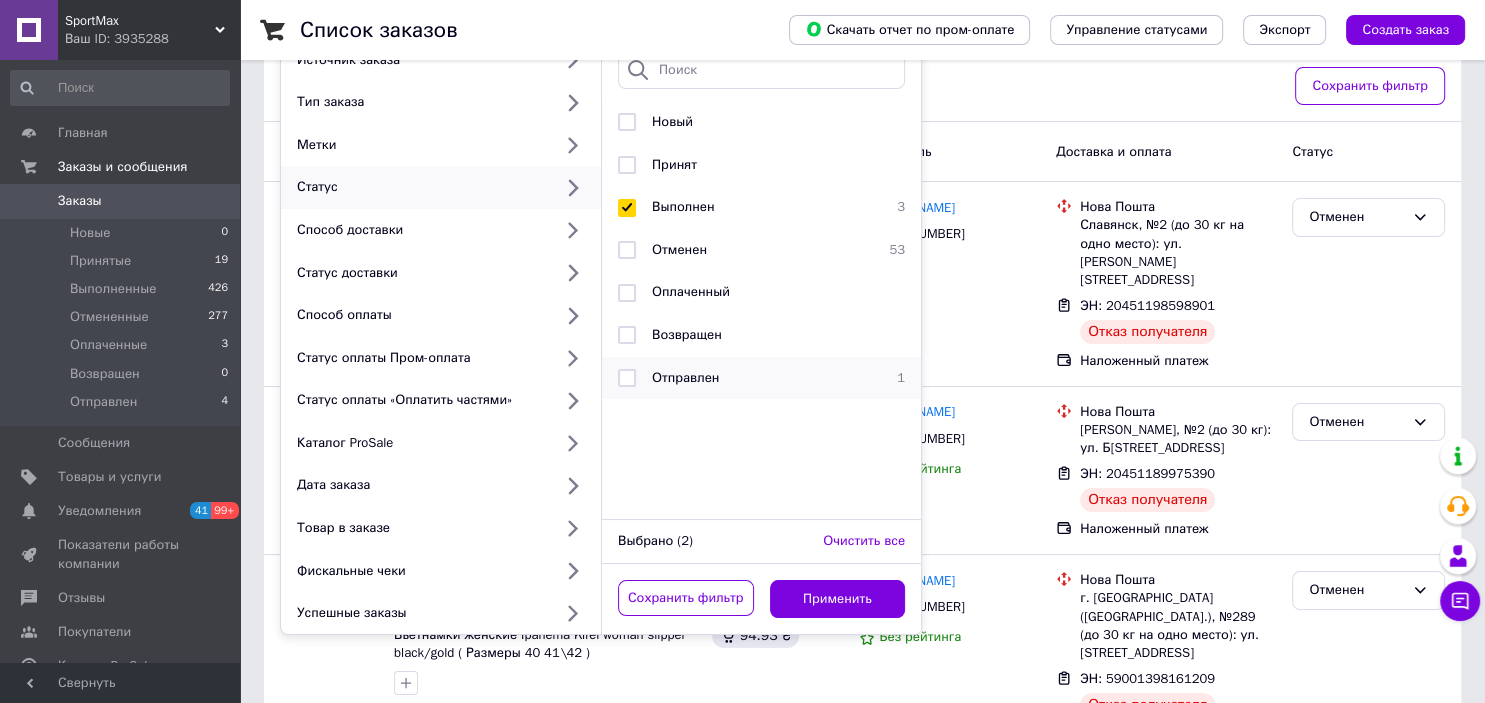 click on "Отправлен 1" at bounding box center (761, 378) 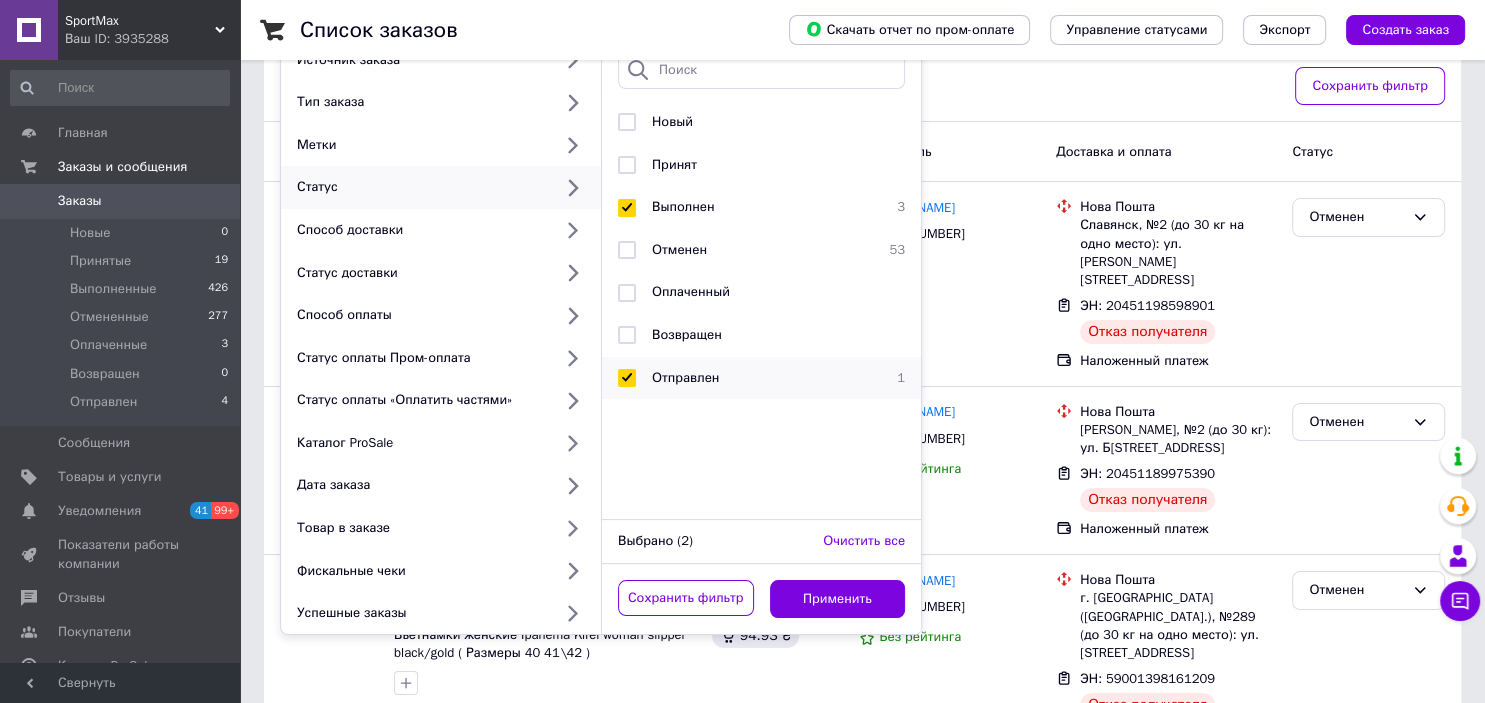 checkbox on "true" 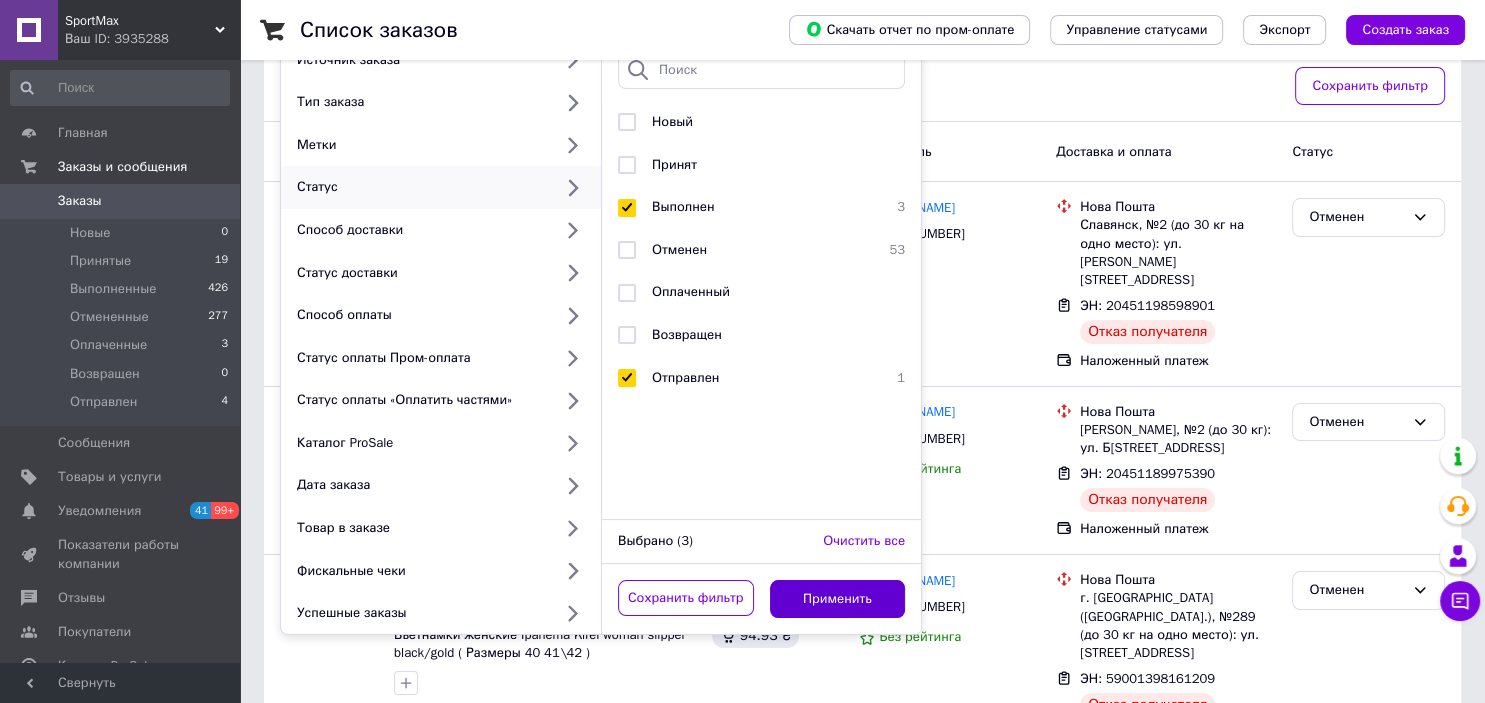 click on "Применить" at bounding box center [838, 599] 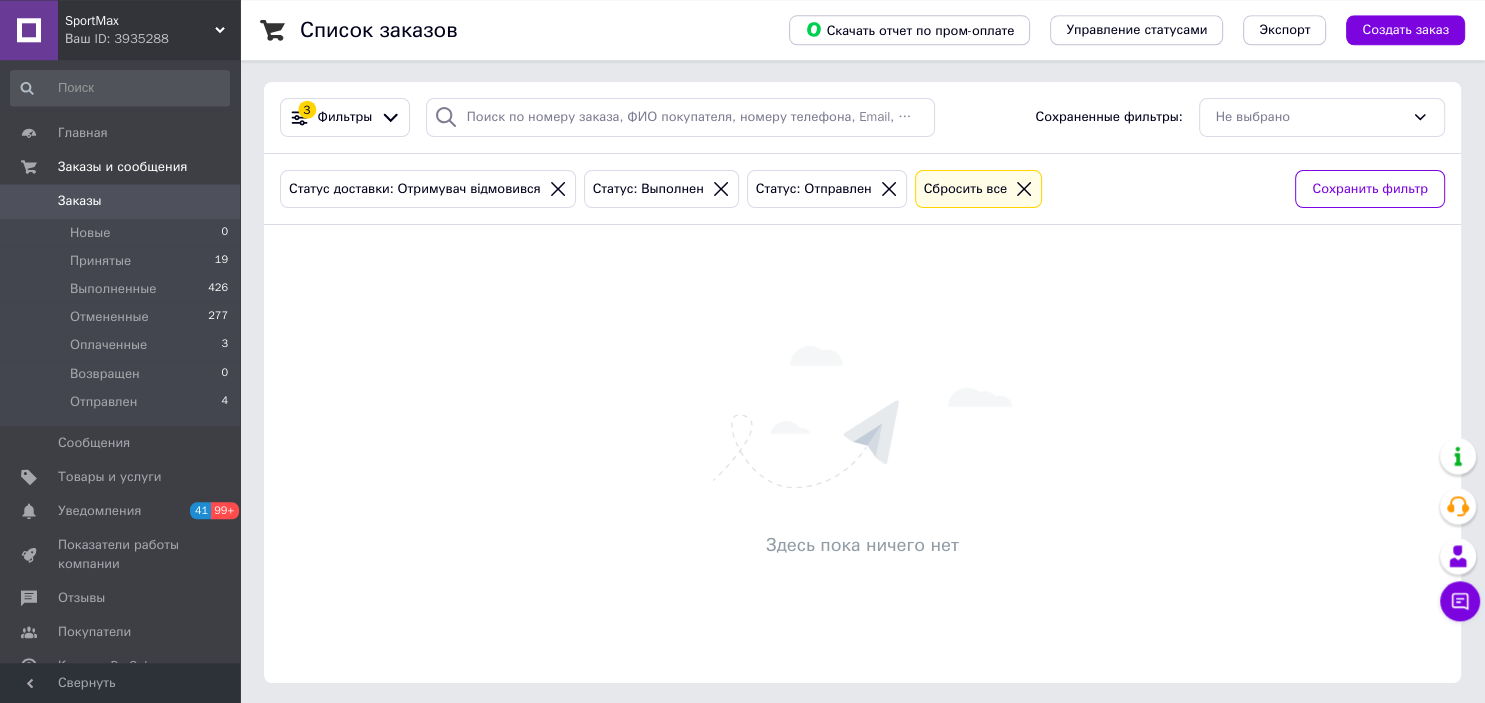 scroll, scrollTop: 0, scrollLeft: 0, axis: both 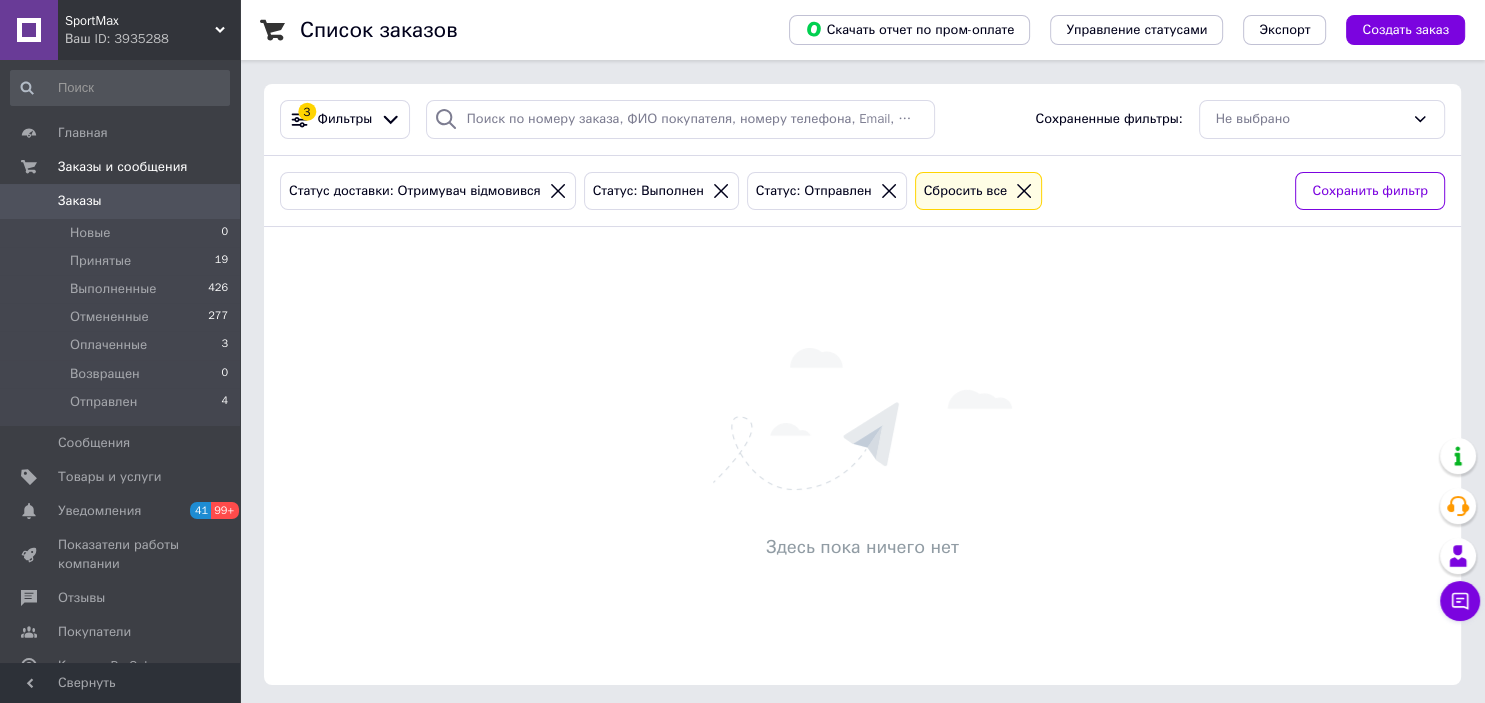 drag, startPoint x: 862, startPoint y: 190, endPoint x: 690, endPoint y: 206, distance: 172.74258 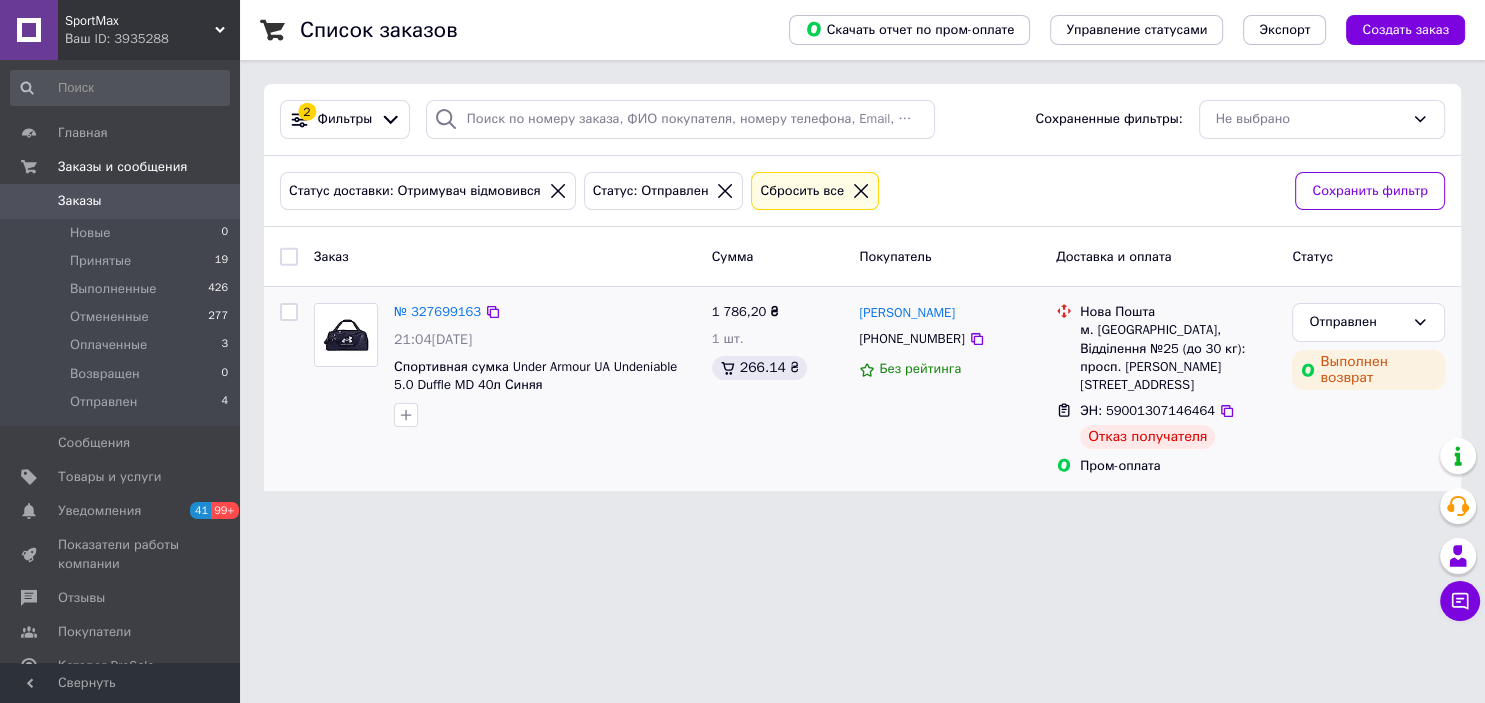 drag, startPoint x: 1410, startPoint y: 484, endPoint x: 1404, endPoint y: 456, distance: 28.635643 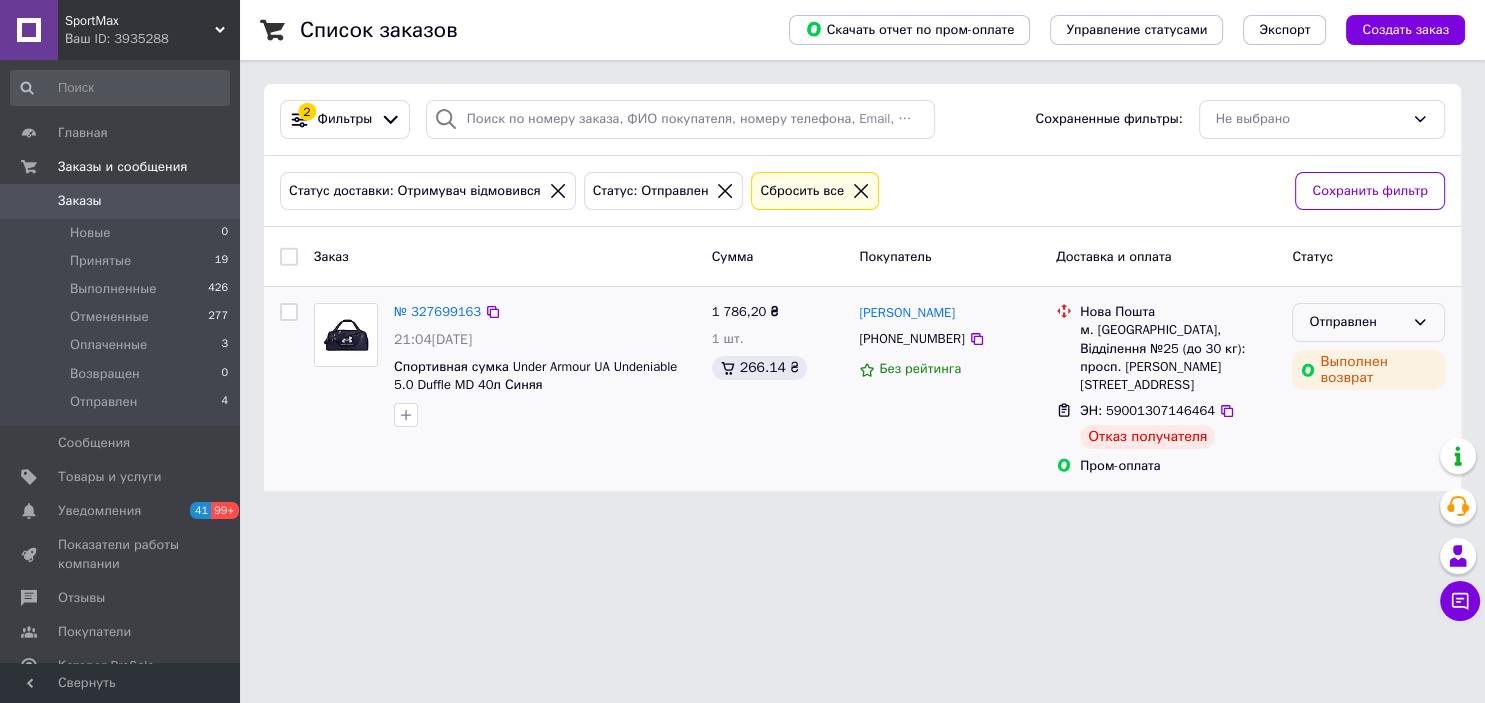 click on "Отправлен" at bounding box center (1356, 322) 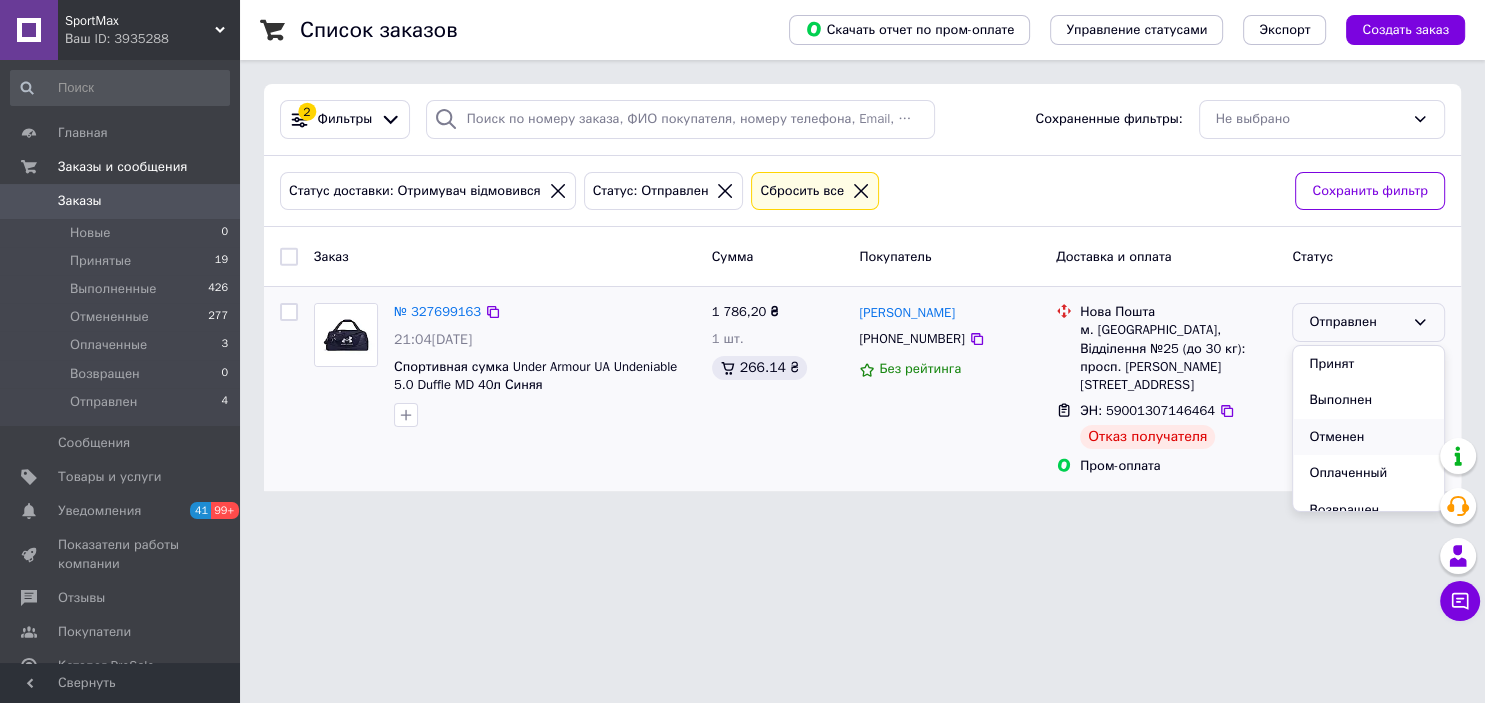 click on "Отменен" at bounding box center [1368, 437] 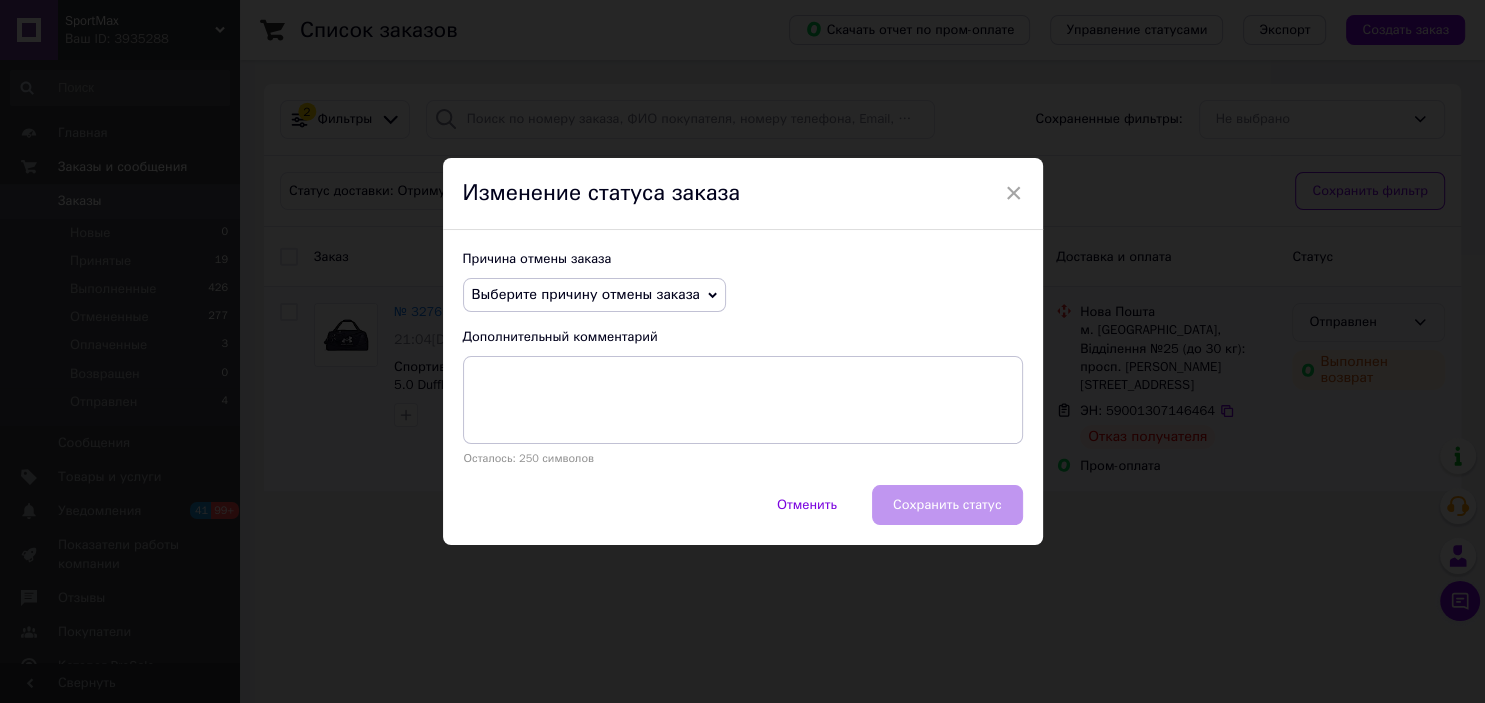 click on "Выберите причину отмены заказа" at bounding box center (586, 294) 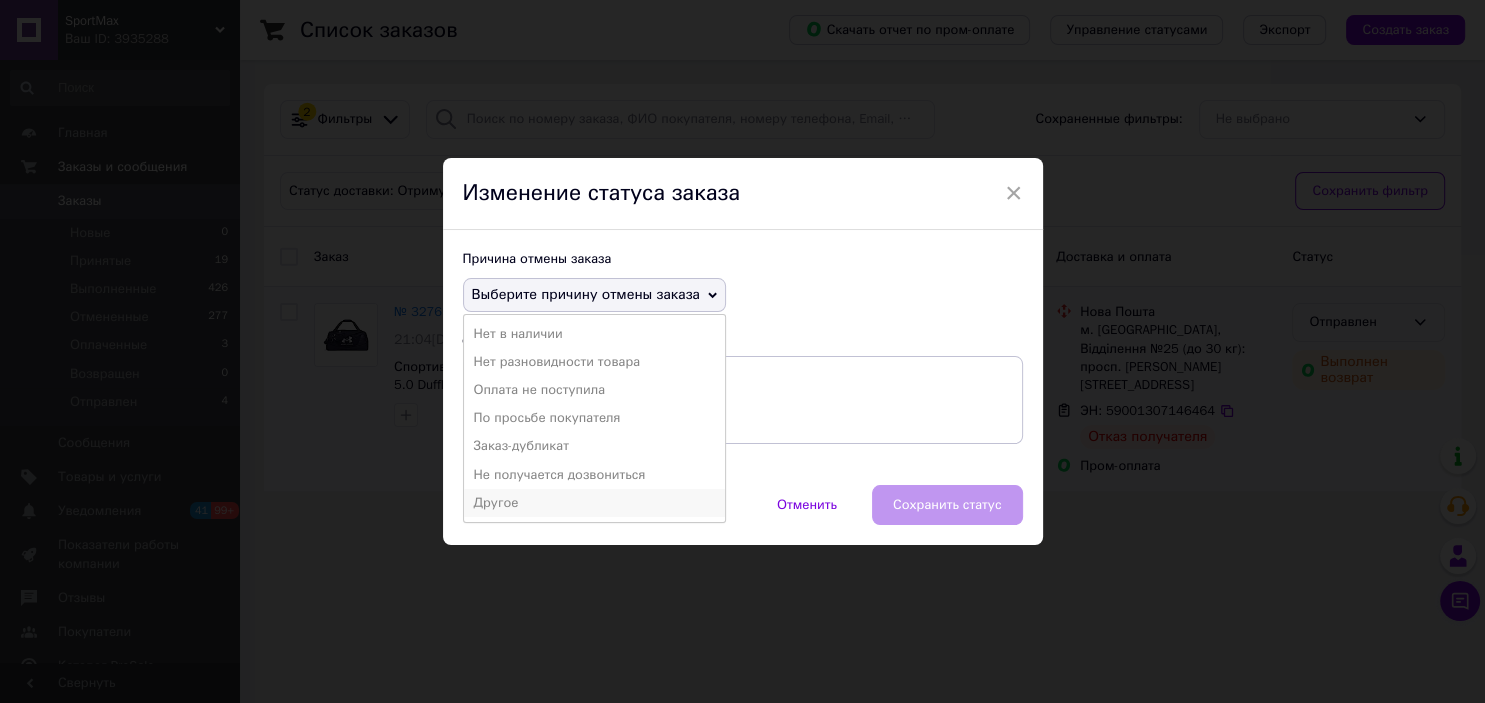 click on "Другое" at bounding box center [594, 503] 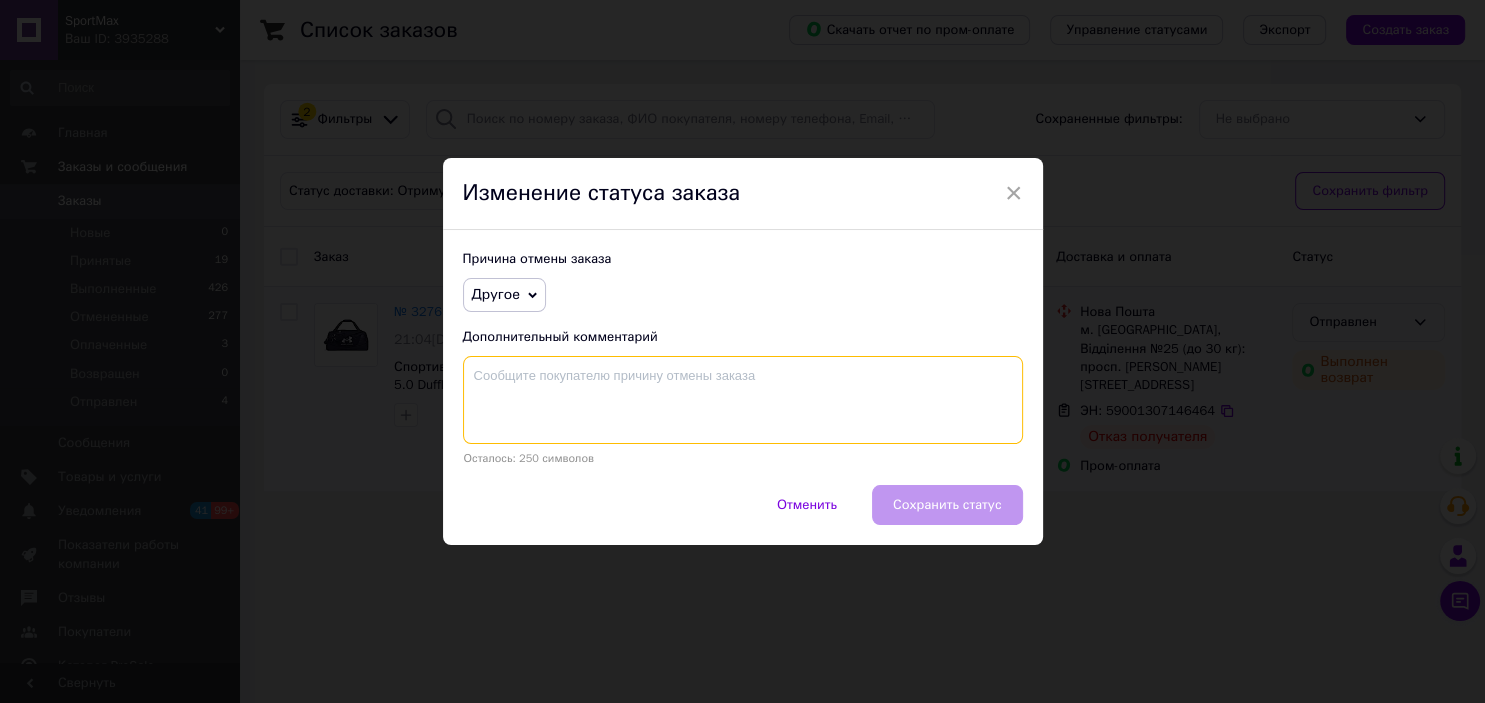 click at bounding box center [743, 400] 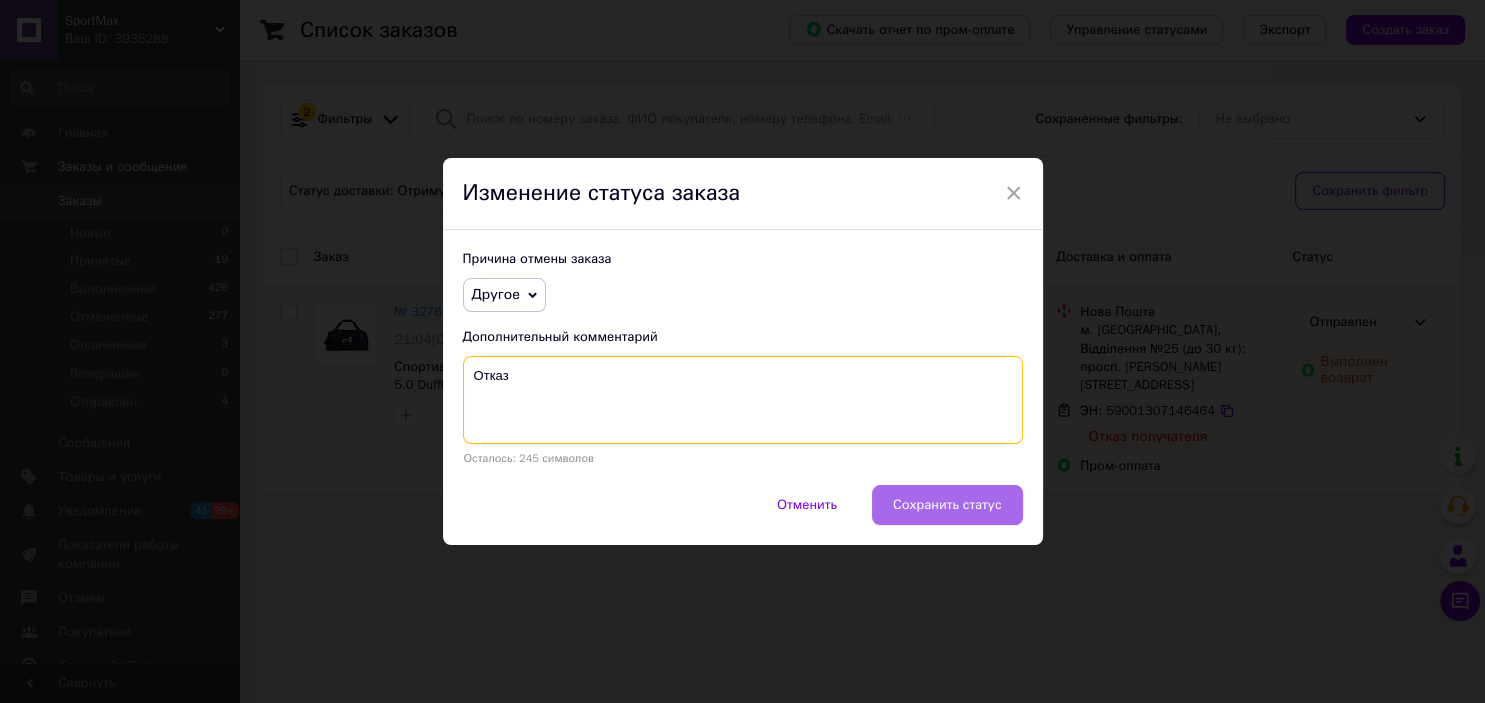 type on "Отказ" 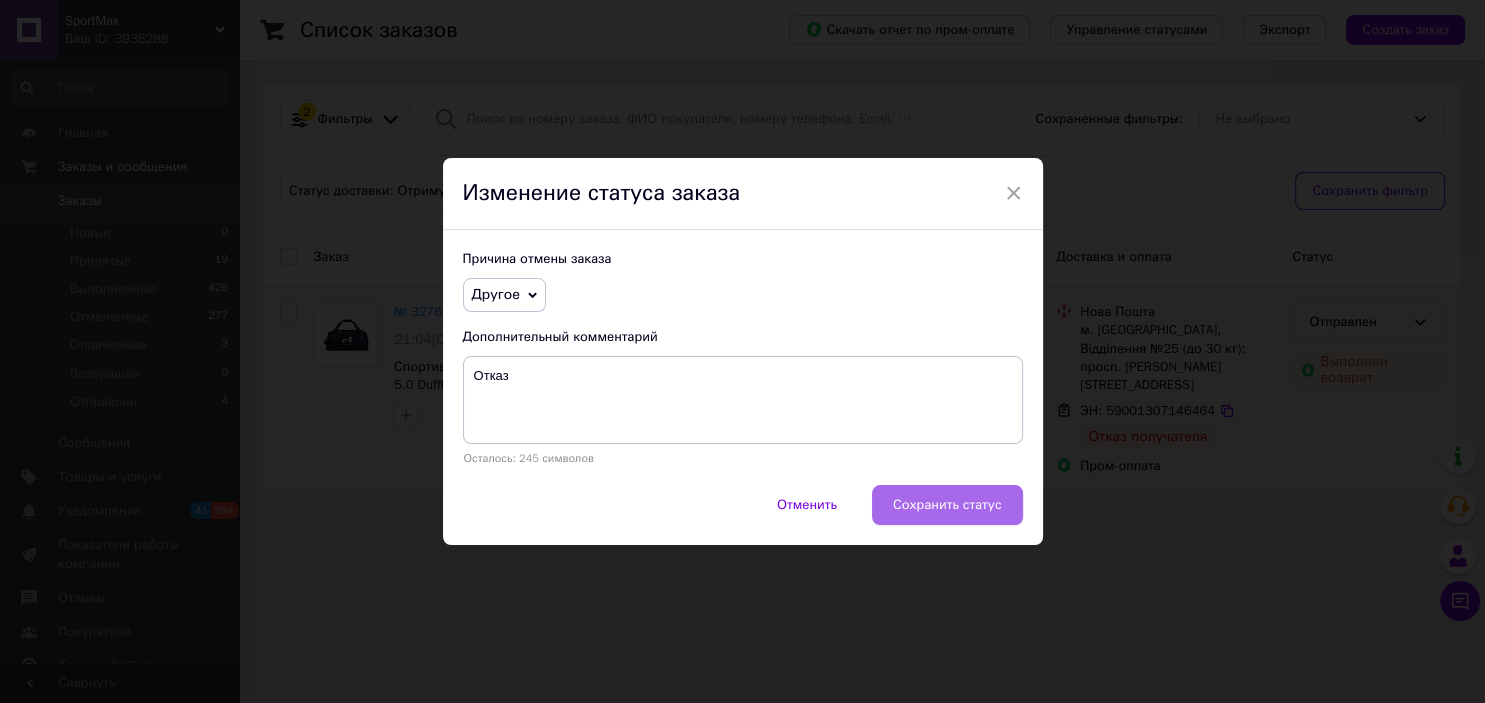 click on "Сохранить статус" at bounding box center (947, 505) 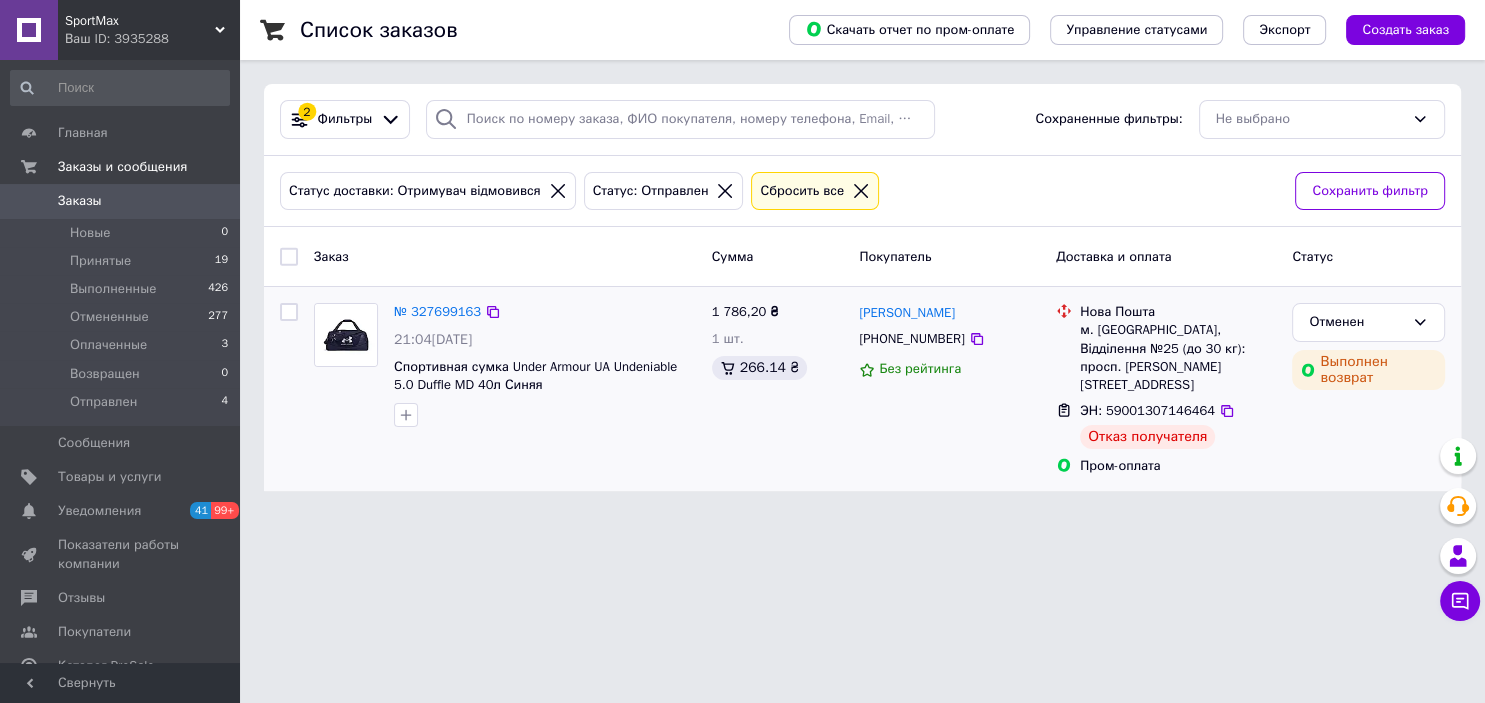 click 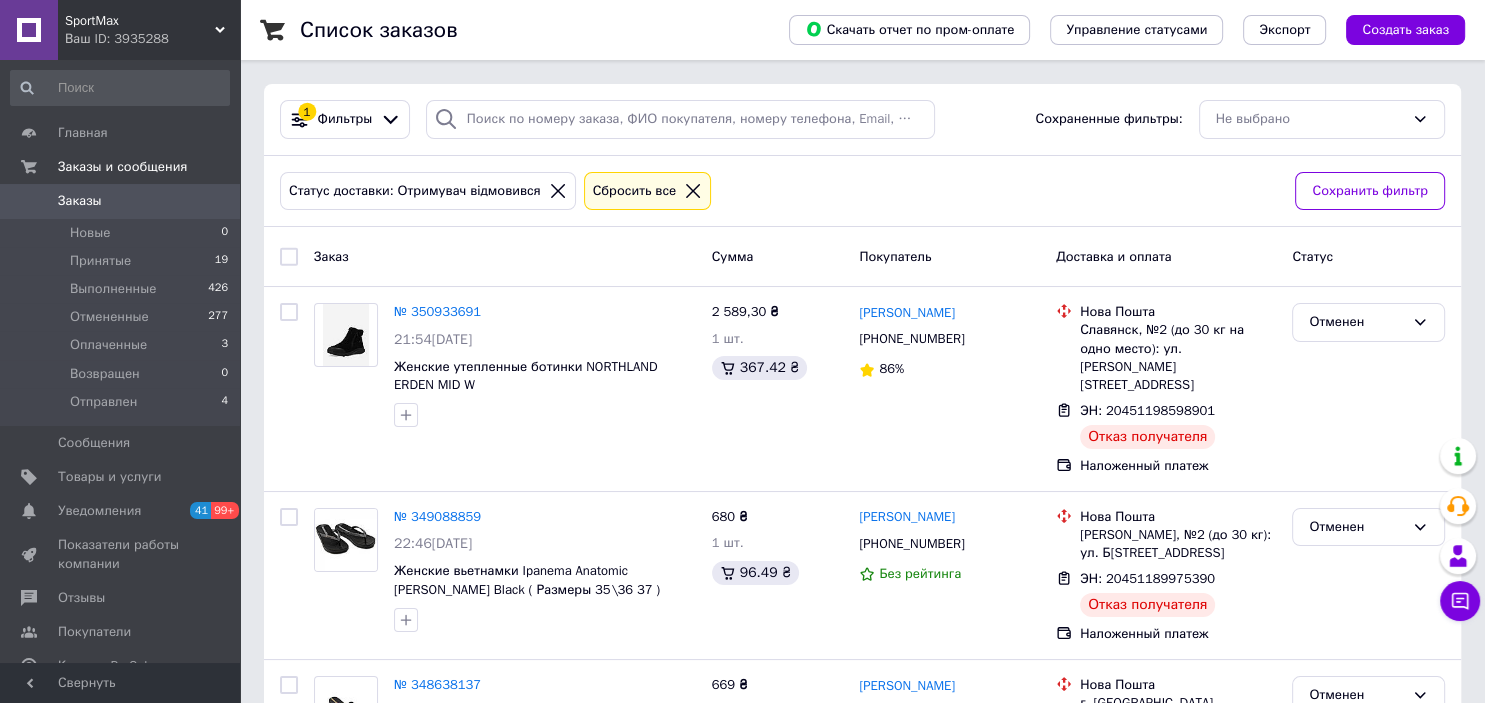 click 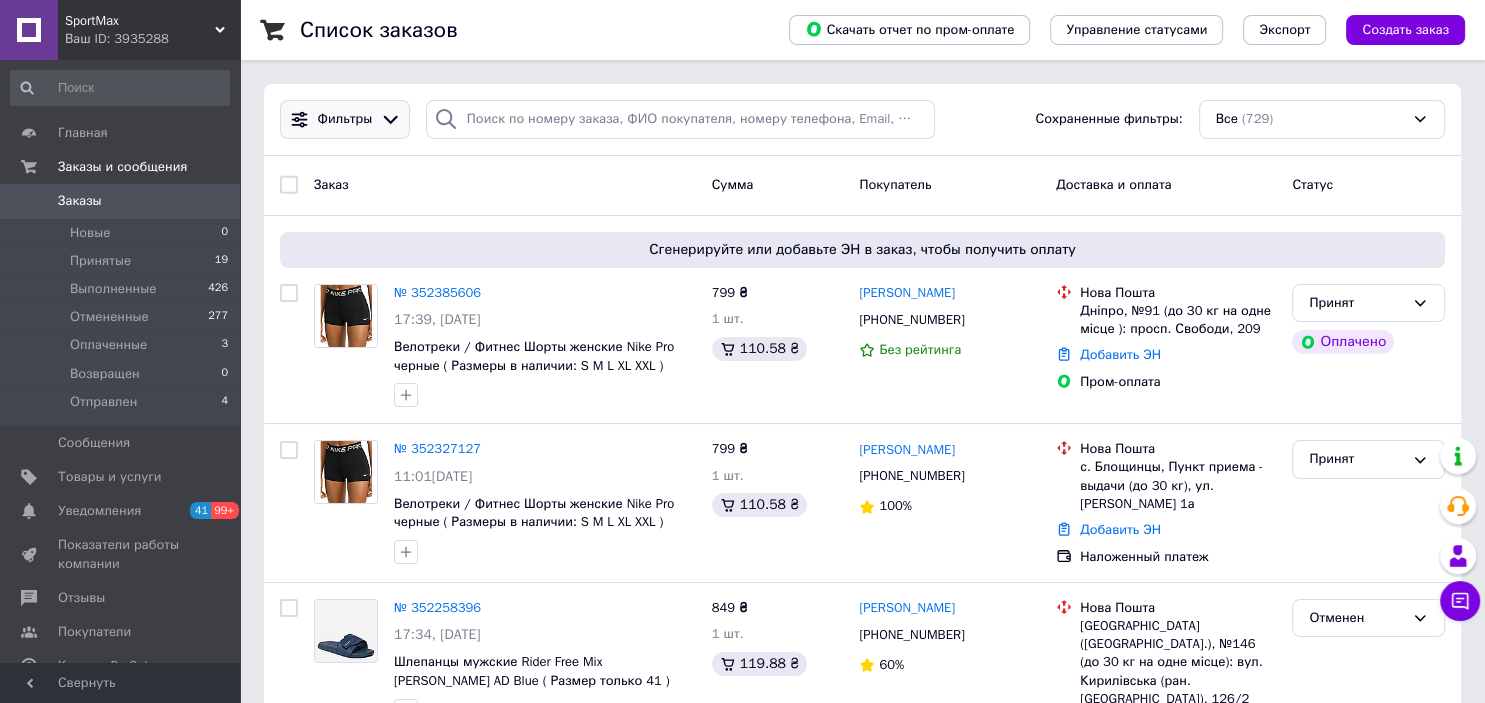 click at bounding box center (390, 119) 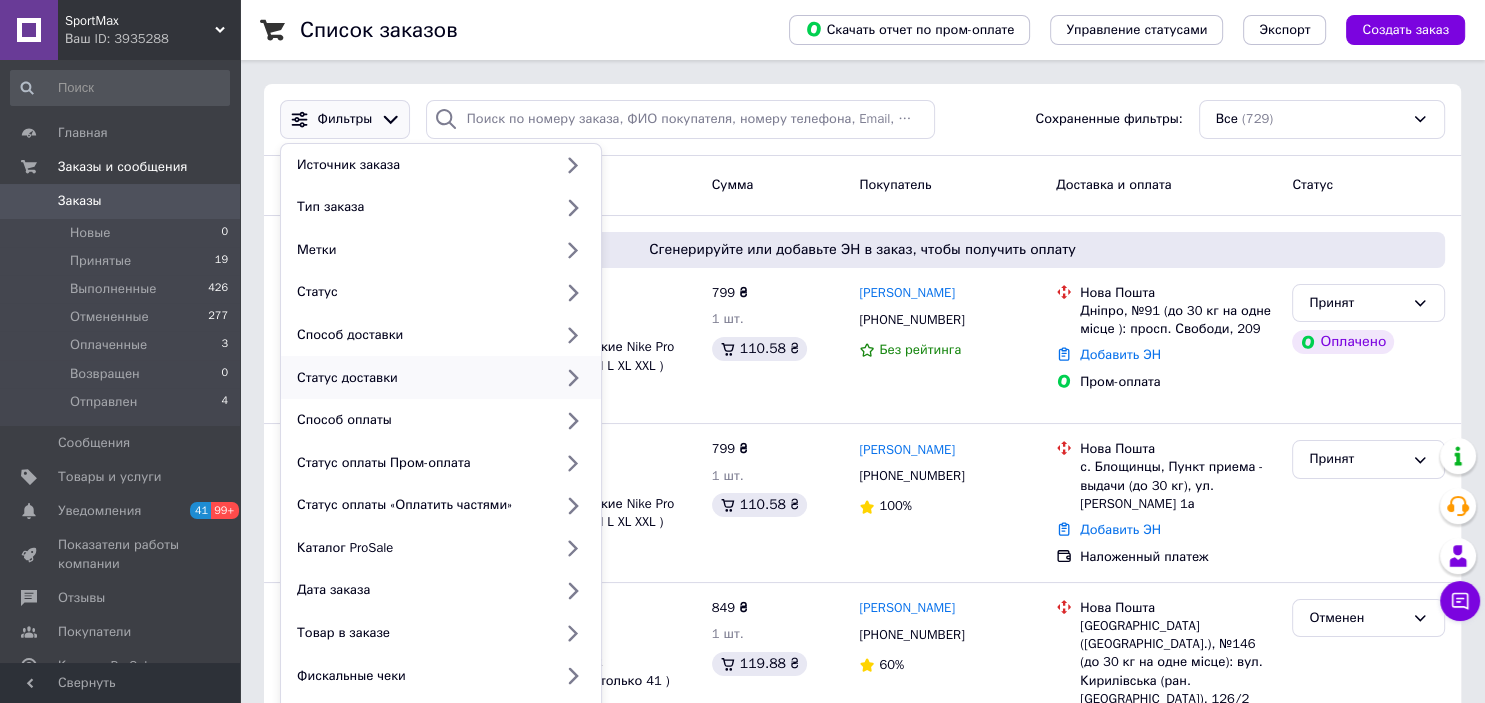 click on "Статус доставки" at bounding box center (420, 378) 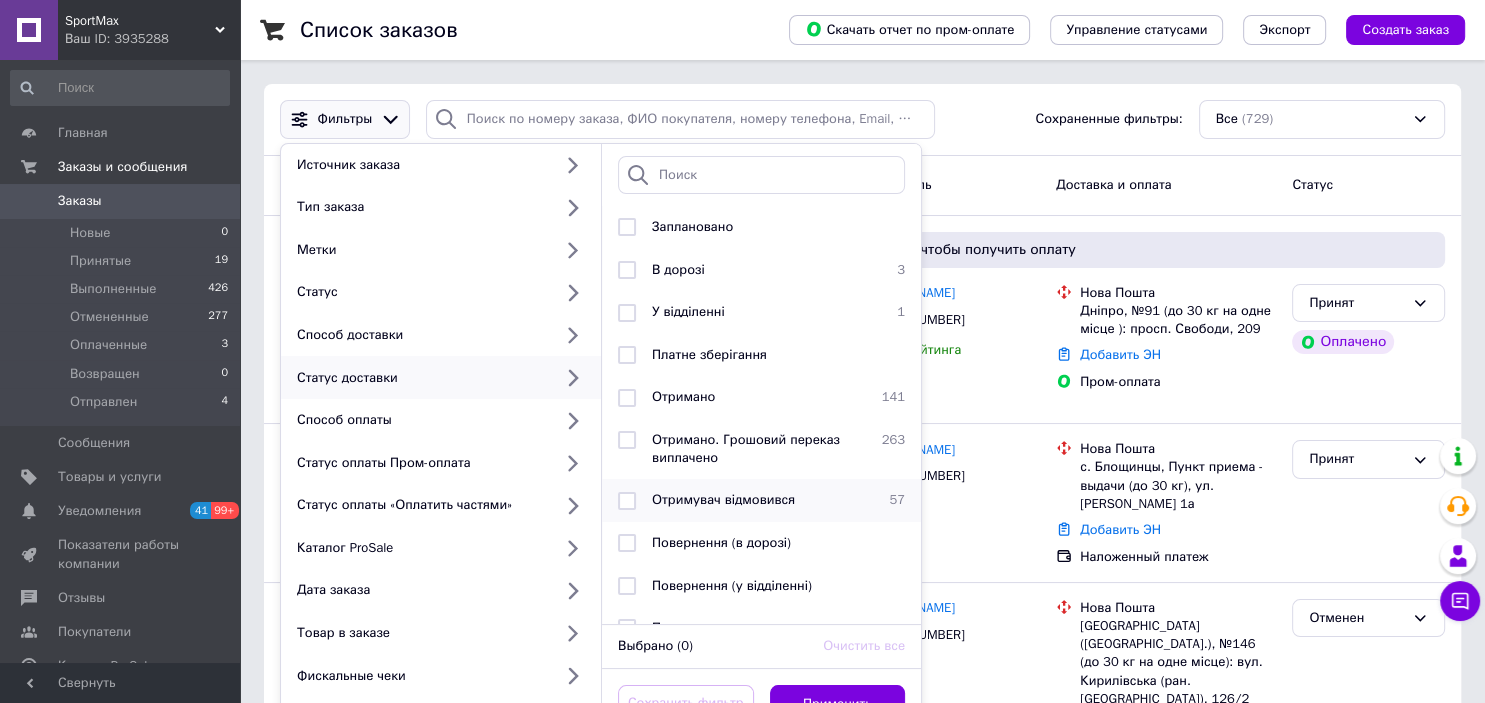 click on "Отримувач відмовився" at bounding box center [723, 499] 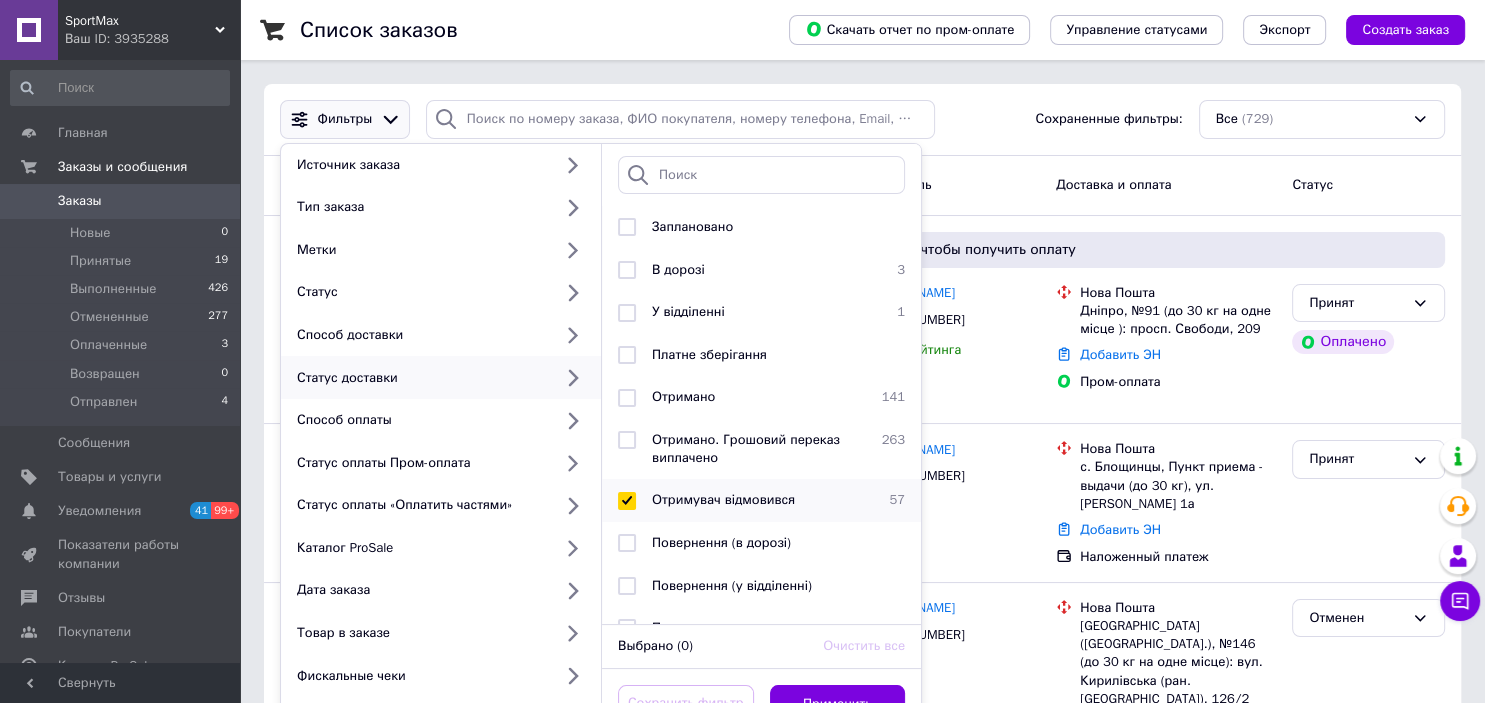 checkbox on "true" 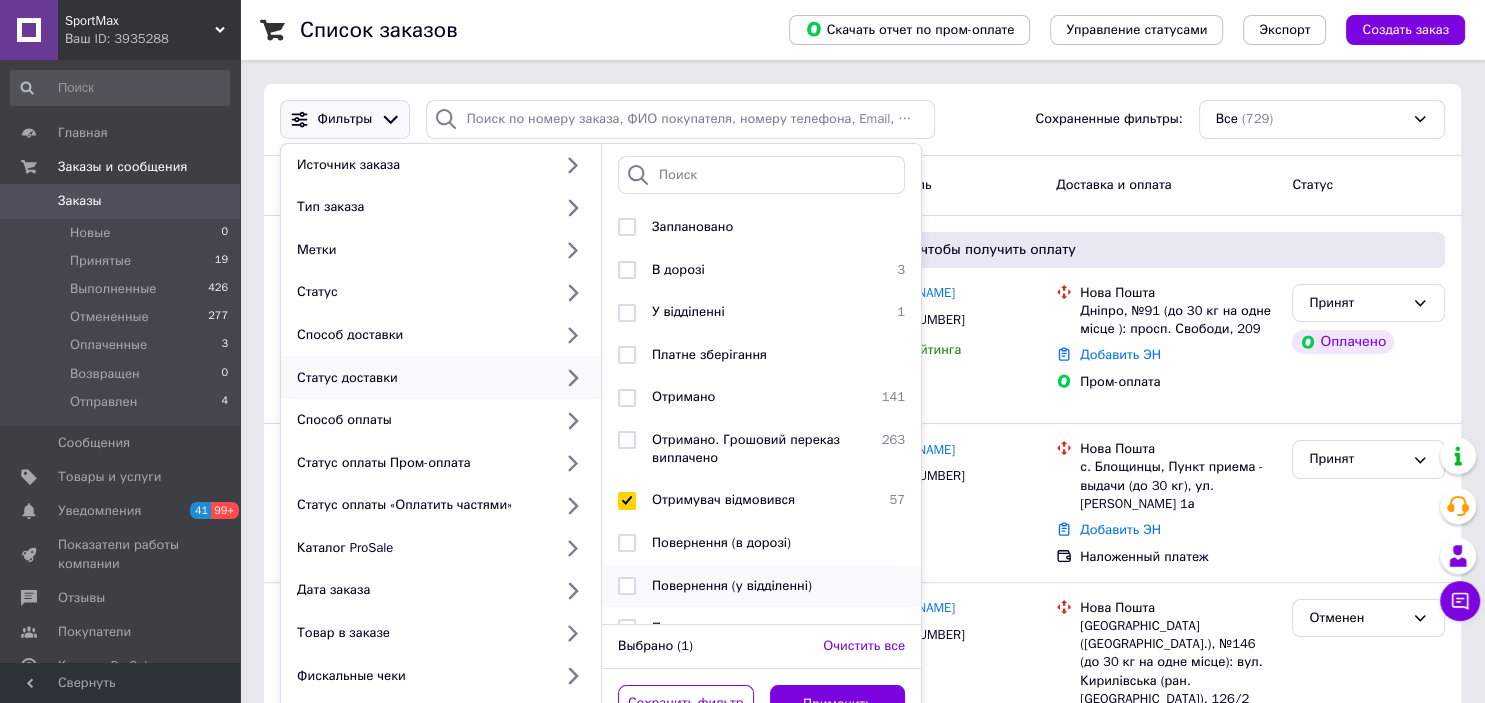 scroll, scrollTop: 109, scrollLeft: 0, axis: vertical 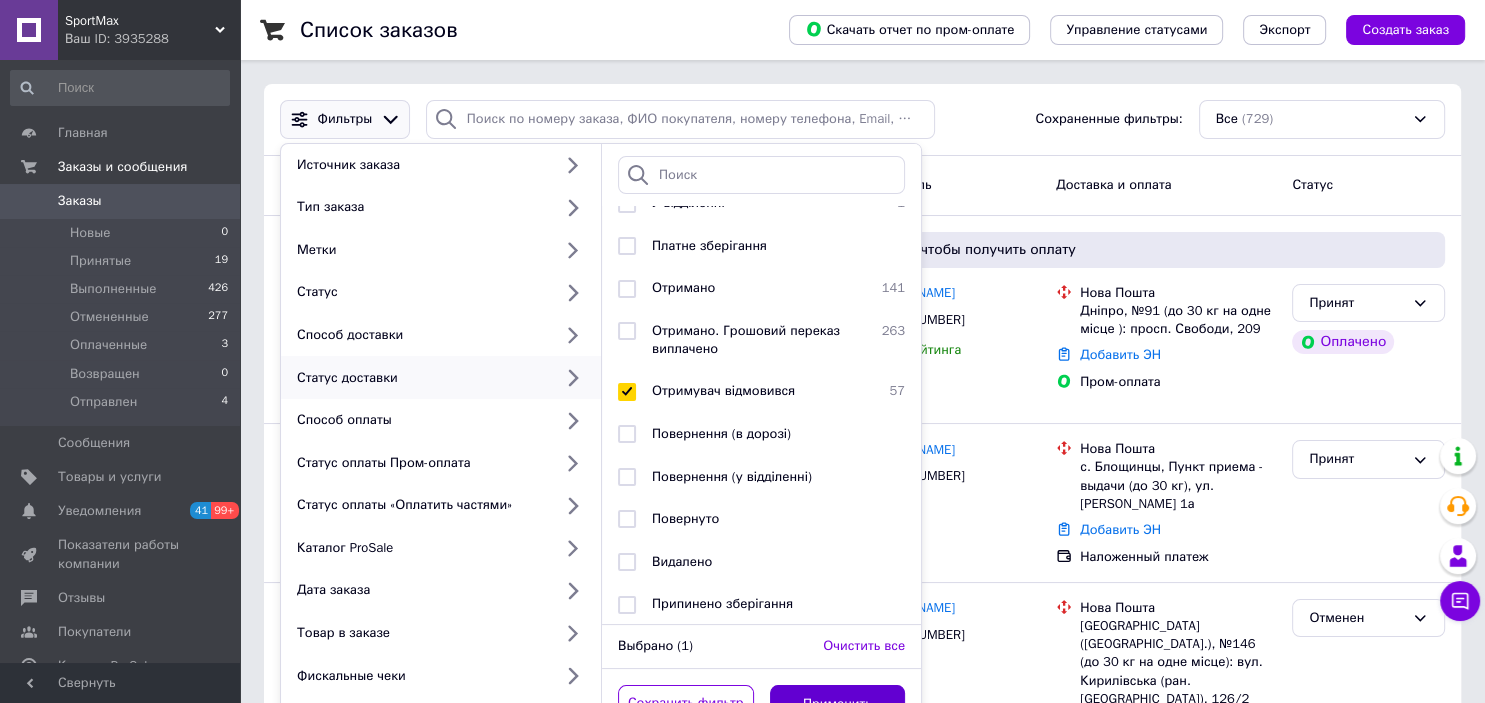 click on "Применить" at bounding box center [838, 704] 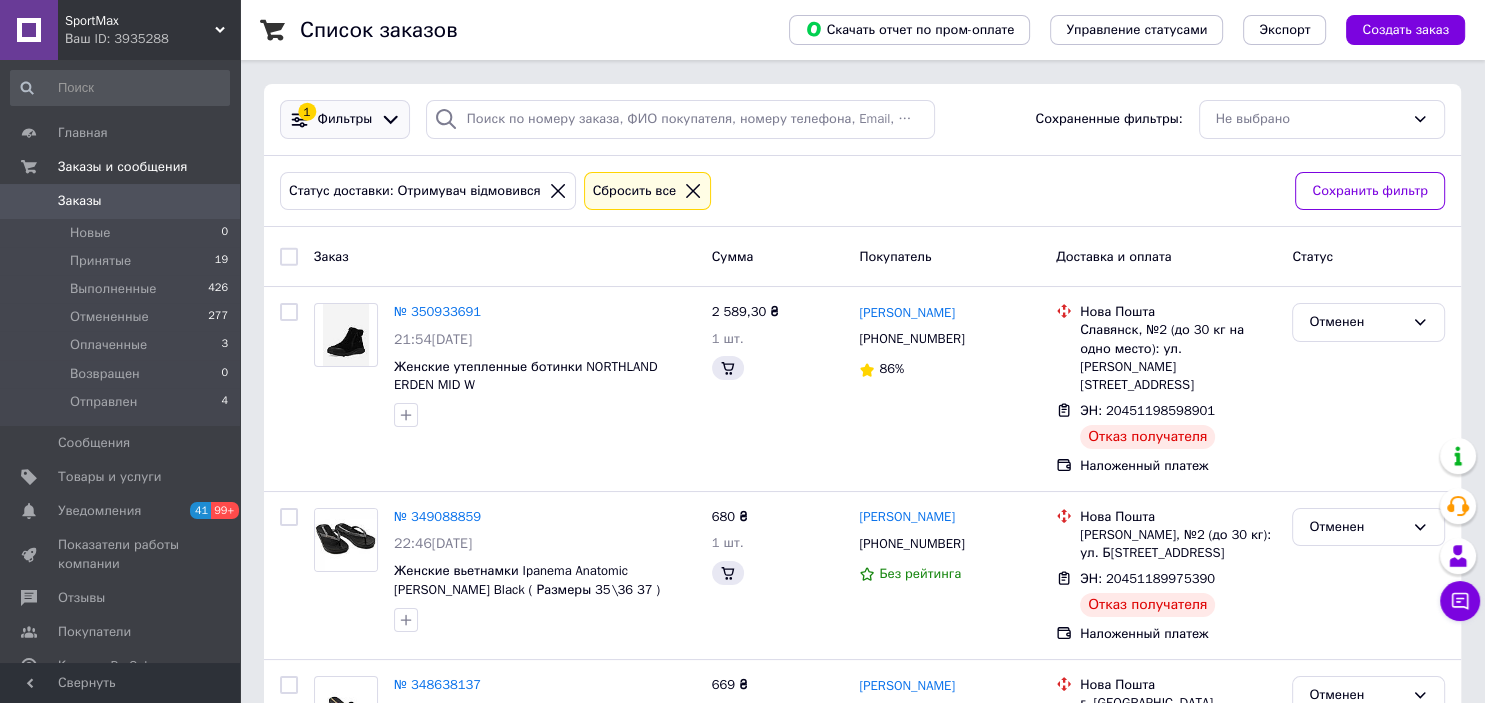 click 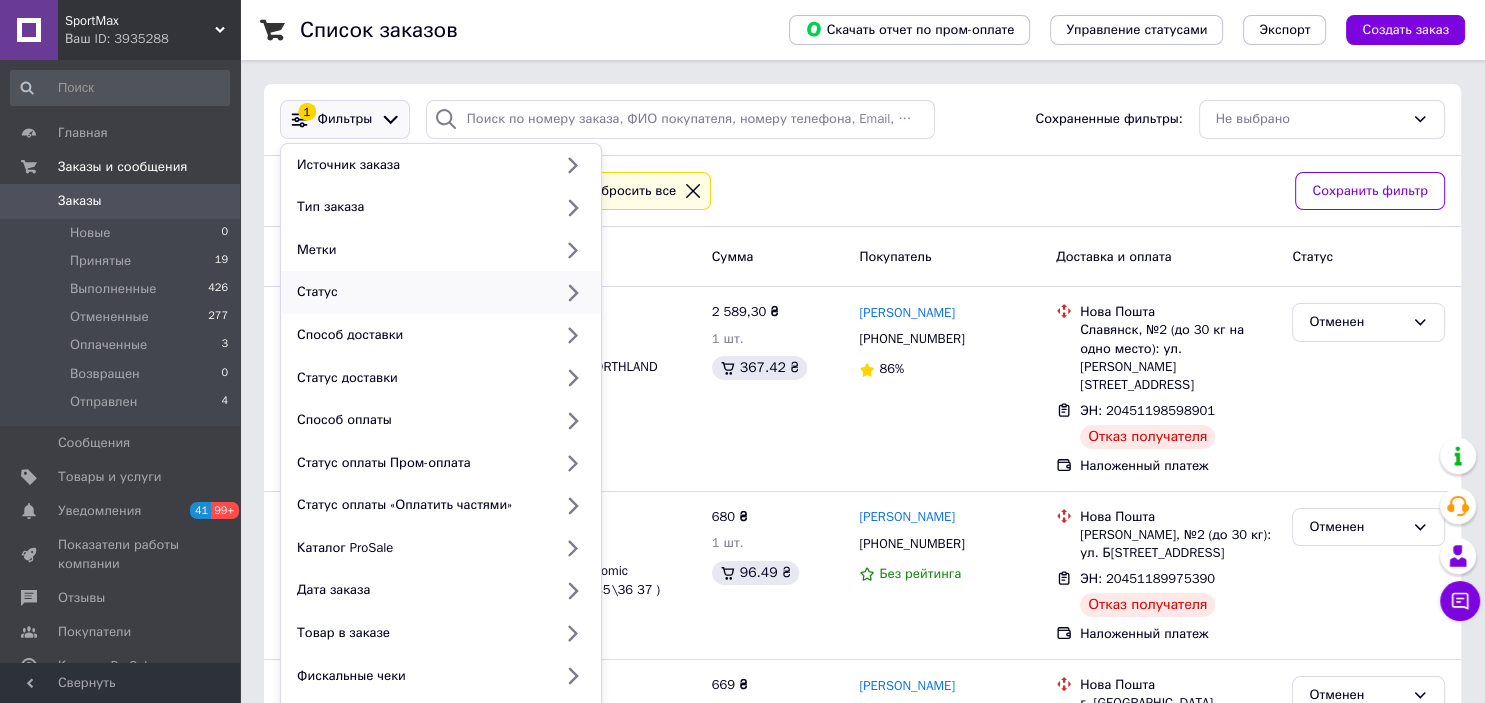 click on "Статус" at bounding box center (420, 292) 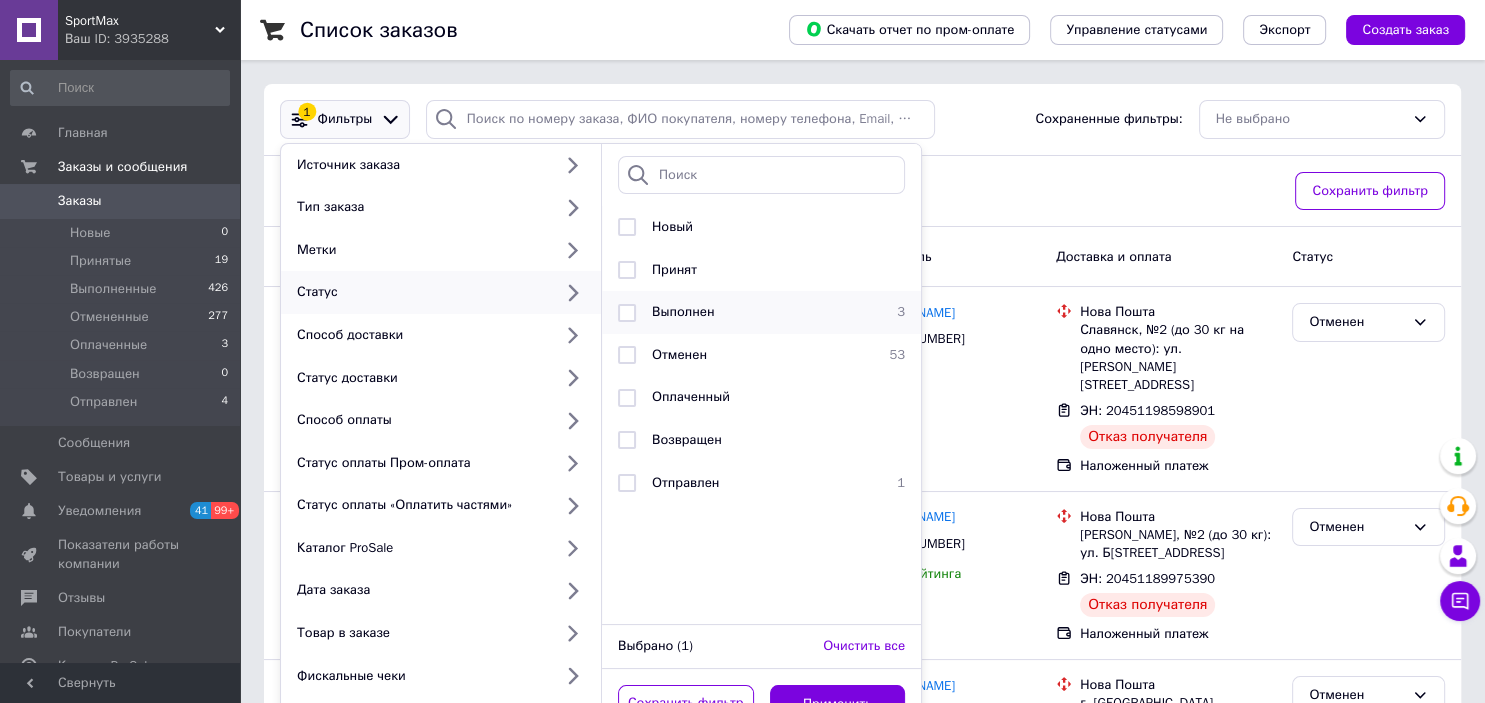 click on "Выполнен" at bounding box center [758, 312] 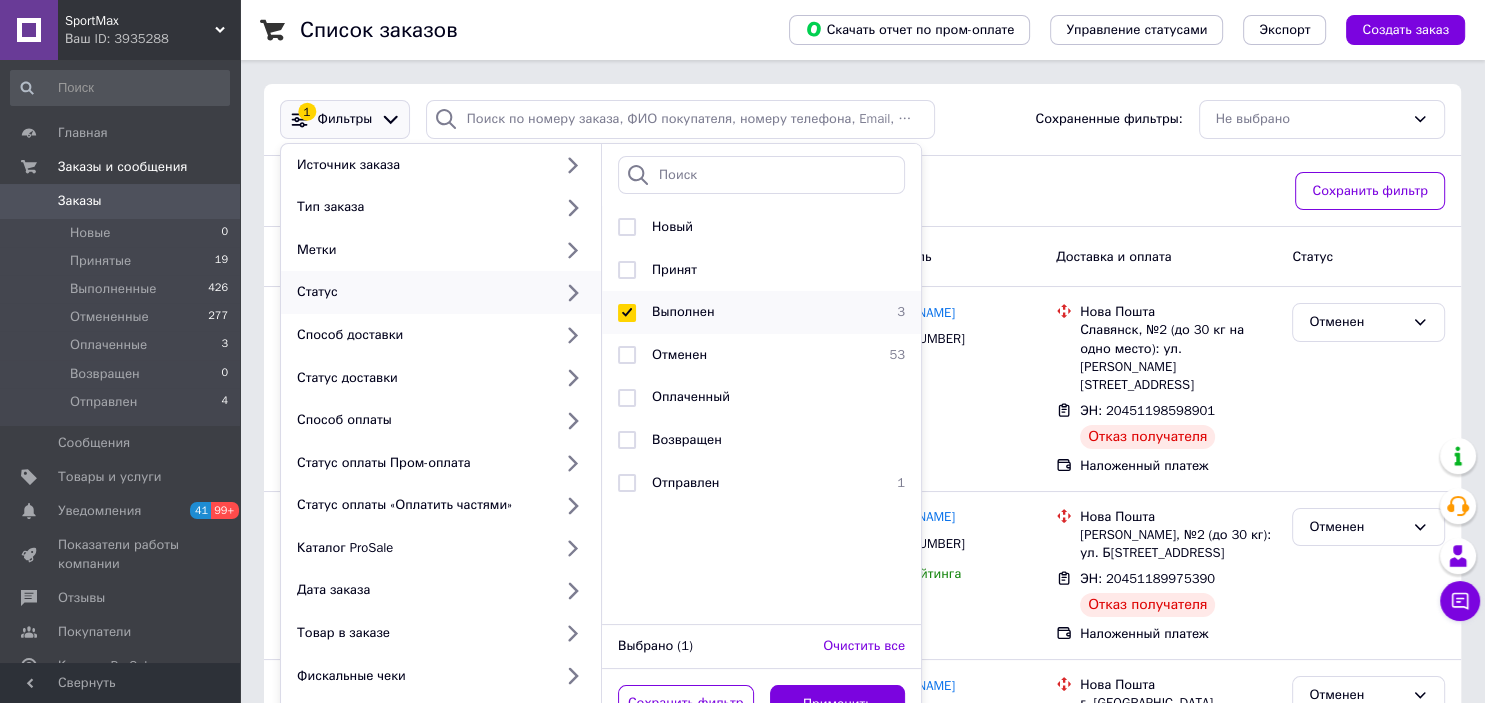 checkbox on "true" 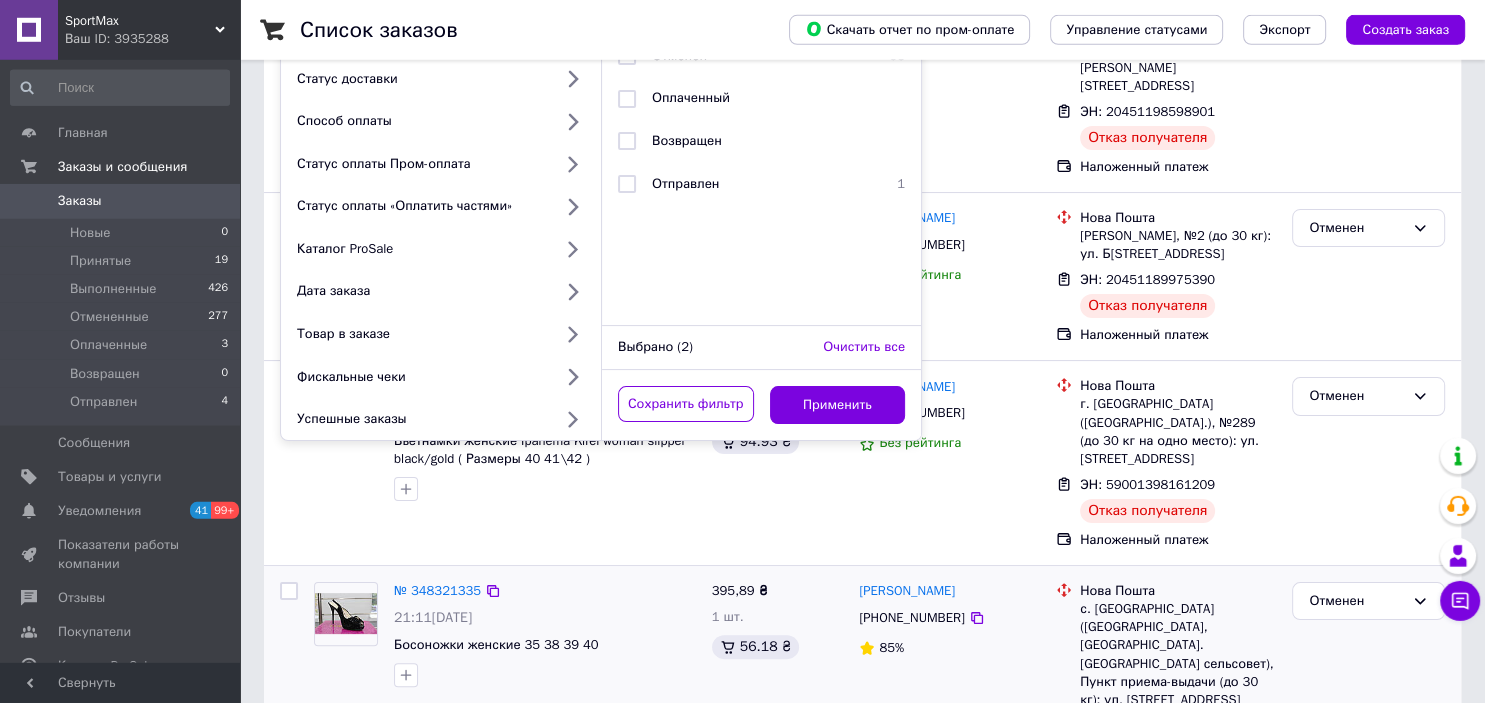scroll, scrollTop: 422, scrollLeft: 0, axis: vertical 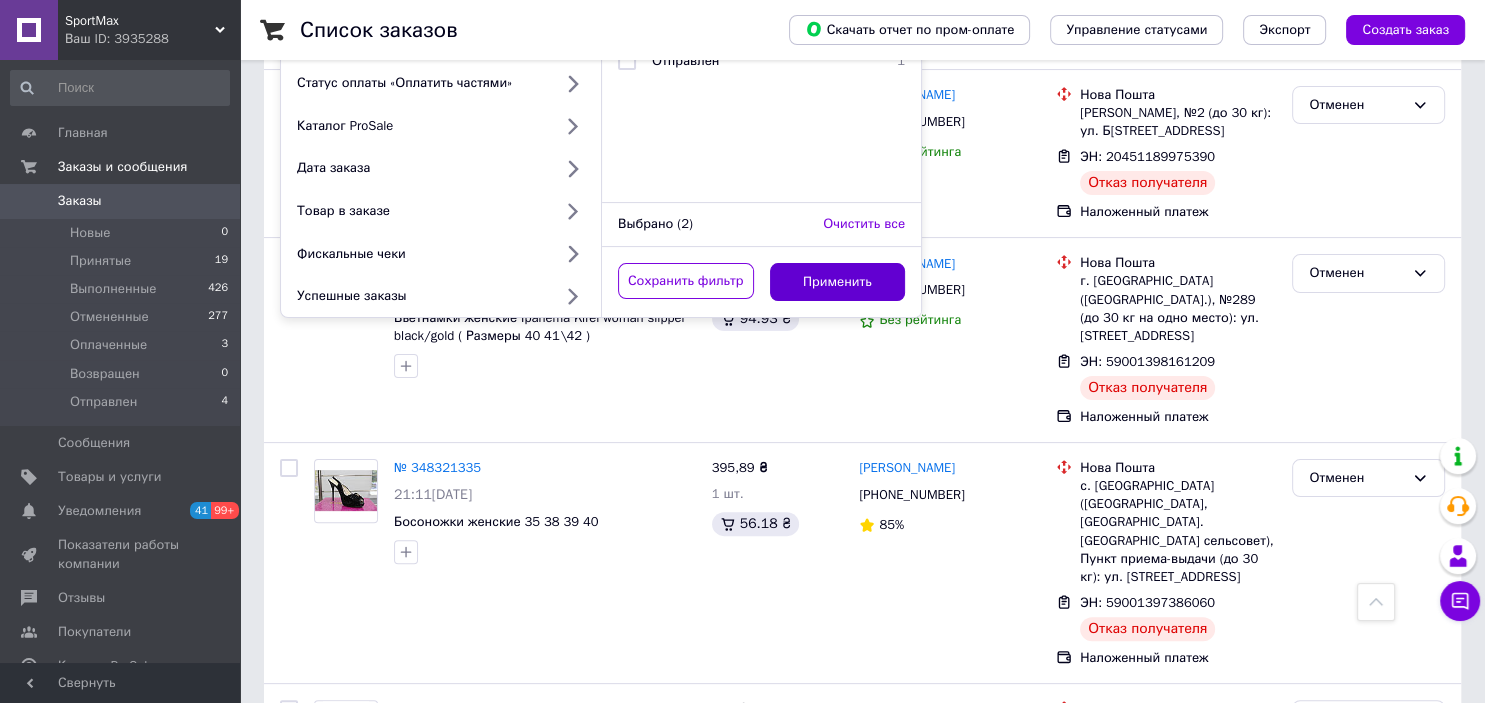 click on "Применить" at bounding box center [838, 282] 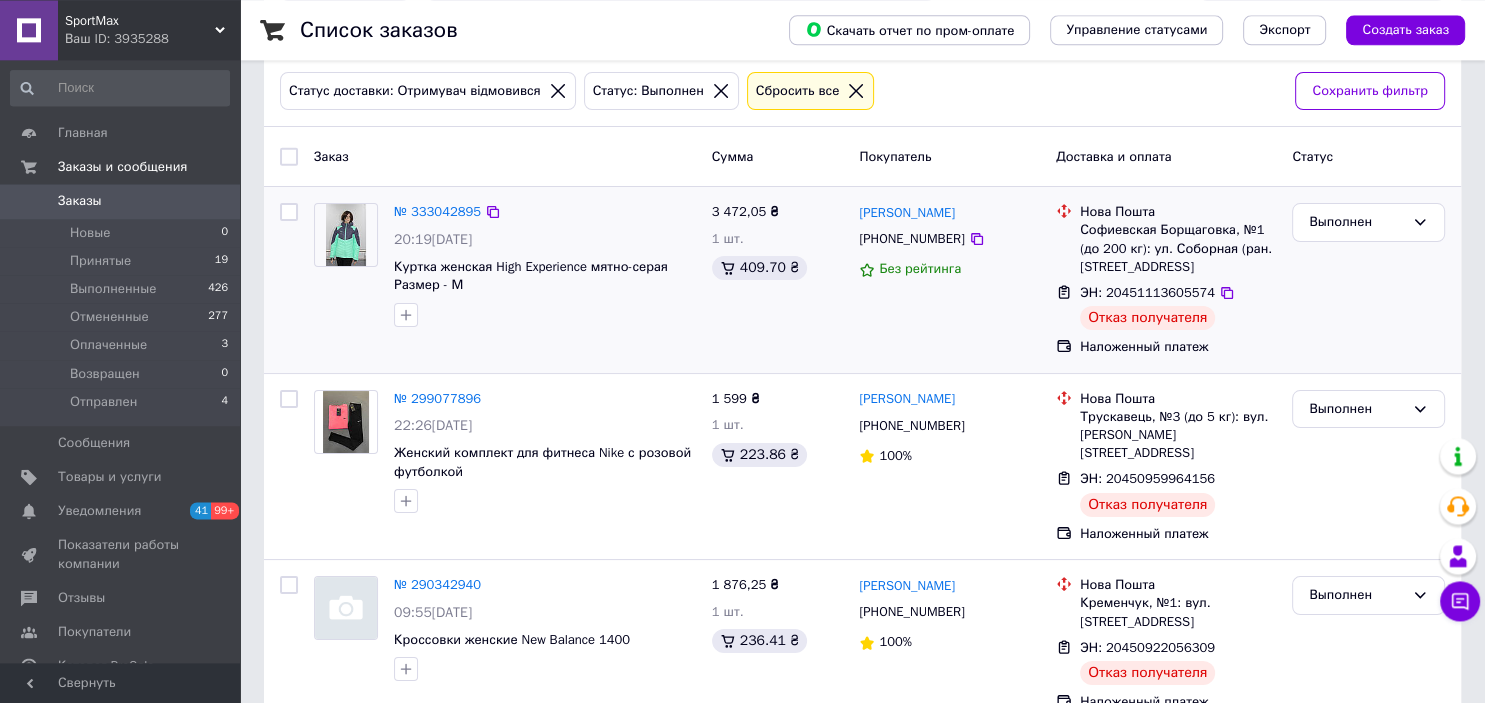 scroll, scrollTop: 110, scrollLeft: 0, axis: vertical 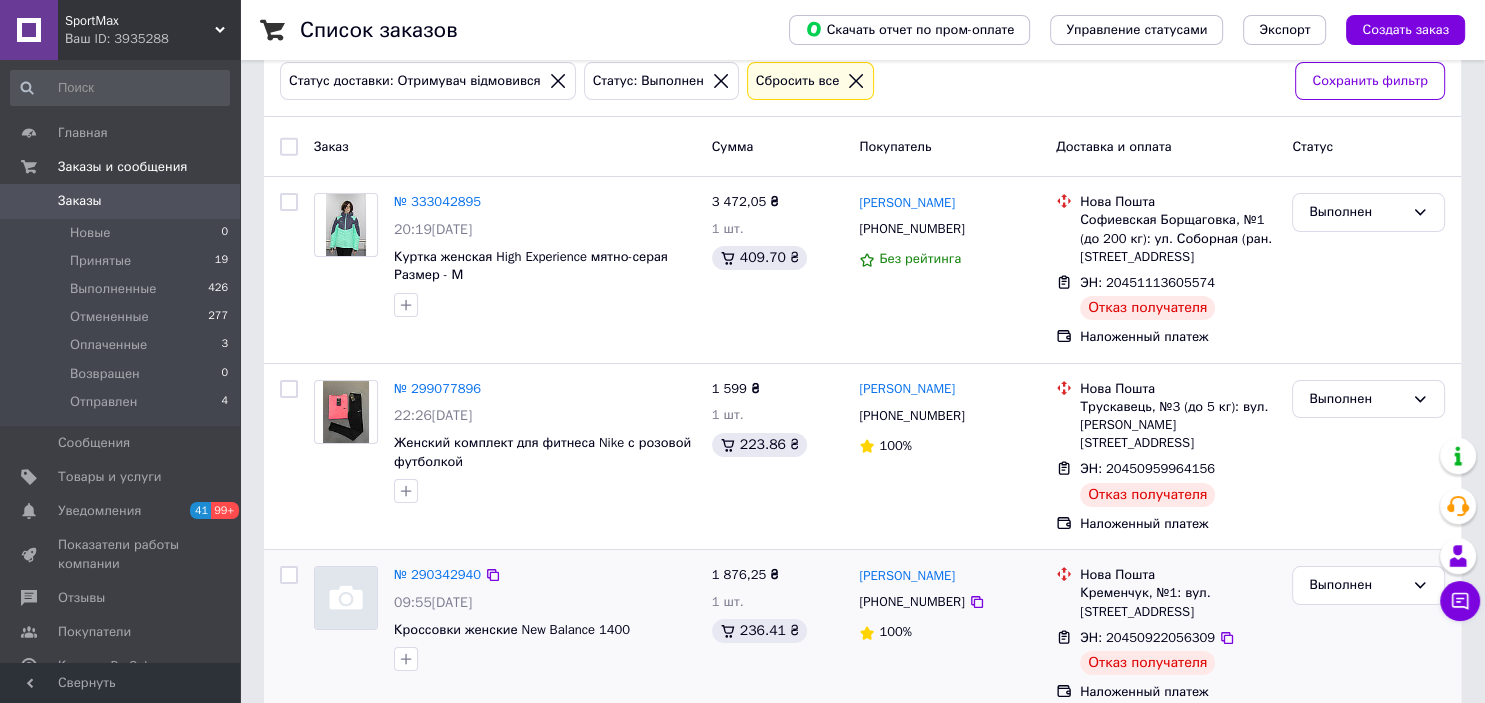 click at bounding box center (289, 633) 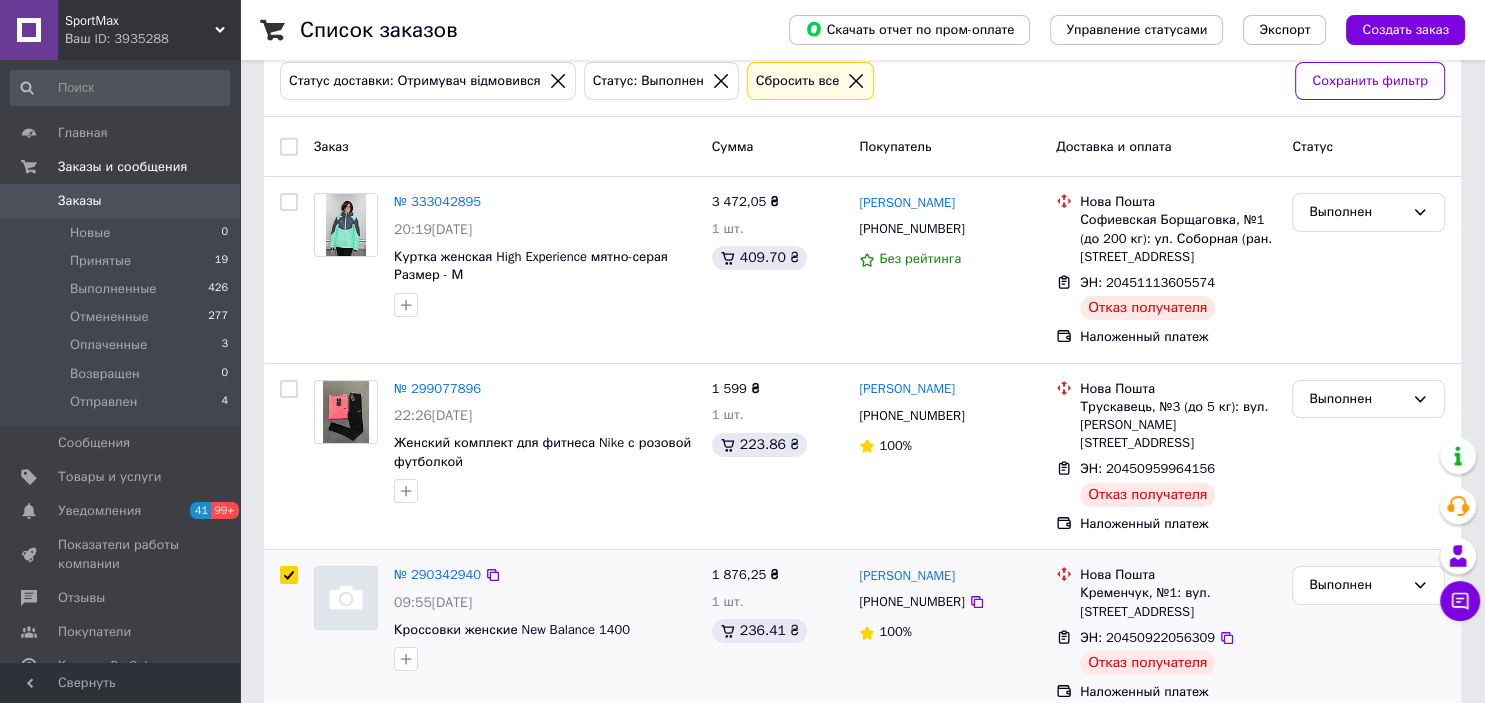 checkbox on "true" 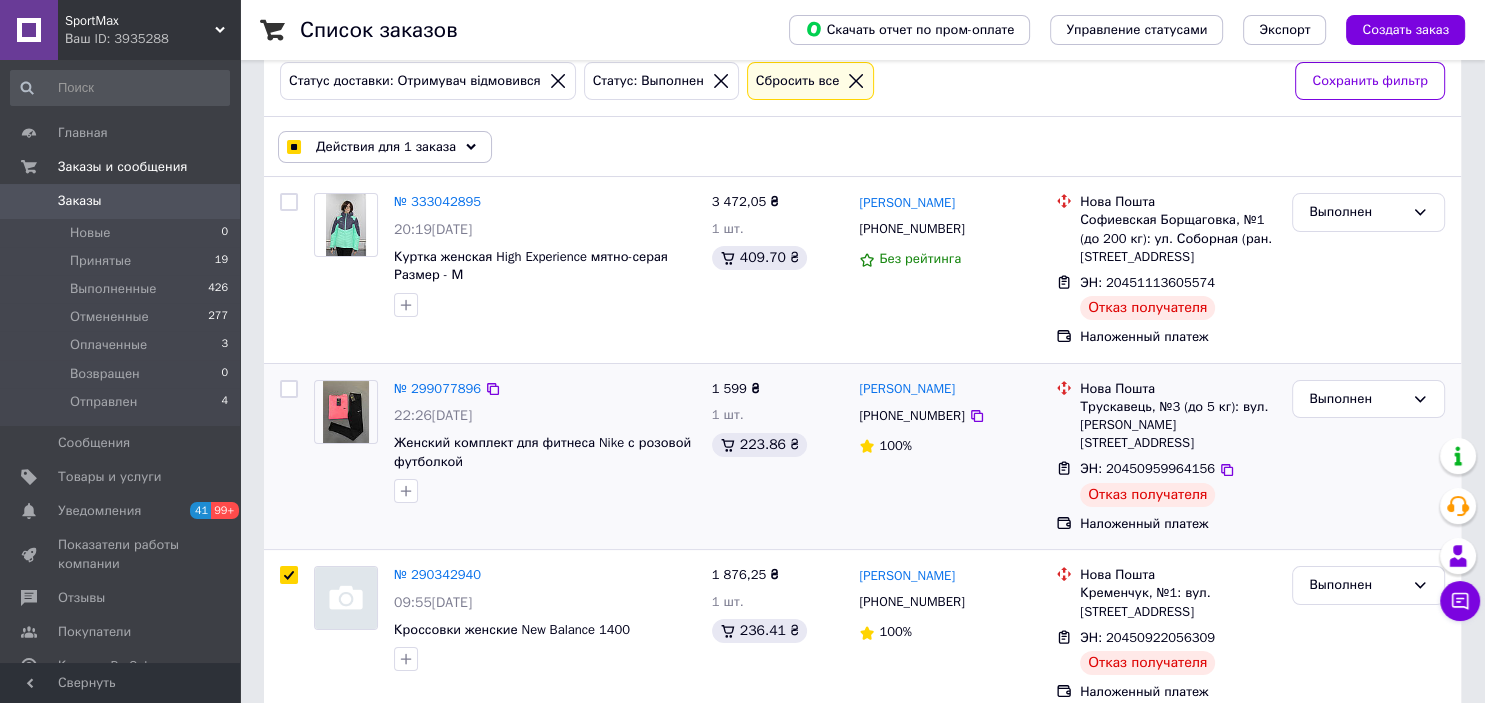 click at bounding box center [289, 389] 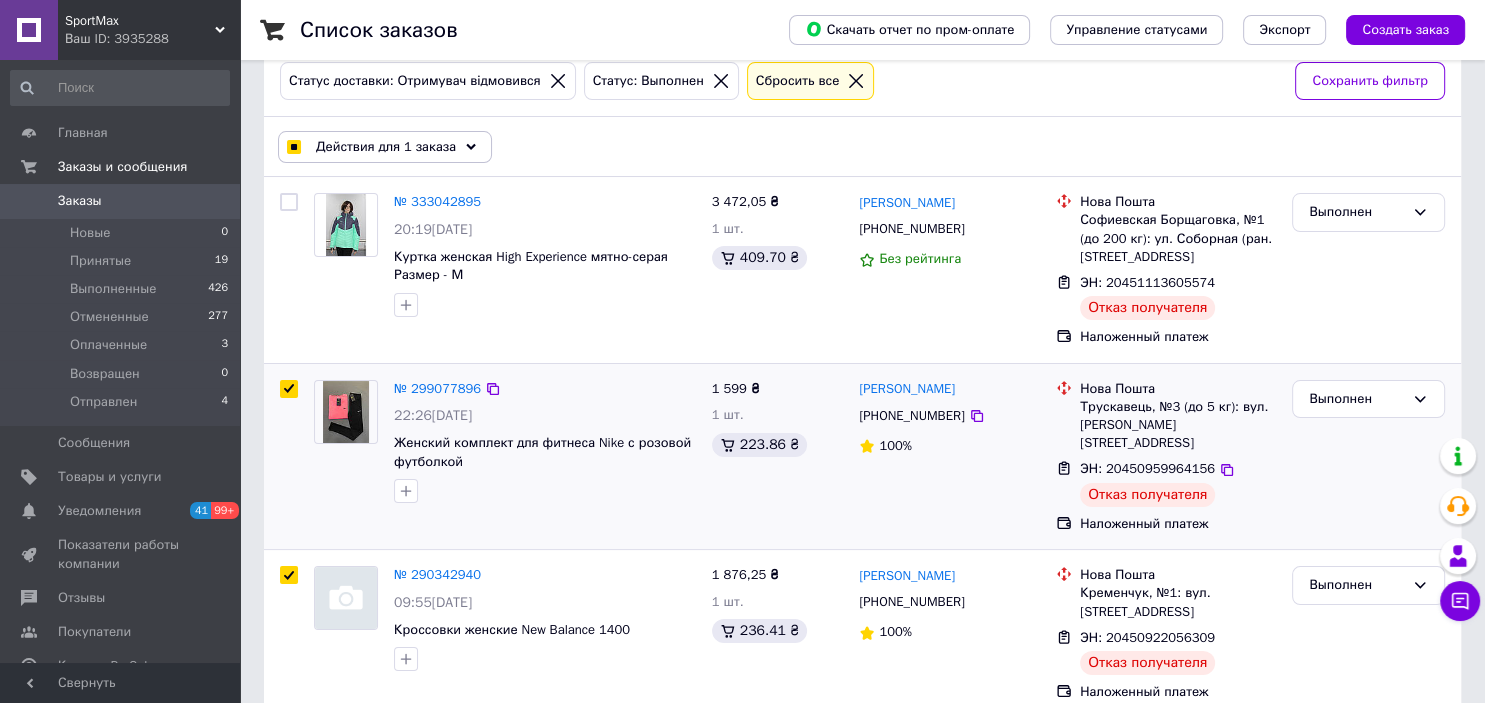 checkbox on "true" 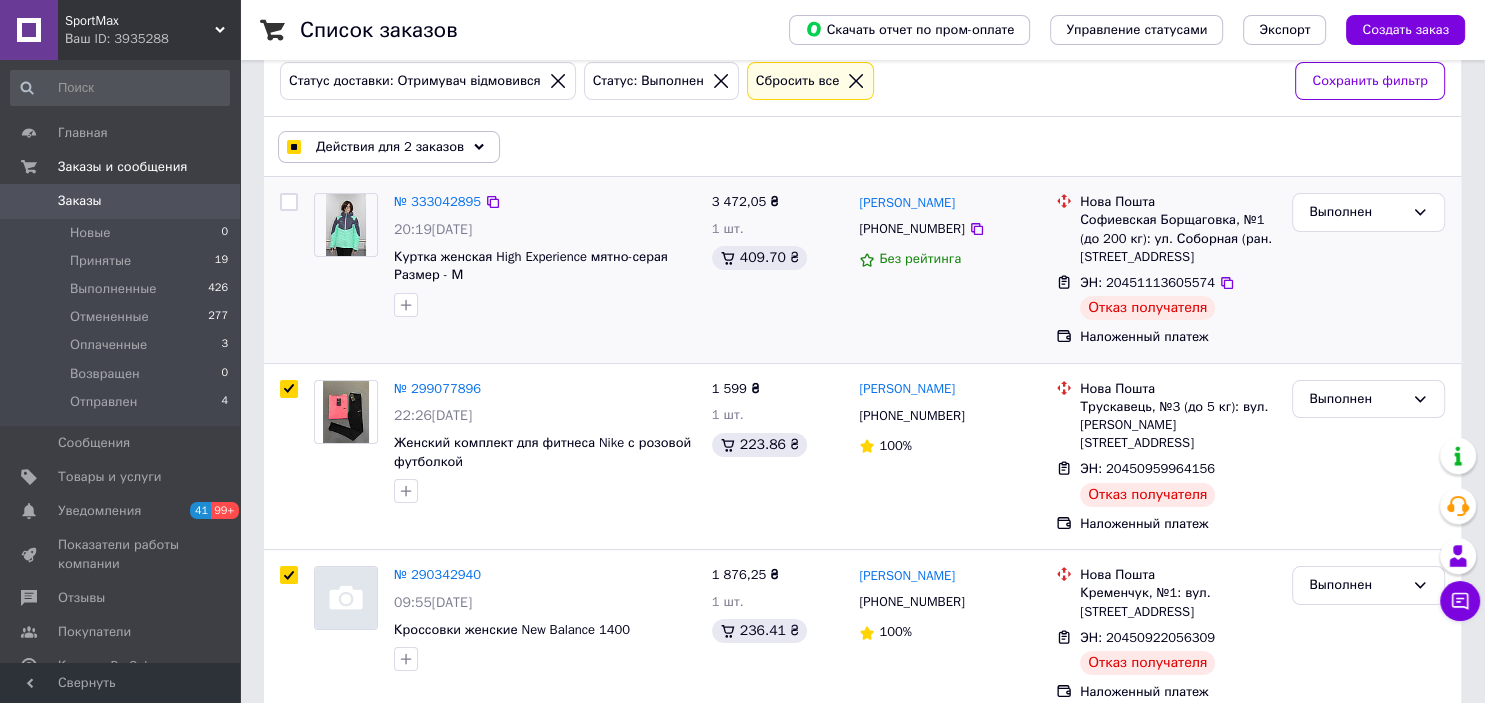 click at bounding box center [289, 202] 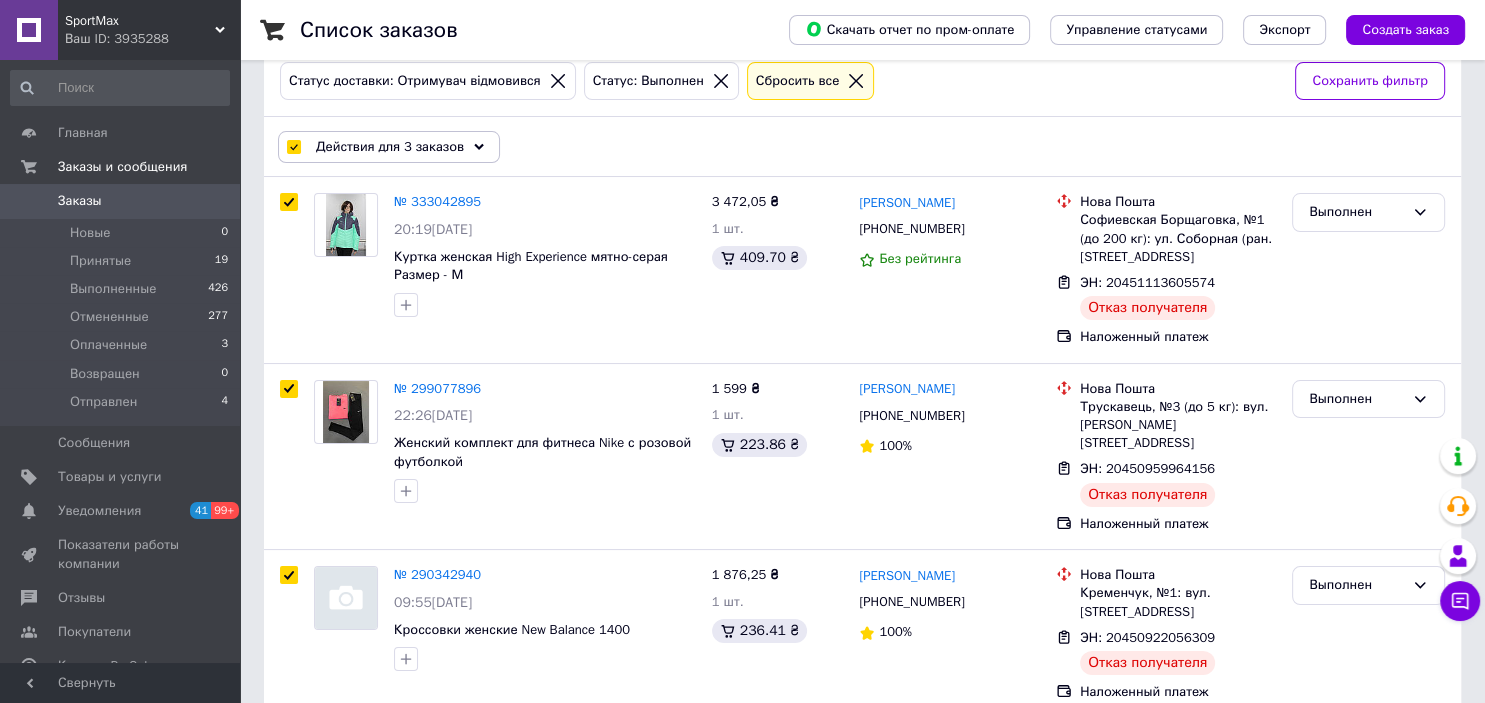 click on "Действия для 3 заказов" at bounding box center [390, 147] 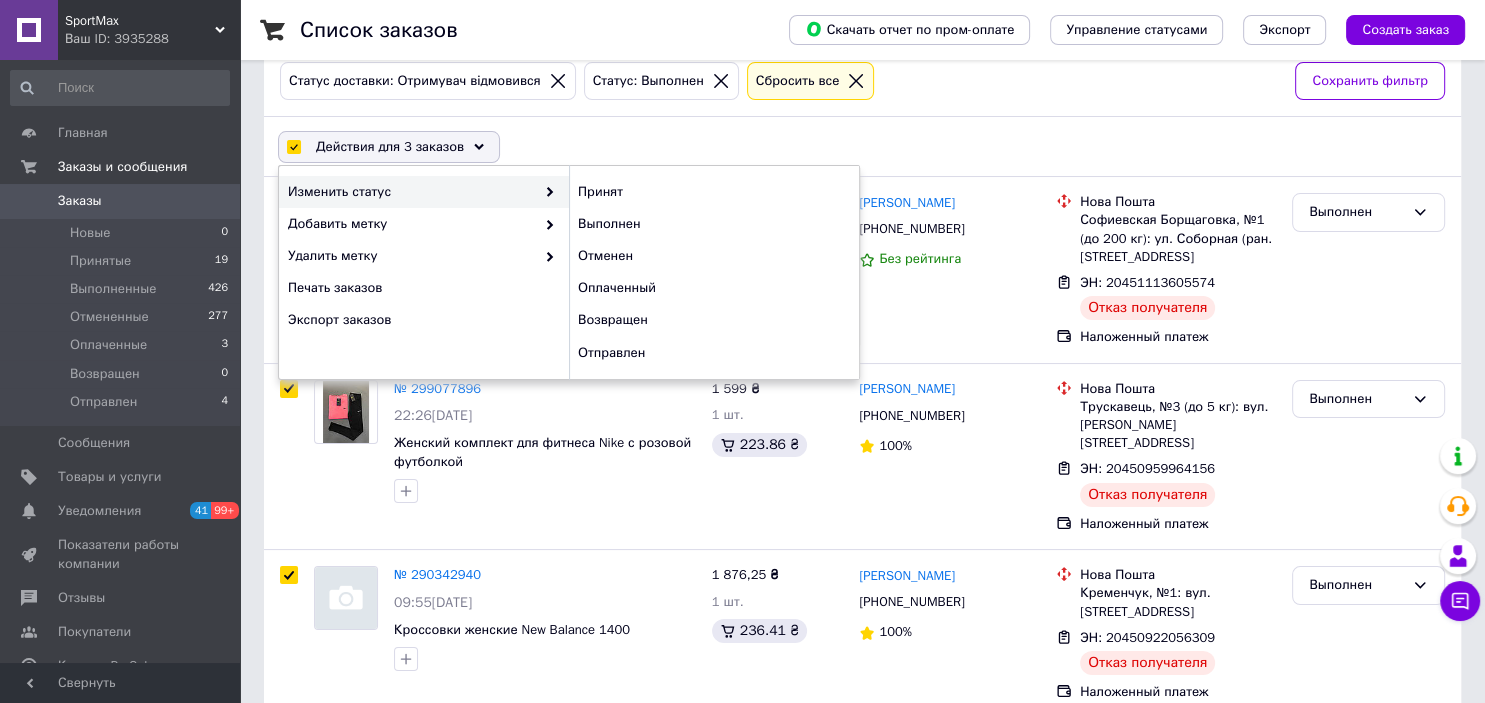 click on "Изменить статус" at bounding box center [411, 192] 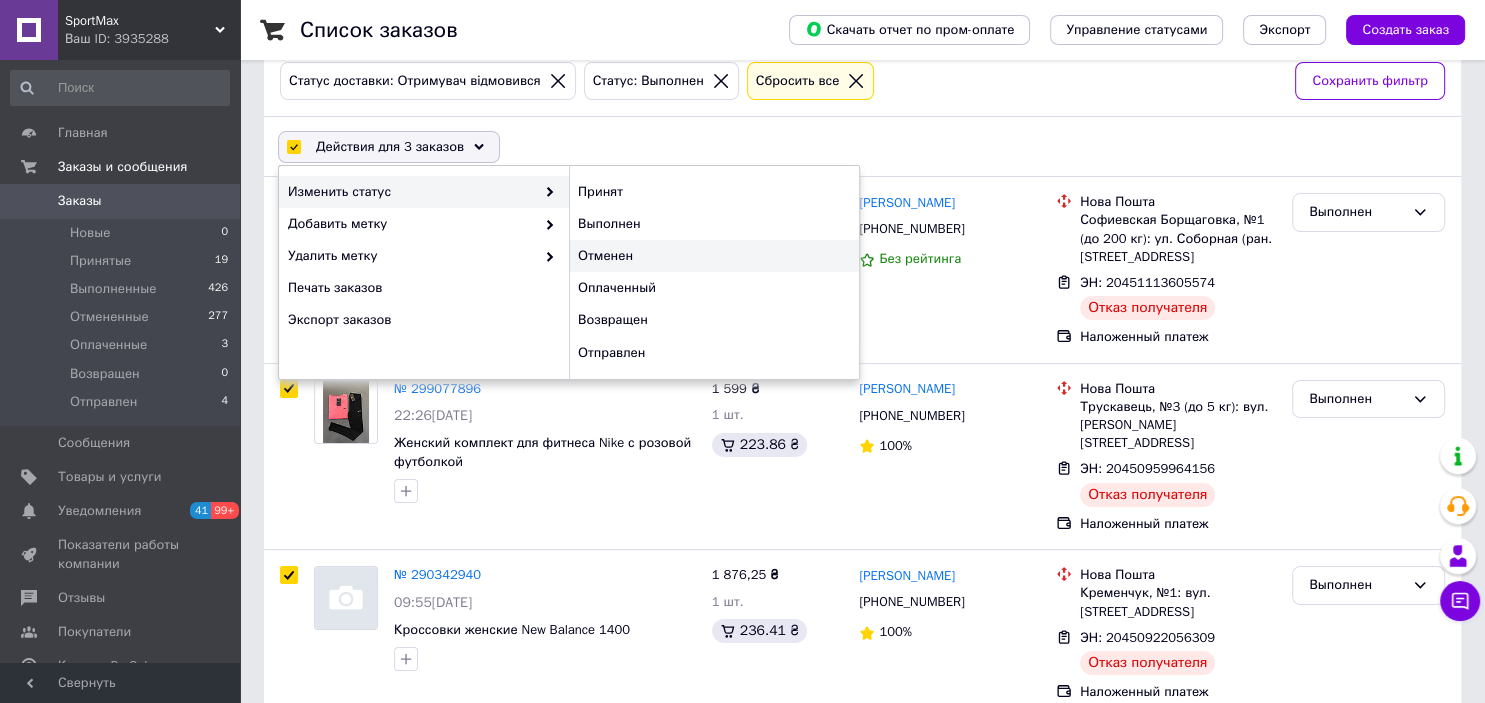 click on "Отменен" at bounding box center [714, 256] 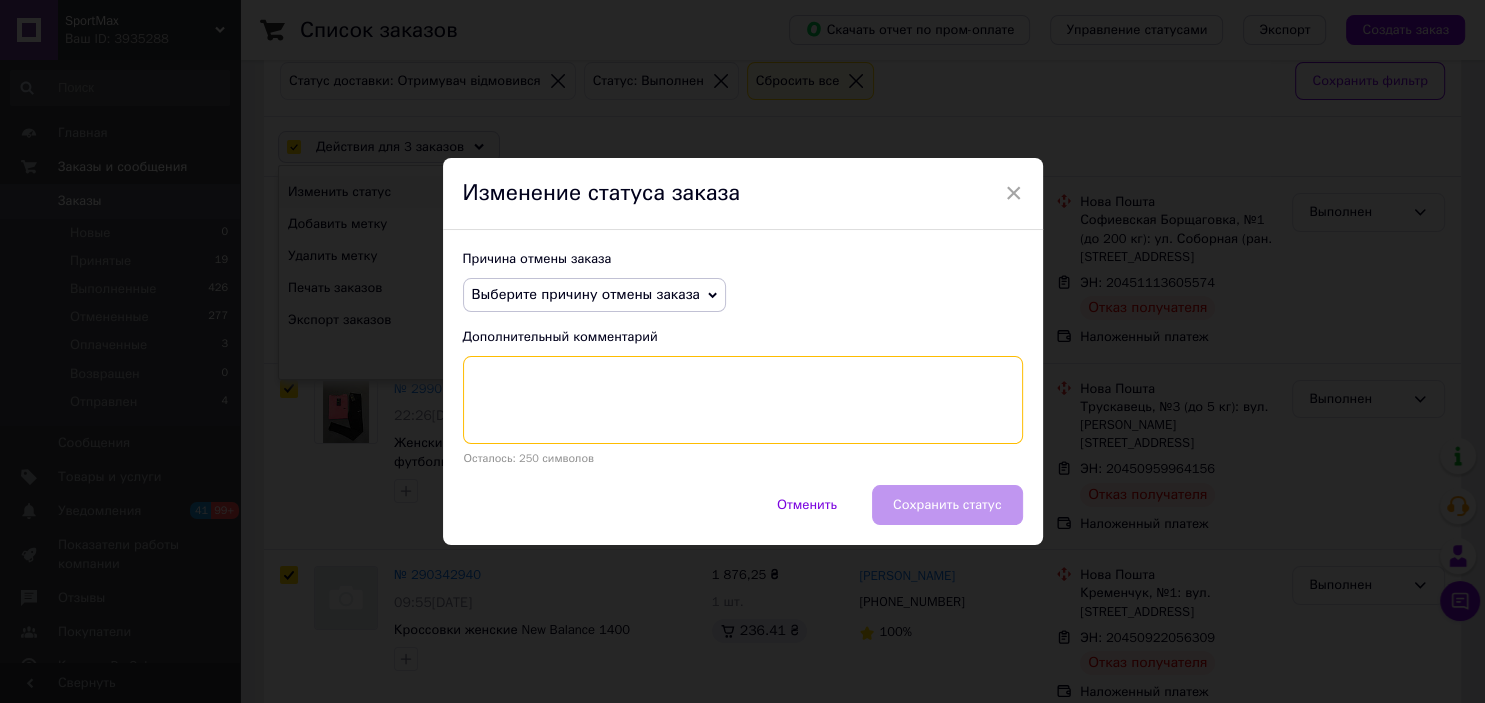 click at bounding box center (743, 400) 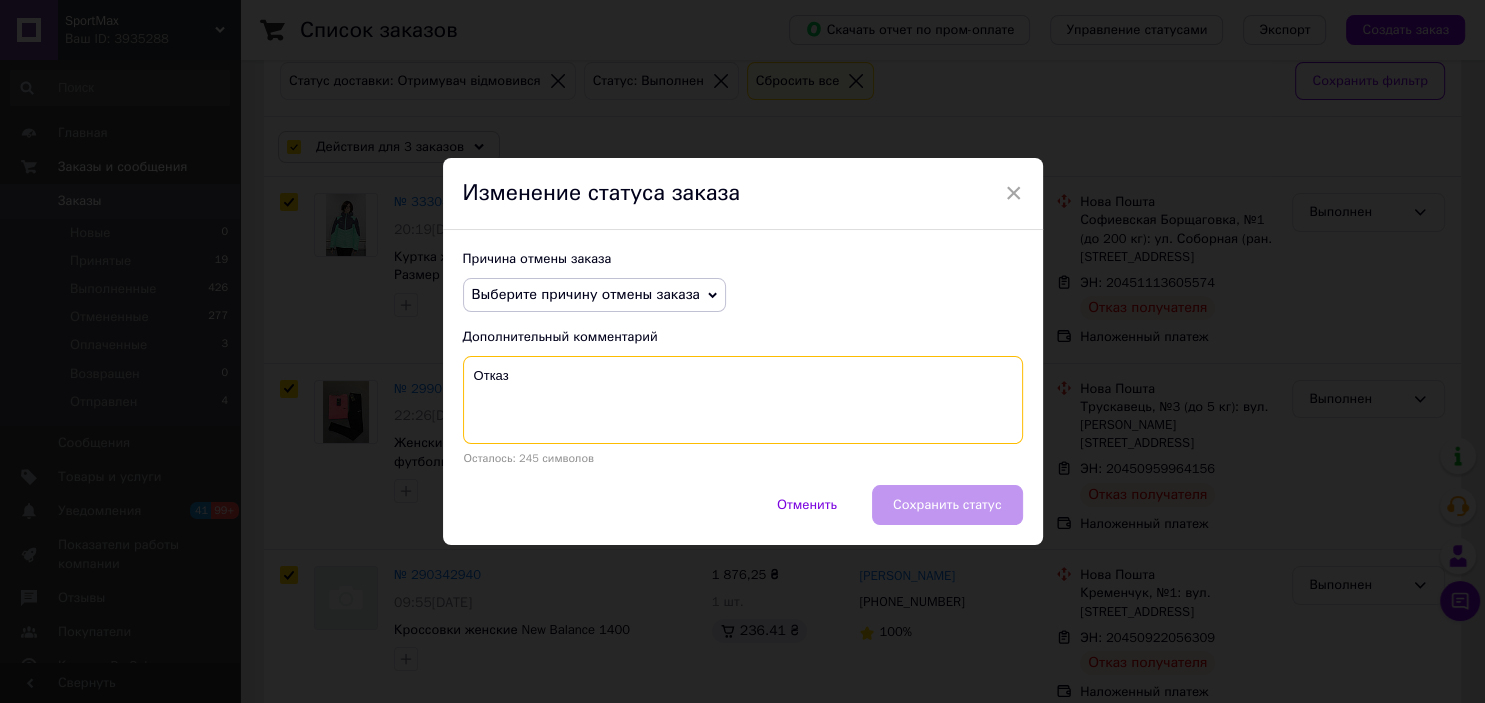 type on "Отказ" 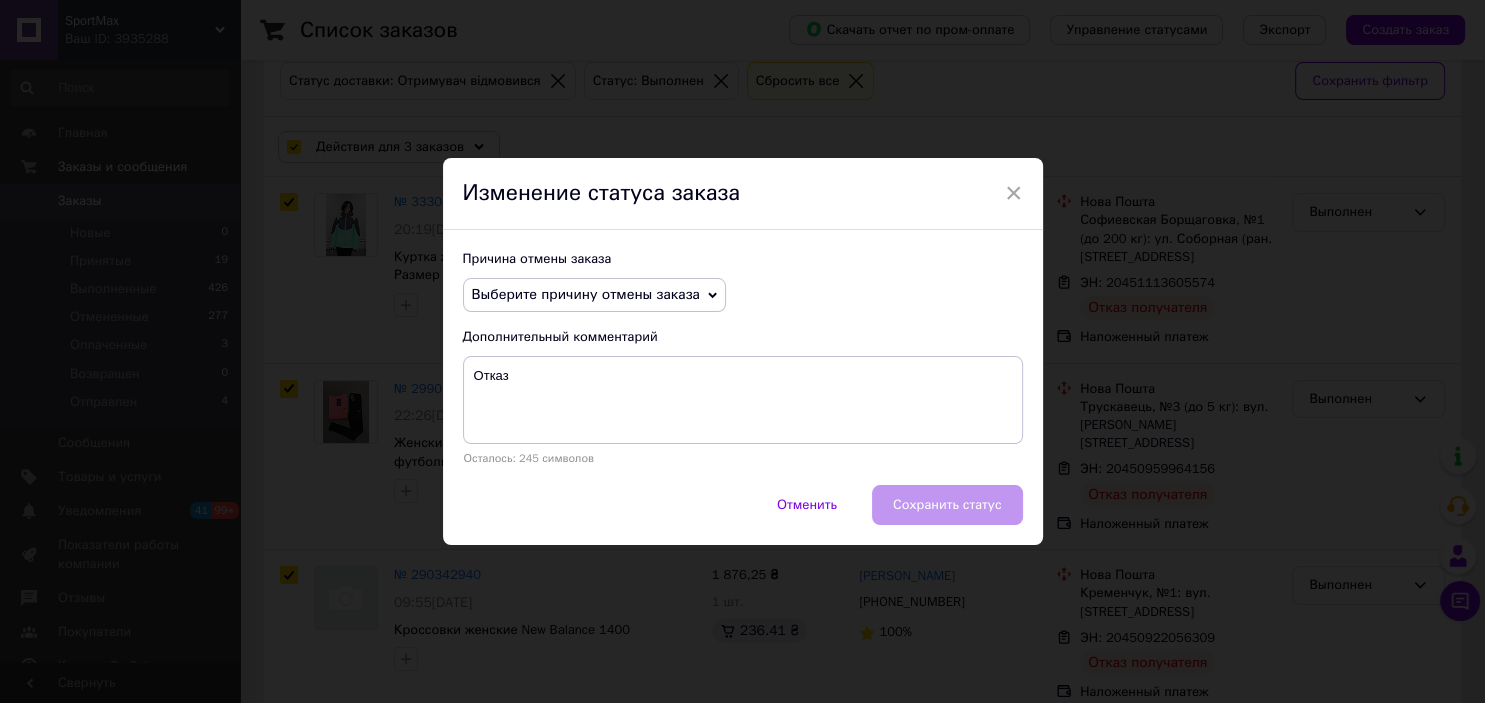 click on "Выберите причину отмены заказа" at bounding box center (586, 294) 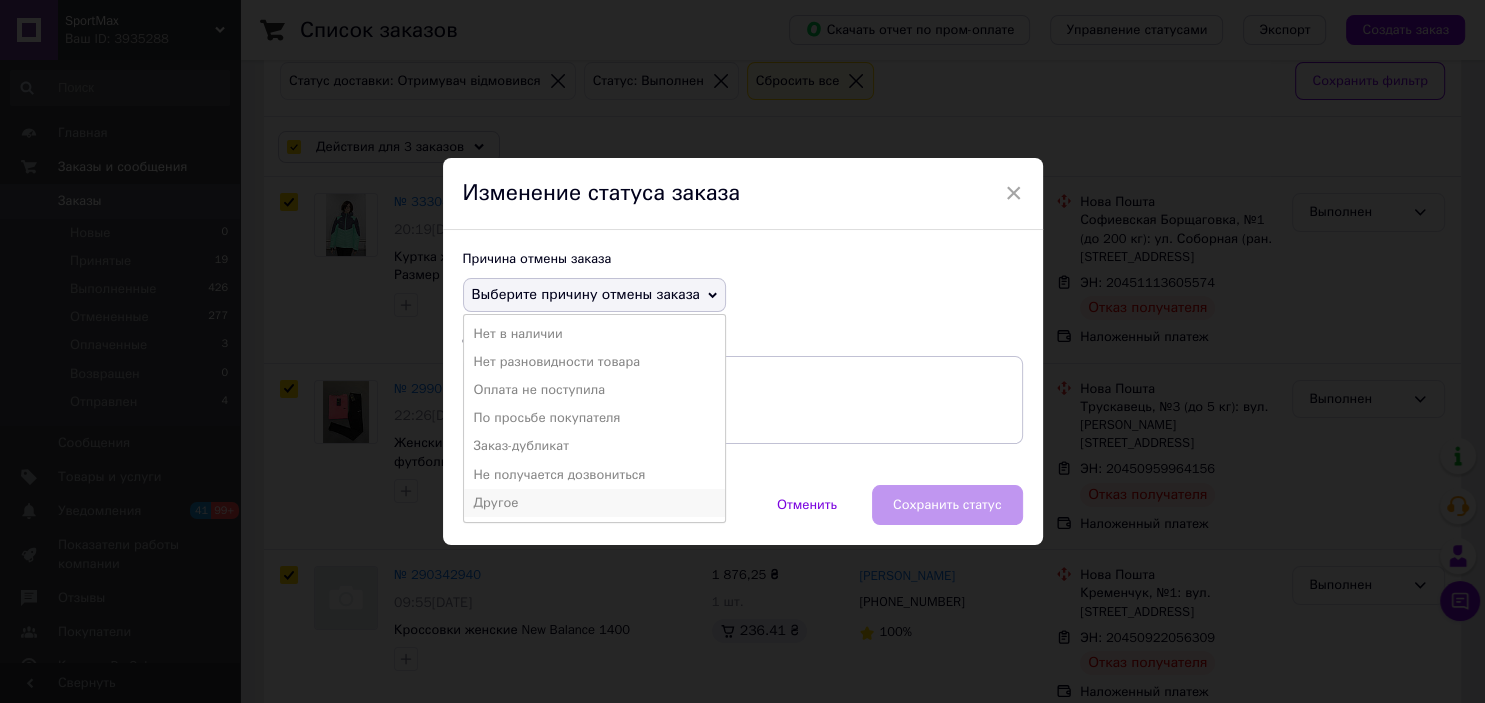click on "Другое" at bounding box center (594, 503) 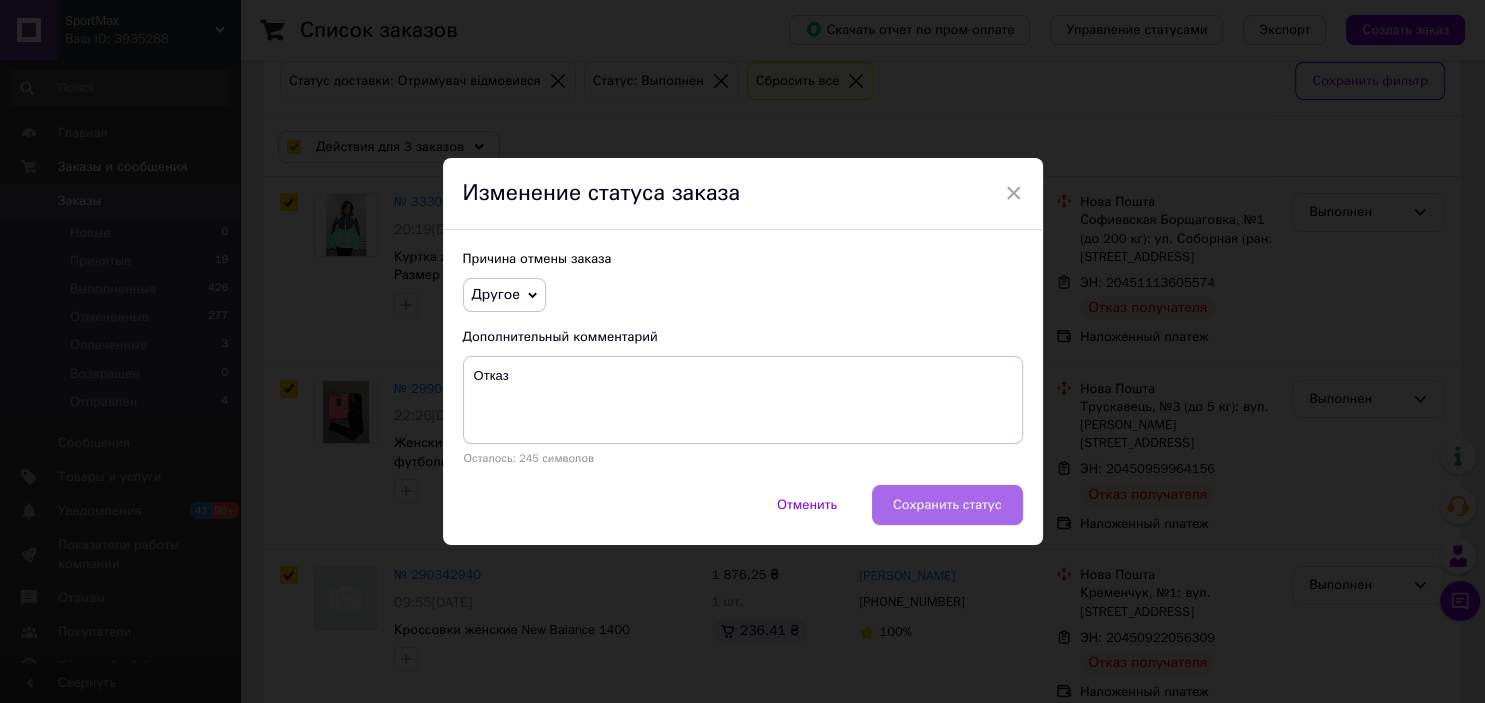 click on "Сохранить статус" at bounding box center (947, 505) 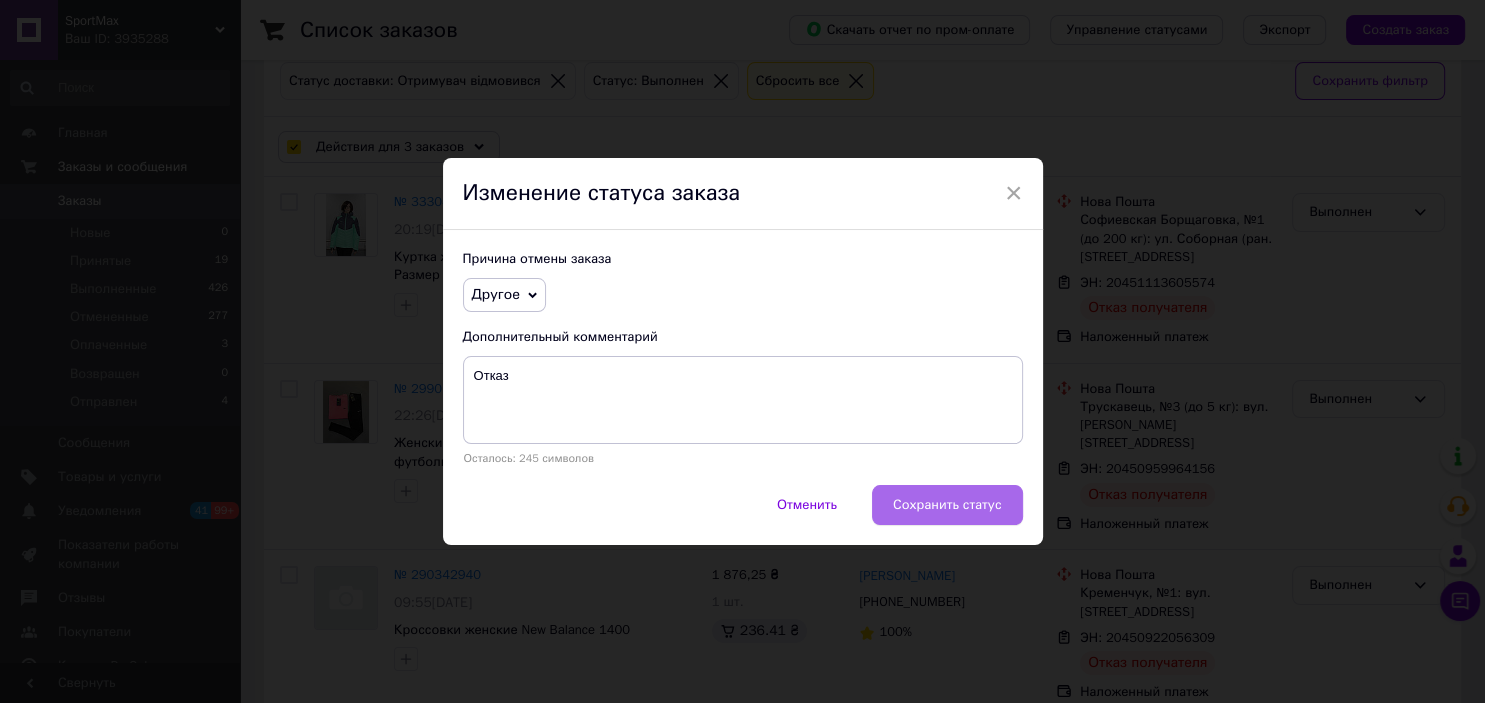 checkbox on "false" 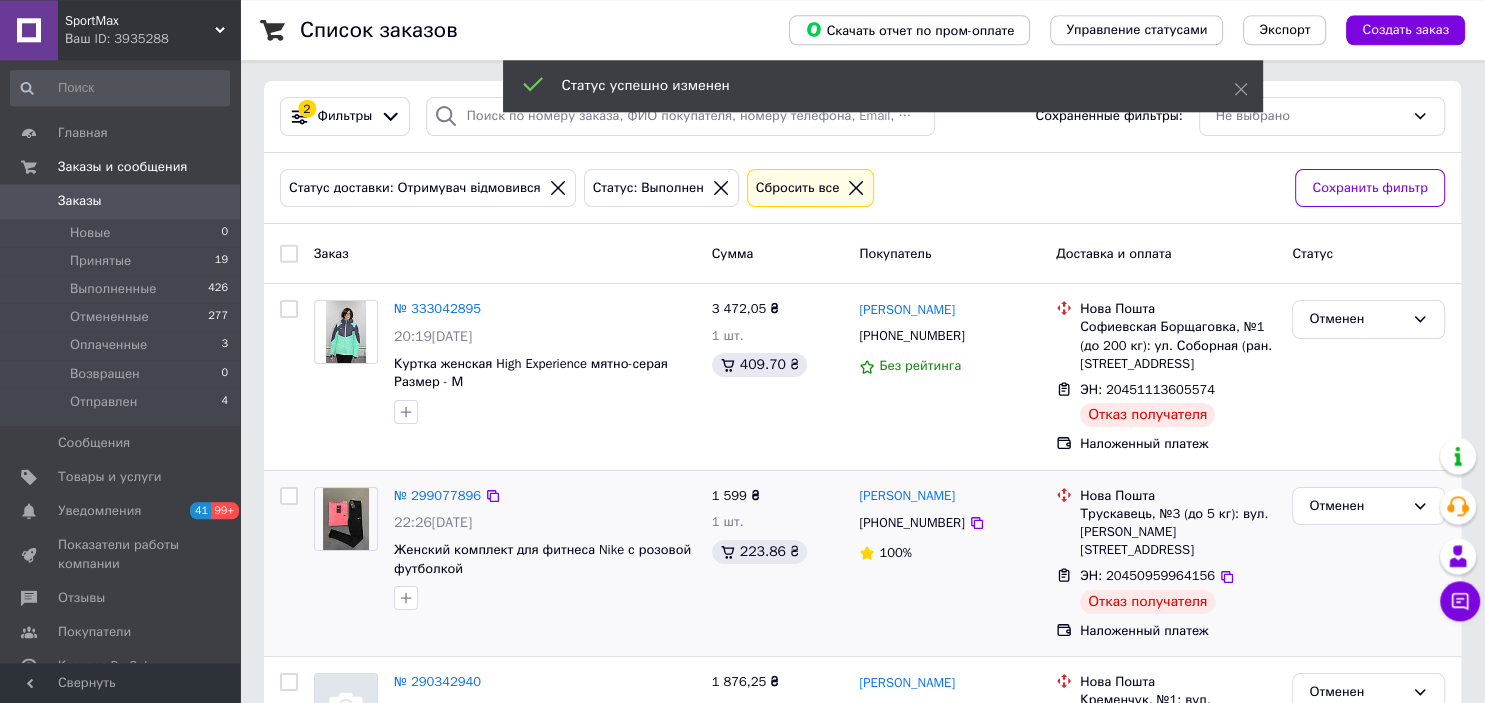 scroll, scrollTop: 0, scrollLeft: 0, axis: both 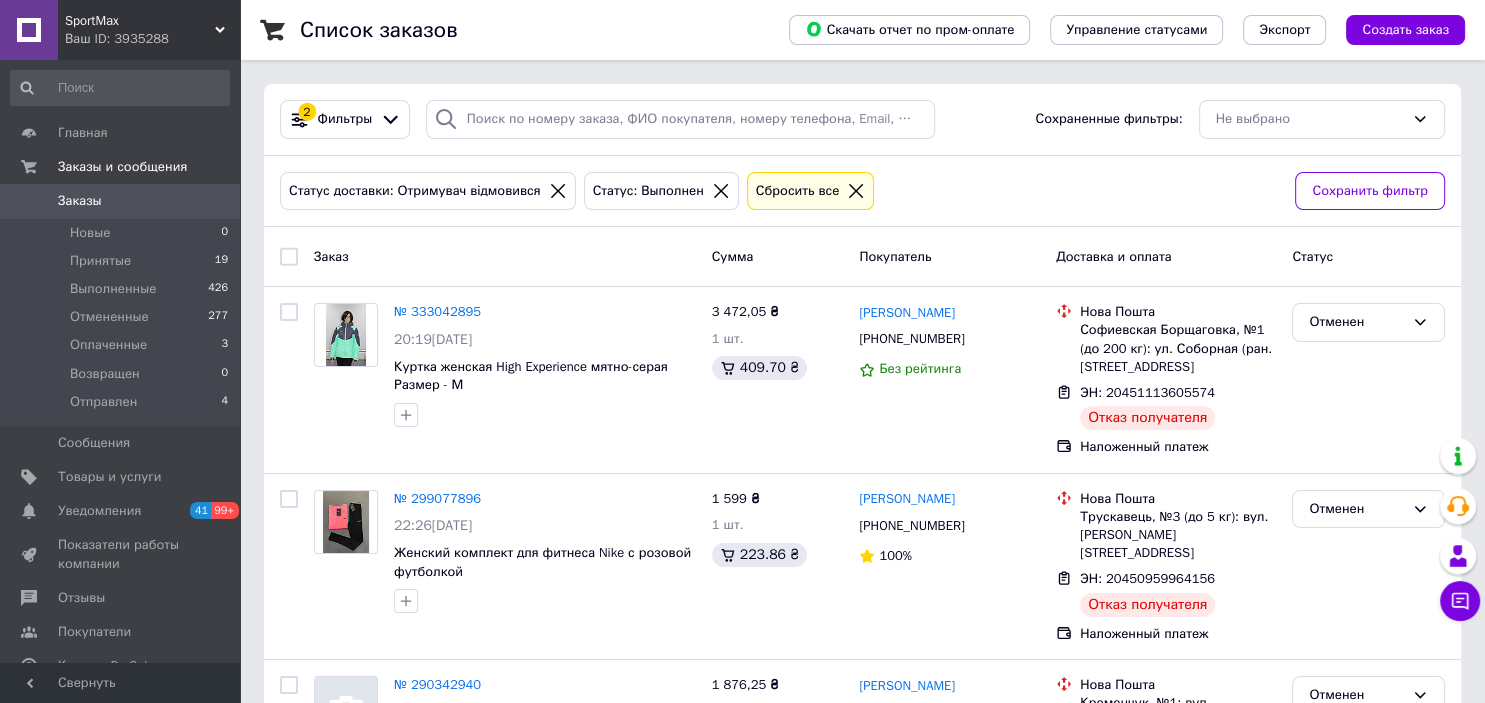 click 